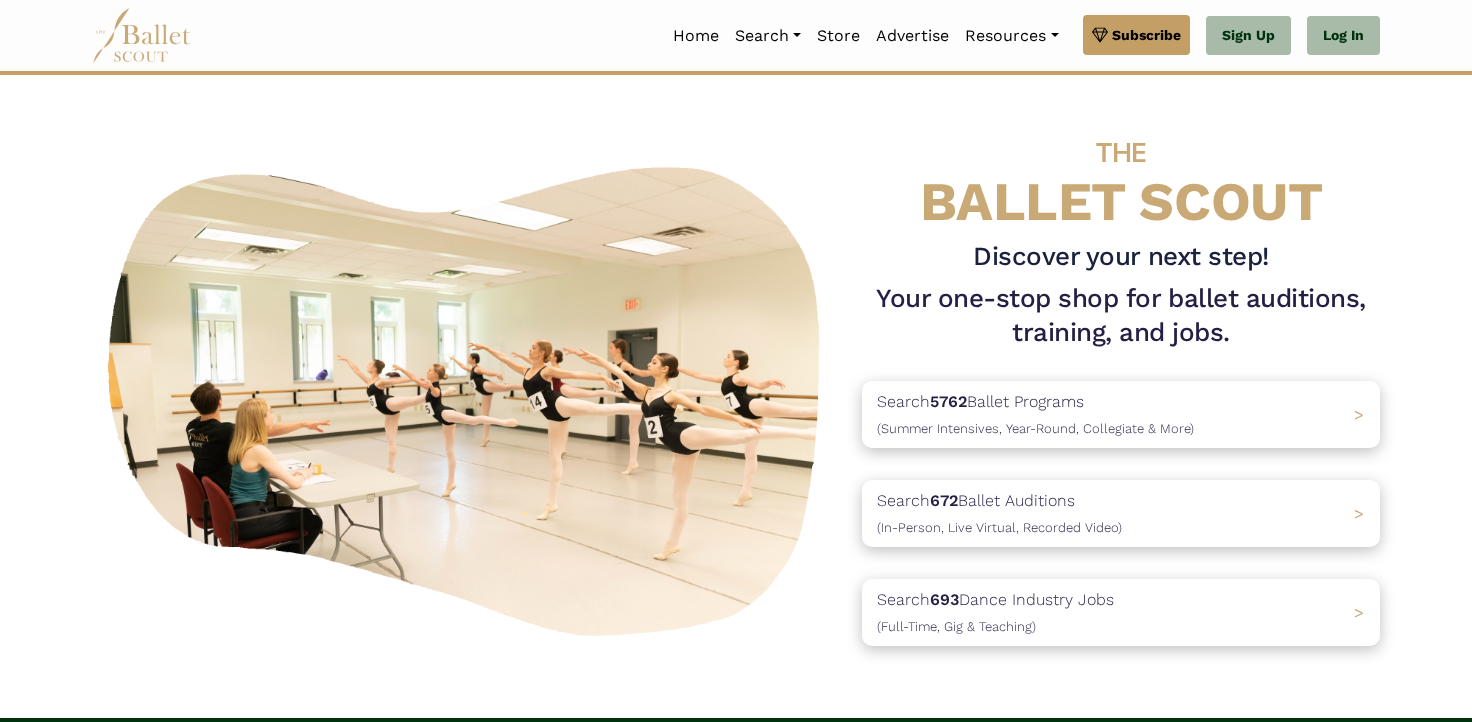scroll, scrollTop: 0, scrollLeft: 0, axis: both 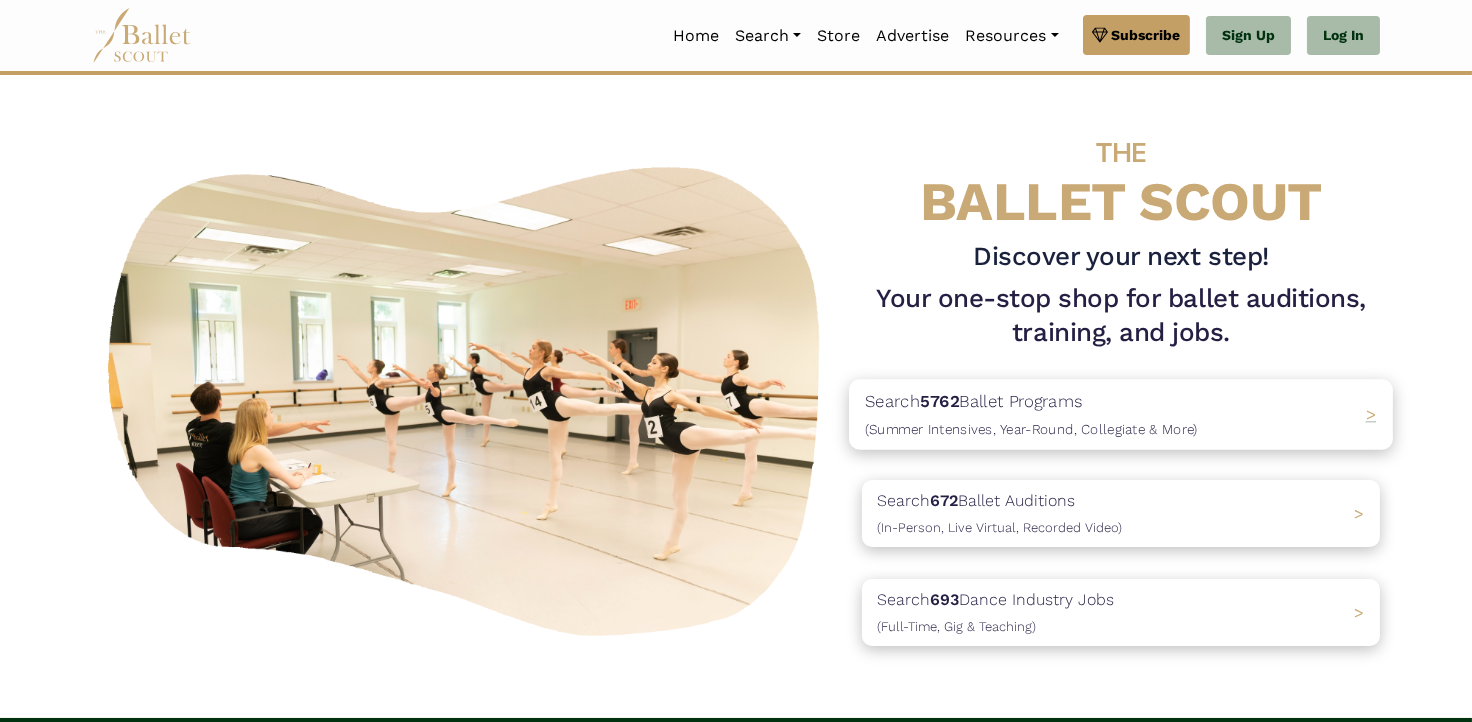 click on "5762" at bounding box center (939, 401) 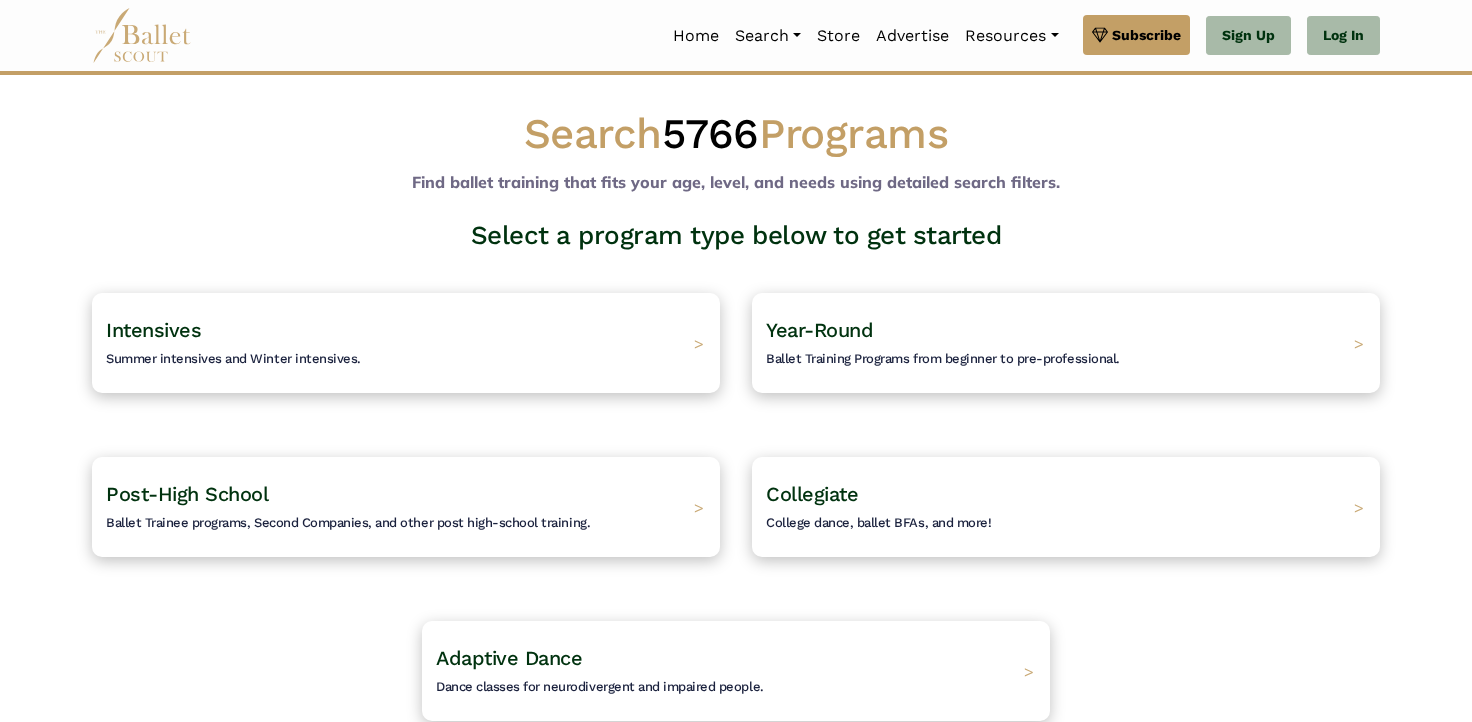 scroll, scrollTop: 0, scrollLeft: 0, axis: both 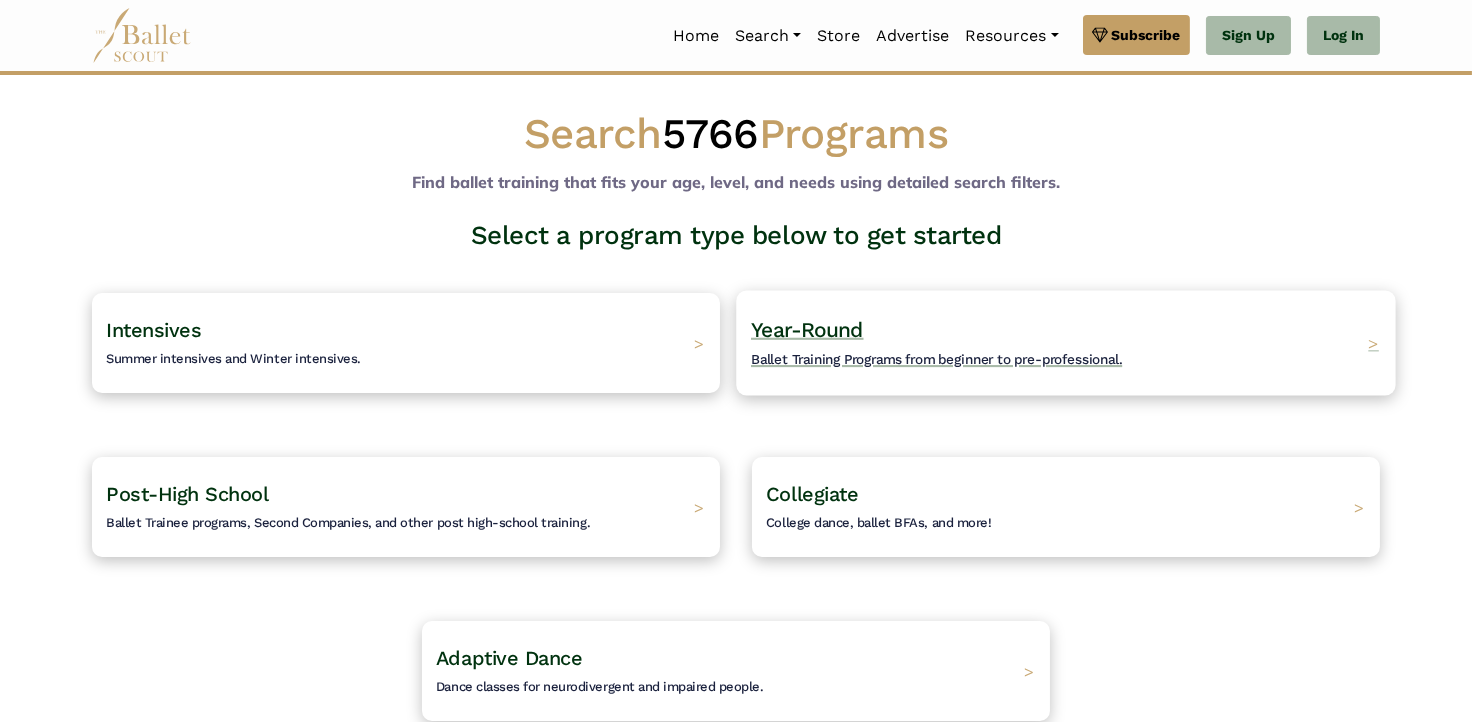 click on "Year-Round Ballet Training
Programs from beginner to pre-professional." at bounding box center (936, 343) 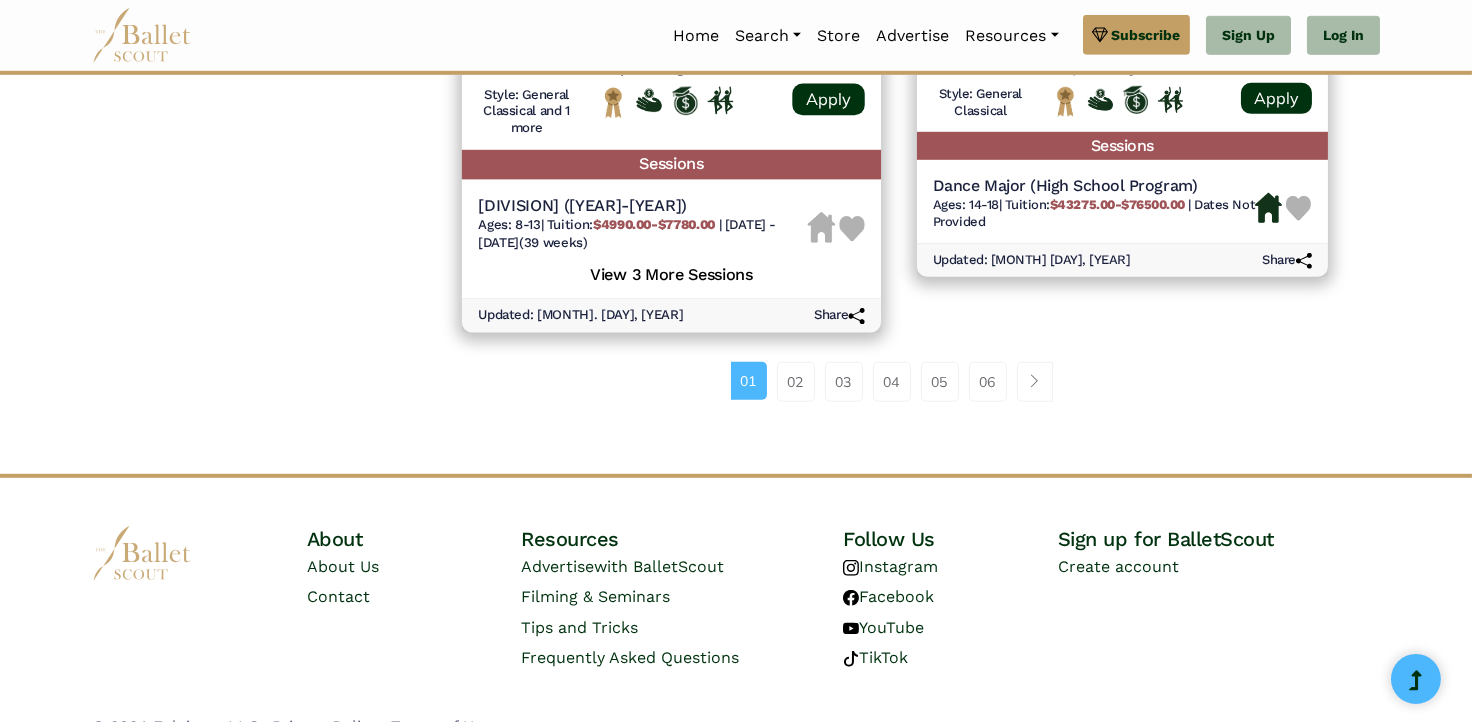 scroll, scrollTop: 2784, scrollLeft: 0, axis: vertical 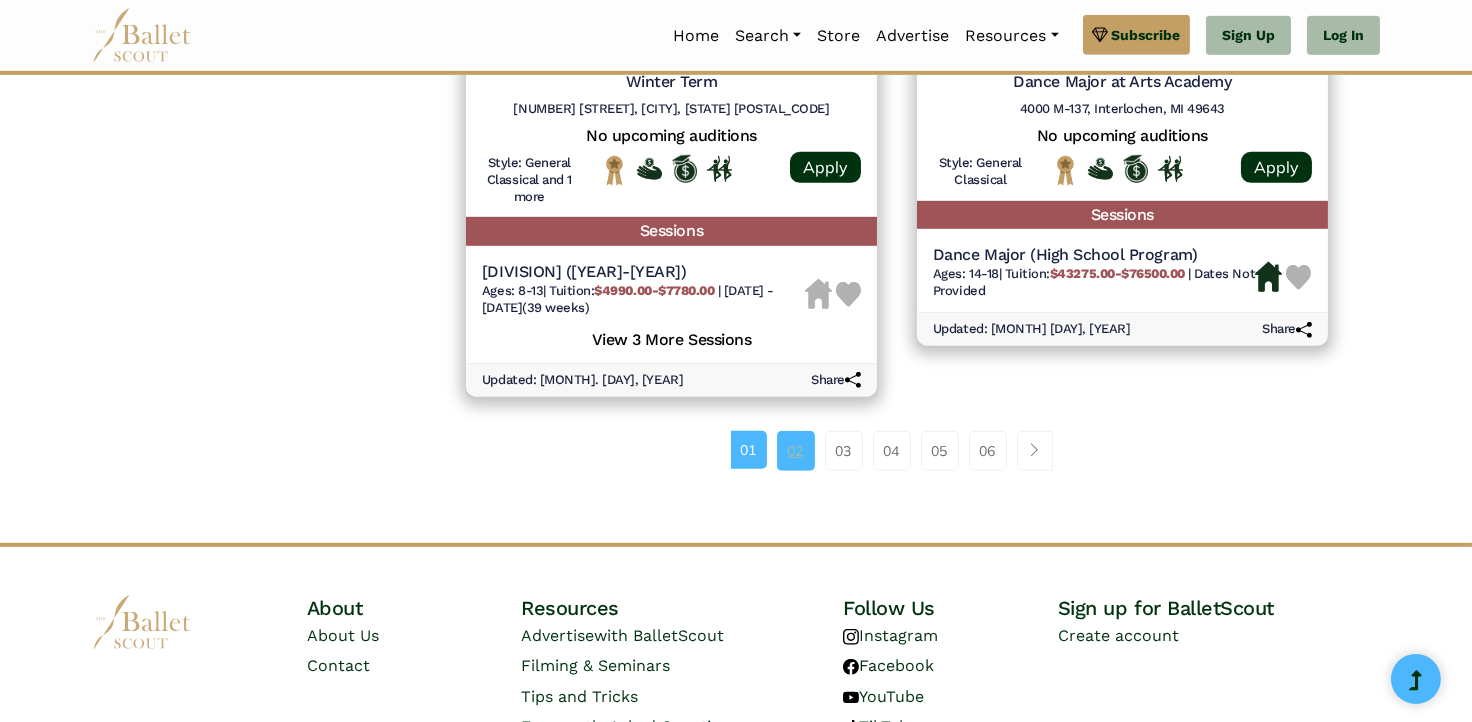click on "02" at bounding box center [796, 451] 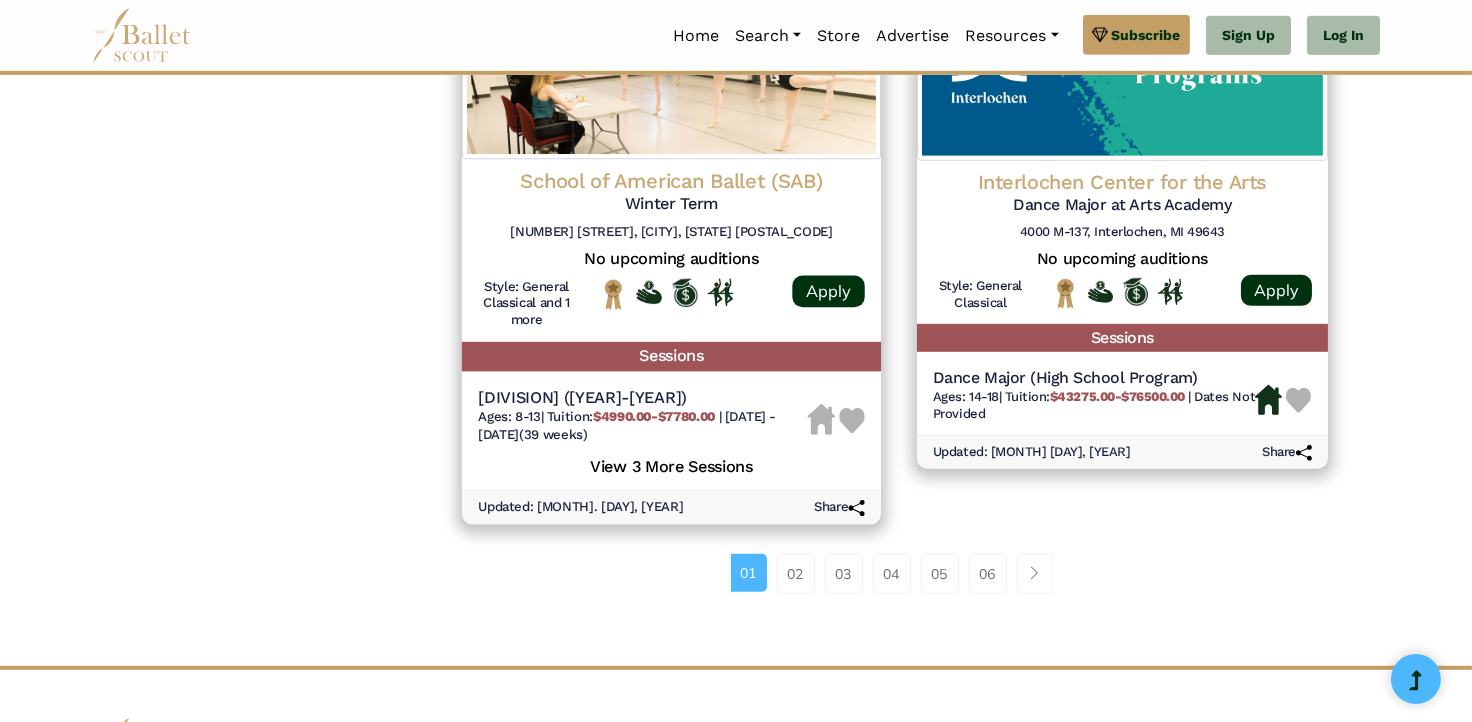 scroll, scrollTop: 2684, scrollLeft: 0, axis: vertical 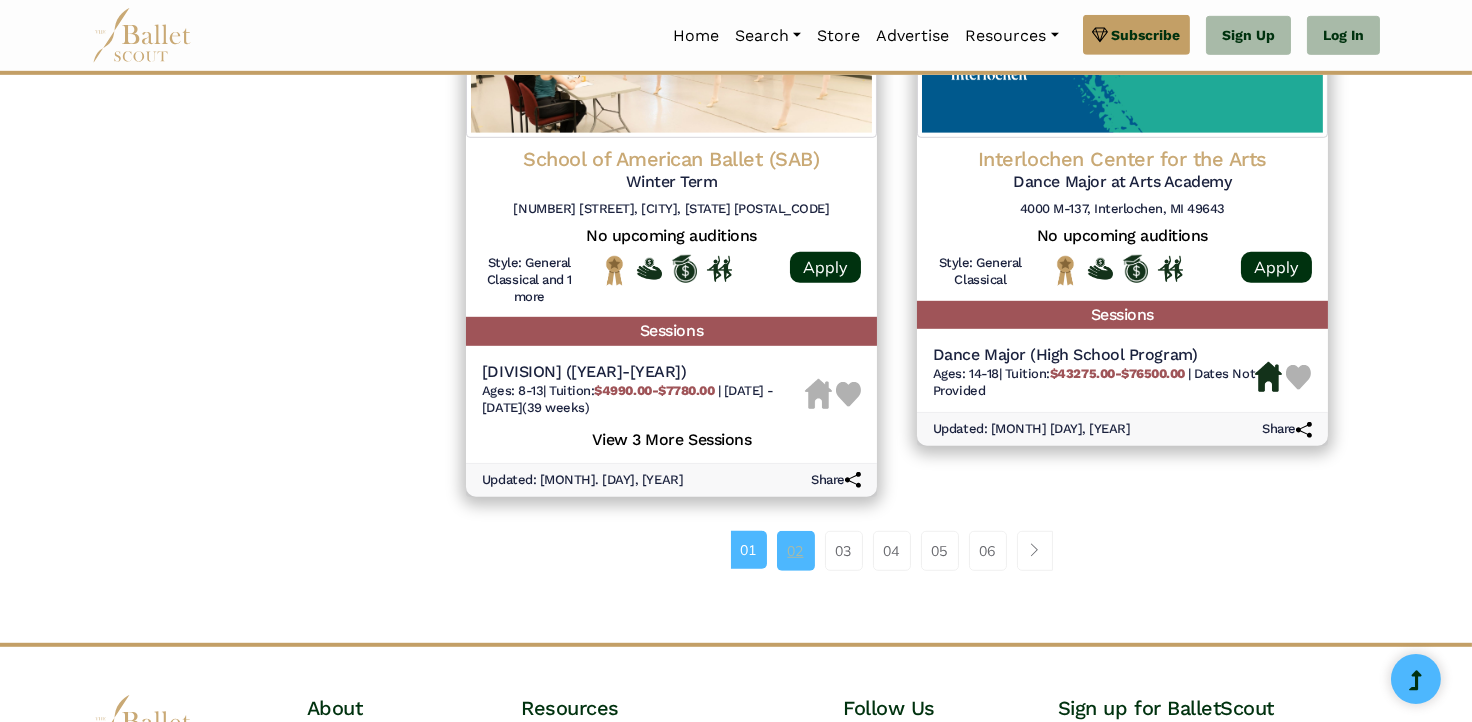 click on "02" at bounding box center [796, 551] 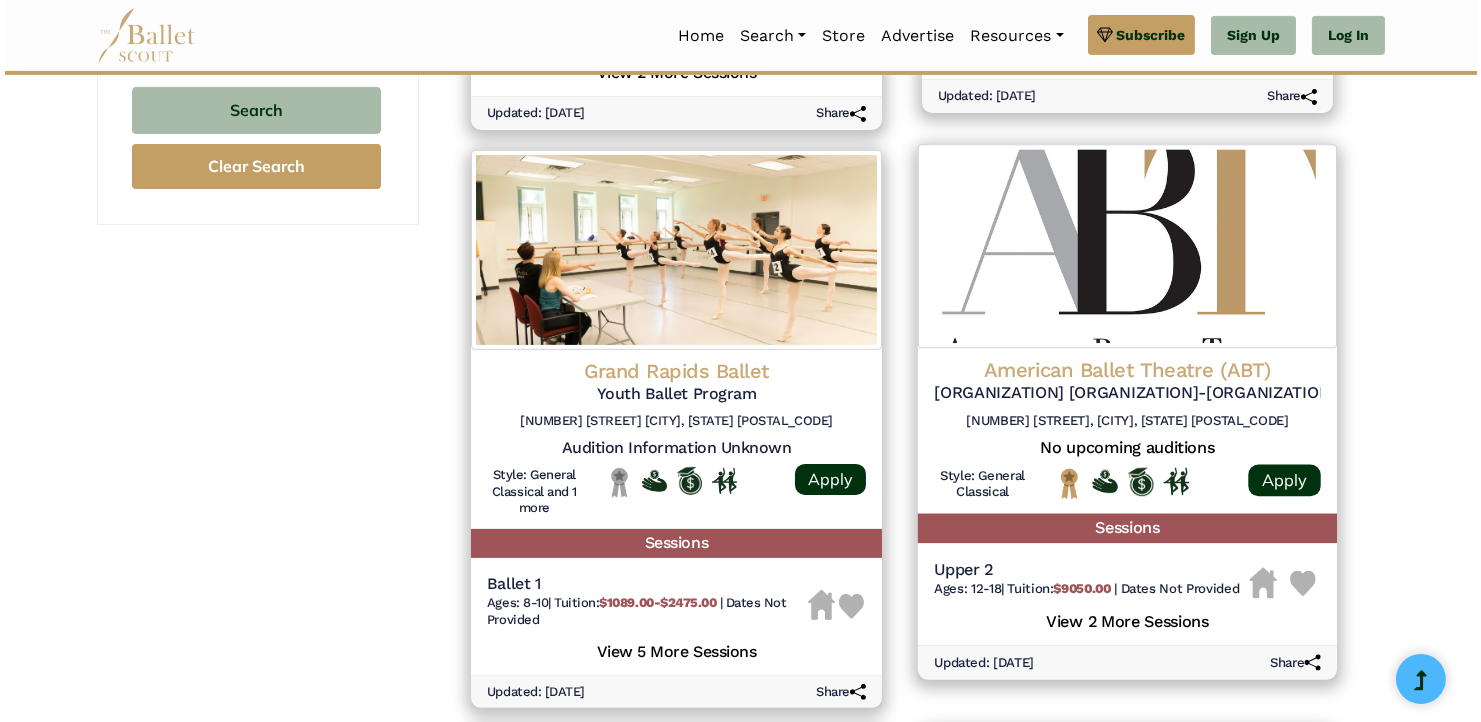 scroll, scrollTop: 1500, scrollLeft: 0, axis: vertical 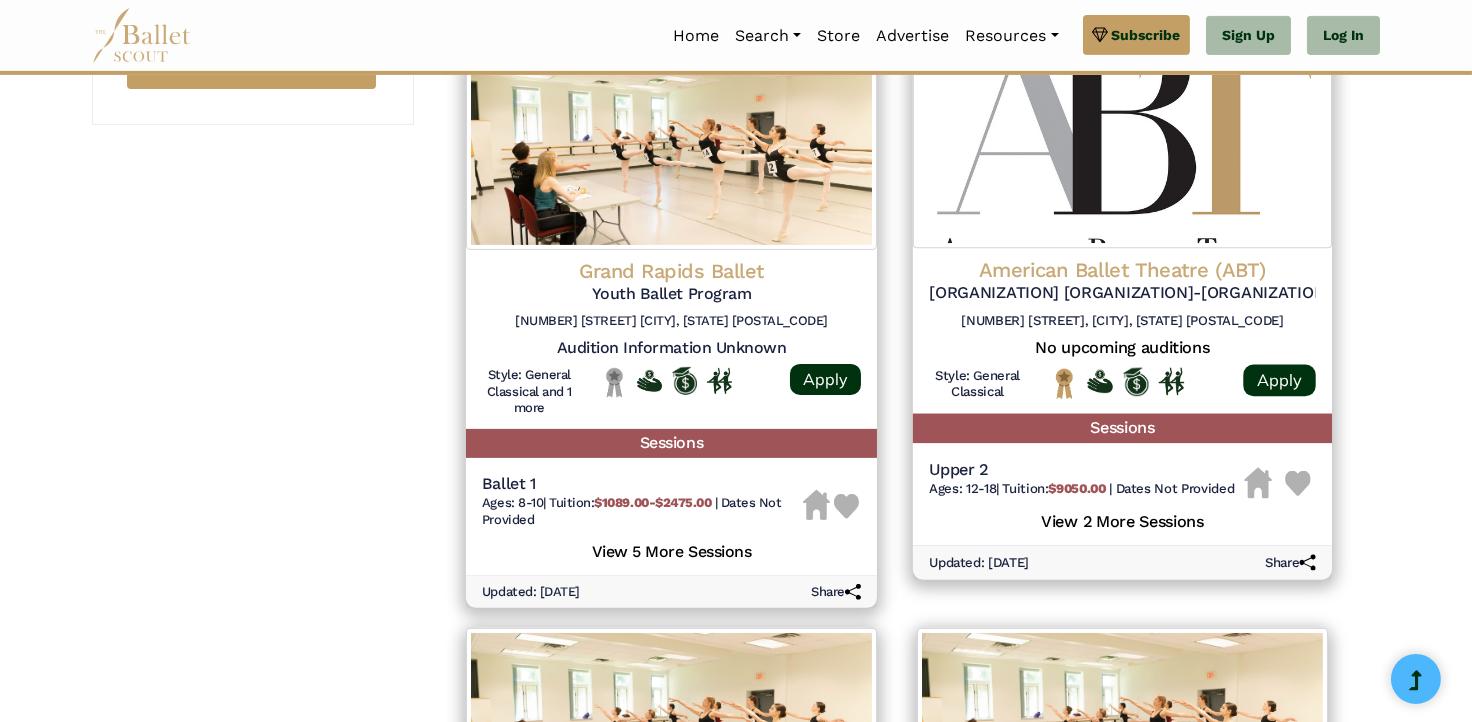 click on "View
2 More Sessions" at bounding box center [1122, 519] 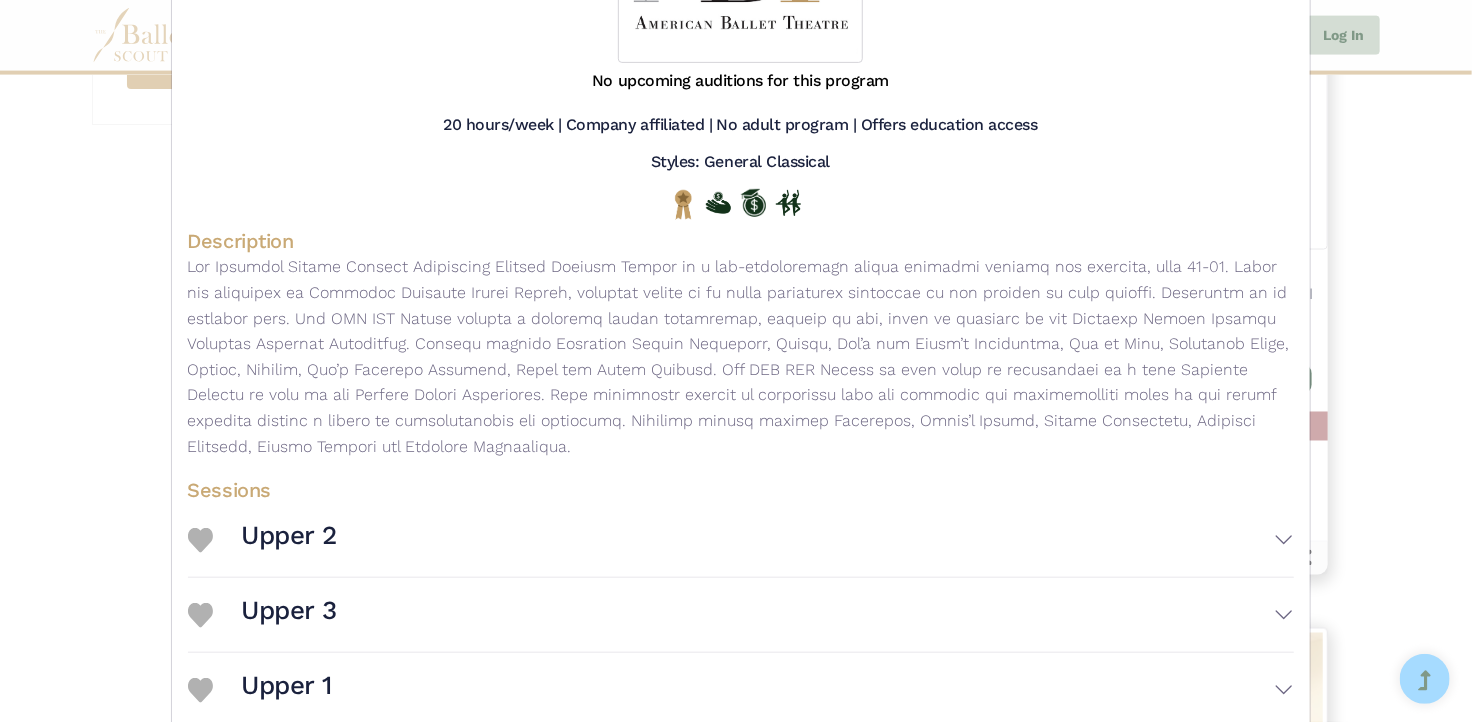 scroll, scrollTop: 486, scrollLeft: 0, axis: vertical 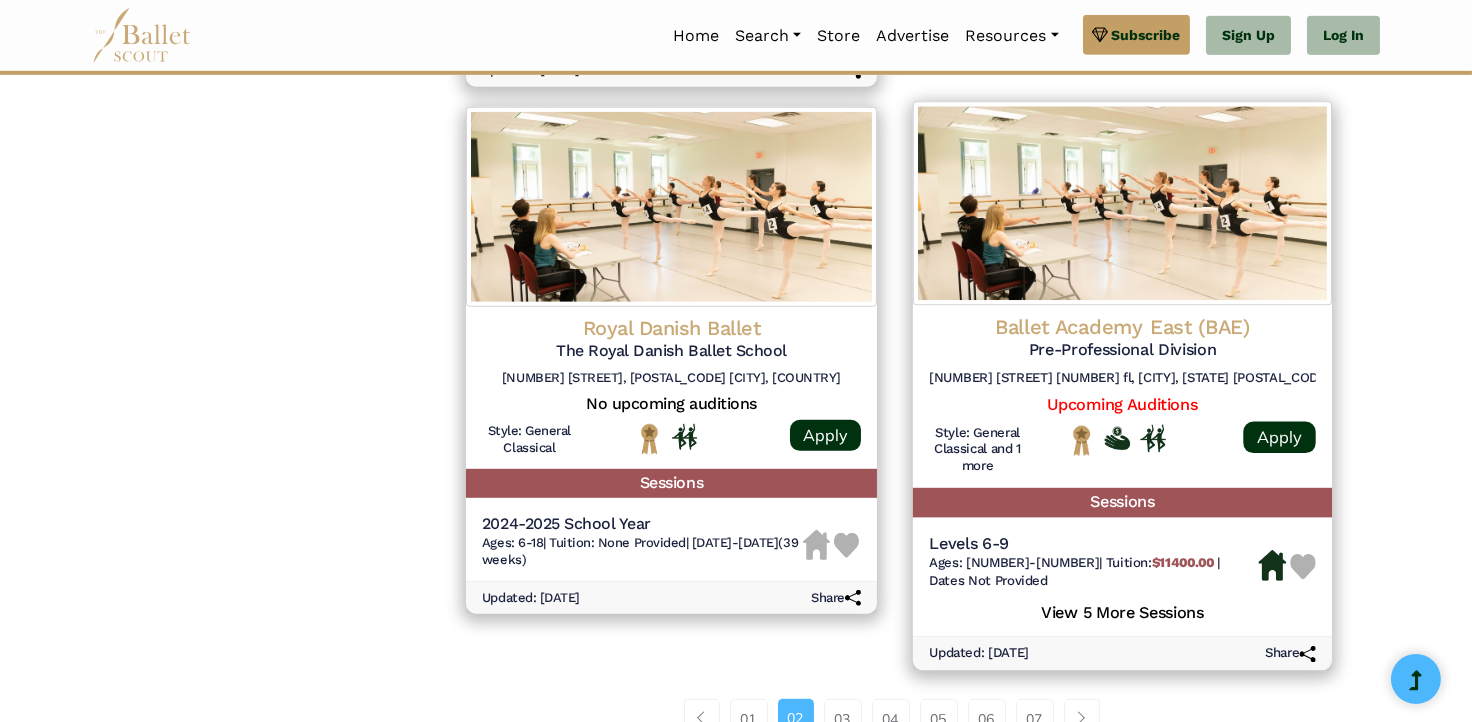 click on "Ballet Academy East (BAE)
Pre-Professional Division
1651 3rd Ave 3rd fl, New York, NY 10128" at bounding box center (1122, 353) 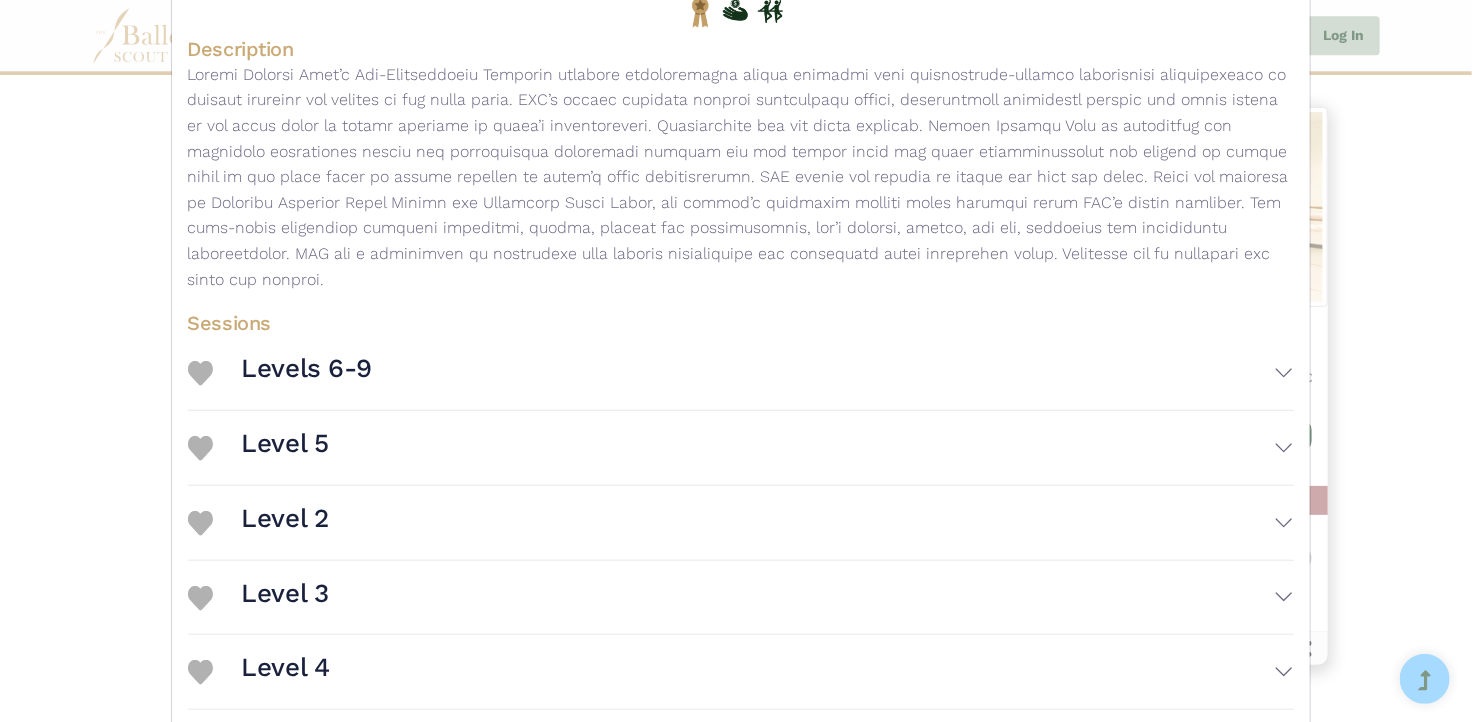 scroll, scrollTop: 368, scrollLeft: 0, axis: vertical 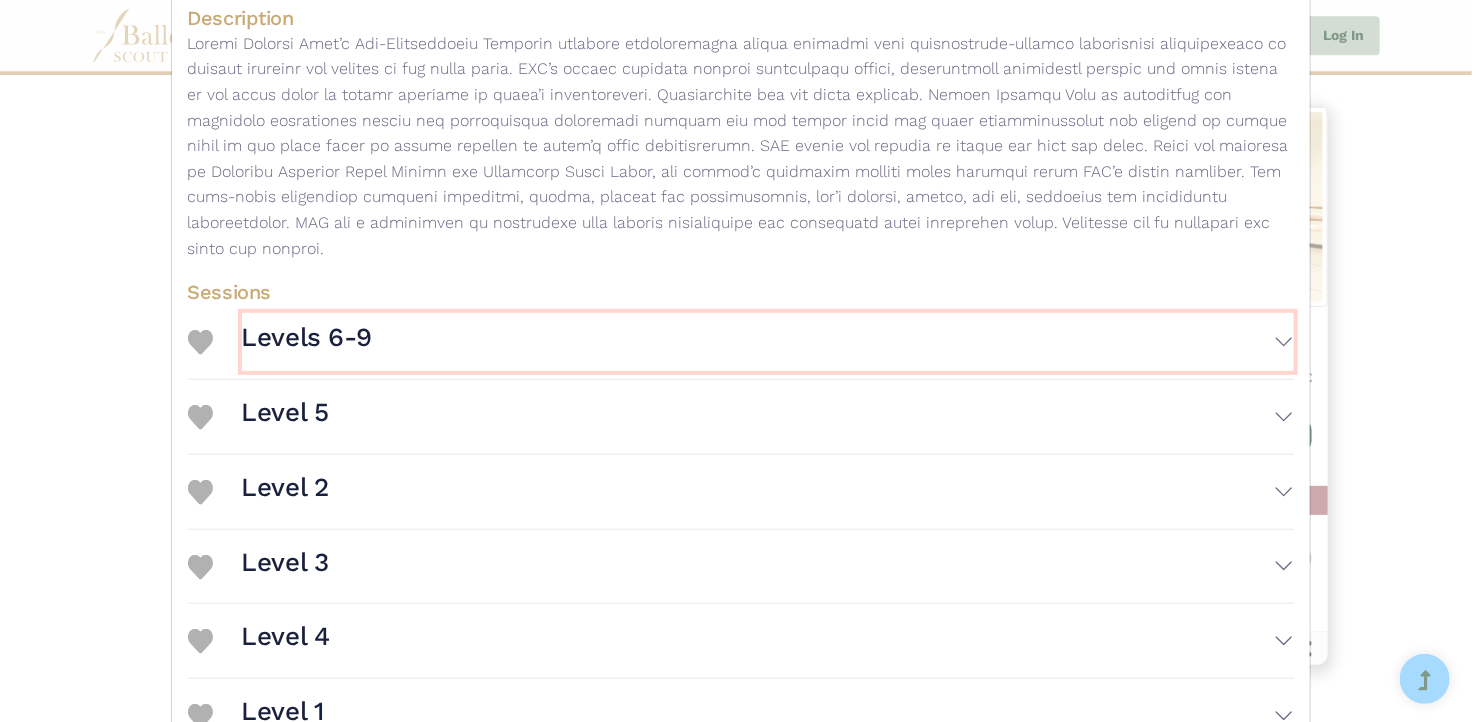 click on "Levels 6-9" at bounding box center (307, 338) 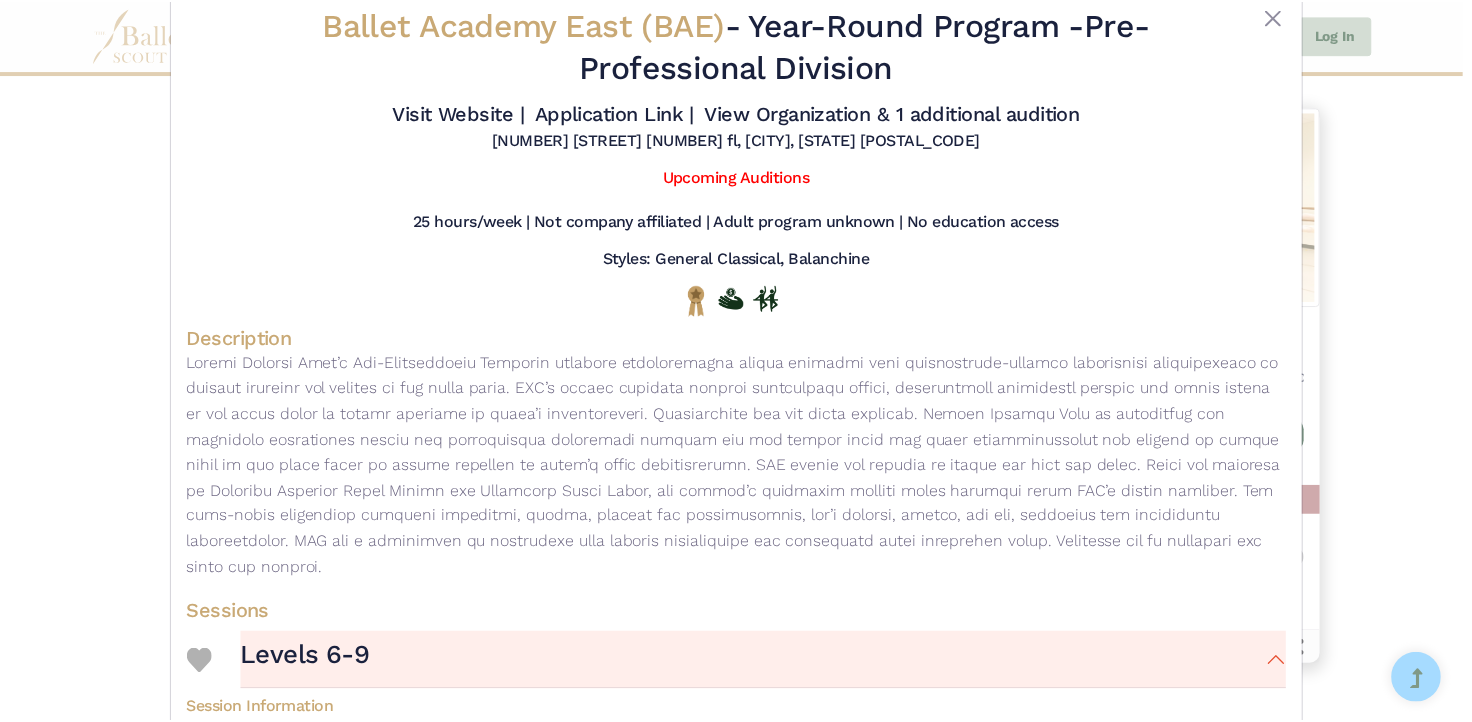 scroll, scrollTop: 0, scrollLeft: 0, axis: both 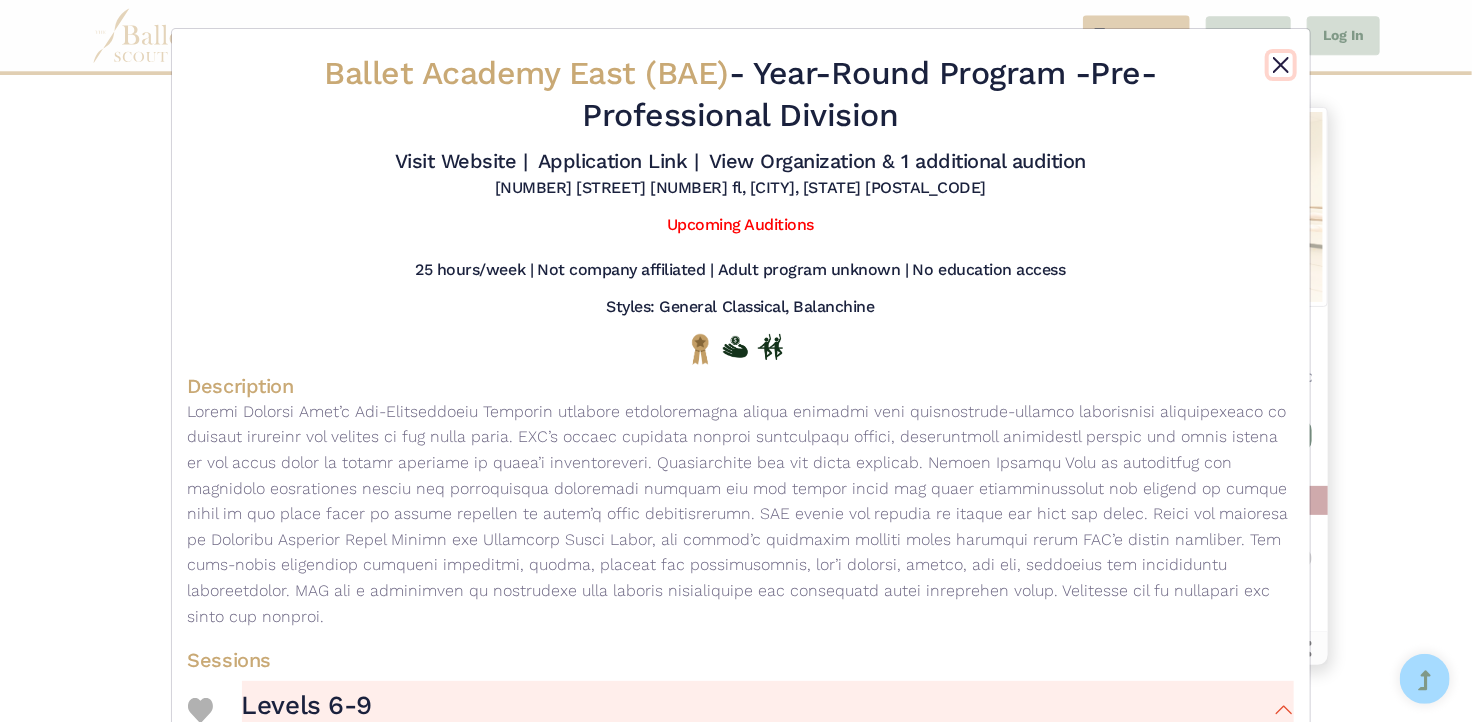 click at bounding box center [1281, 65] 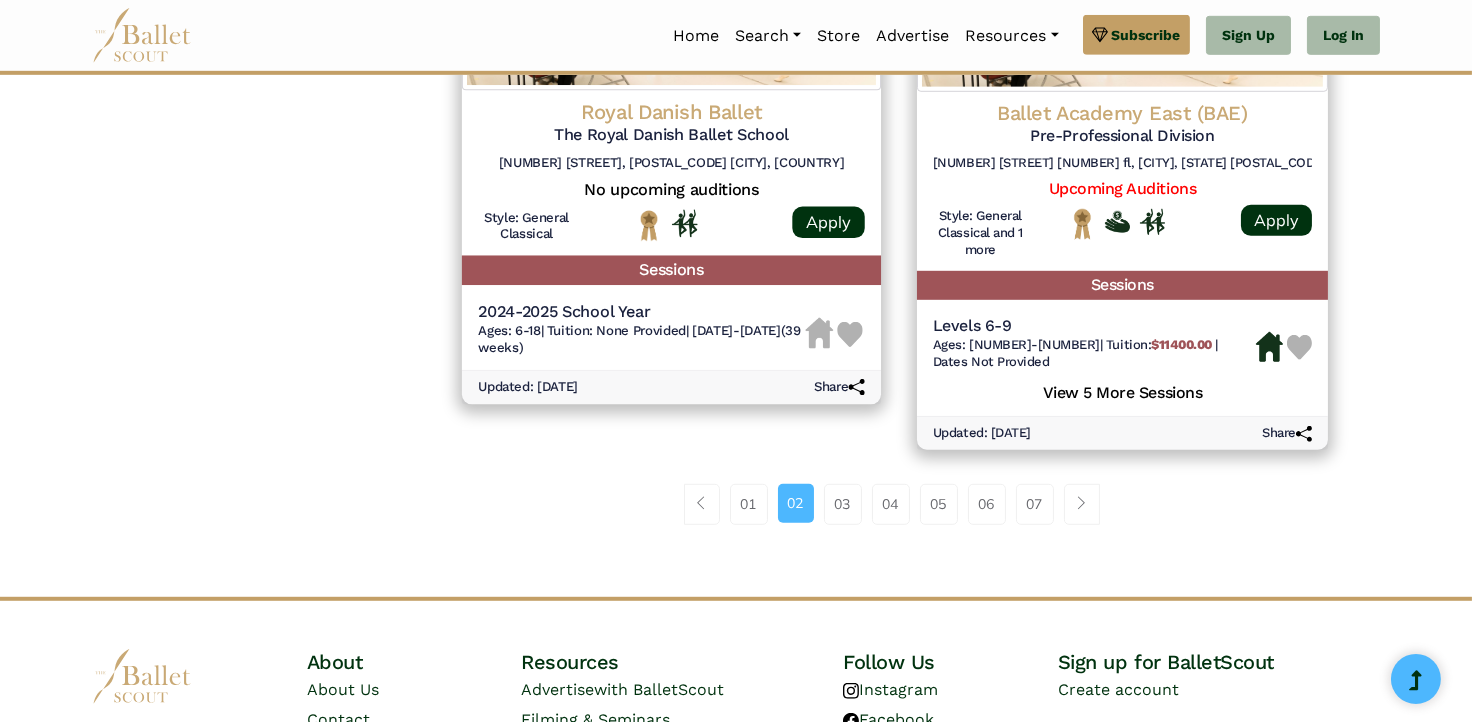 scroll, scrollTop: 2951, scrollLeft: 0, axis: vertical 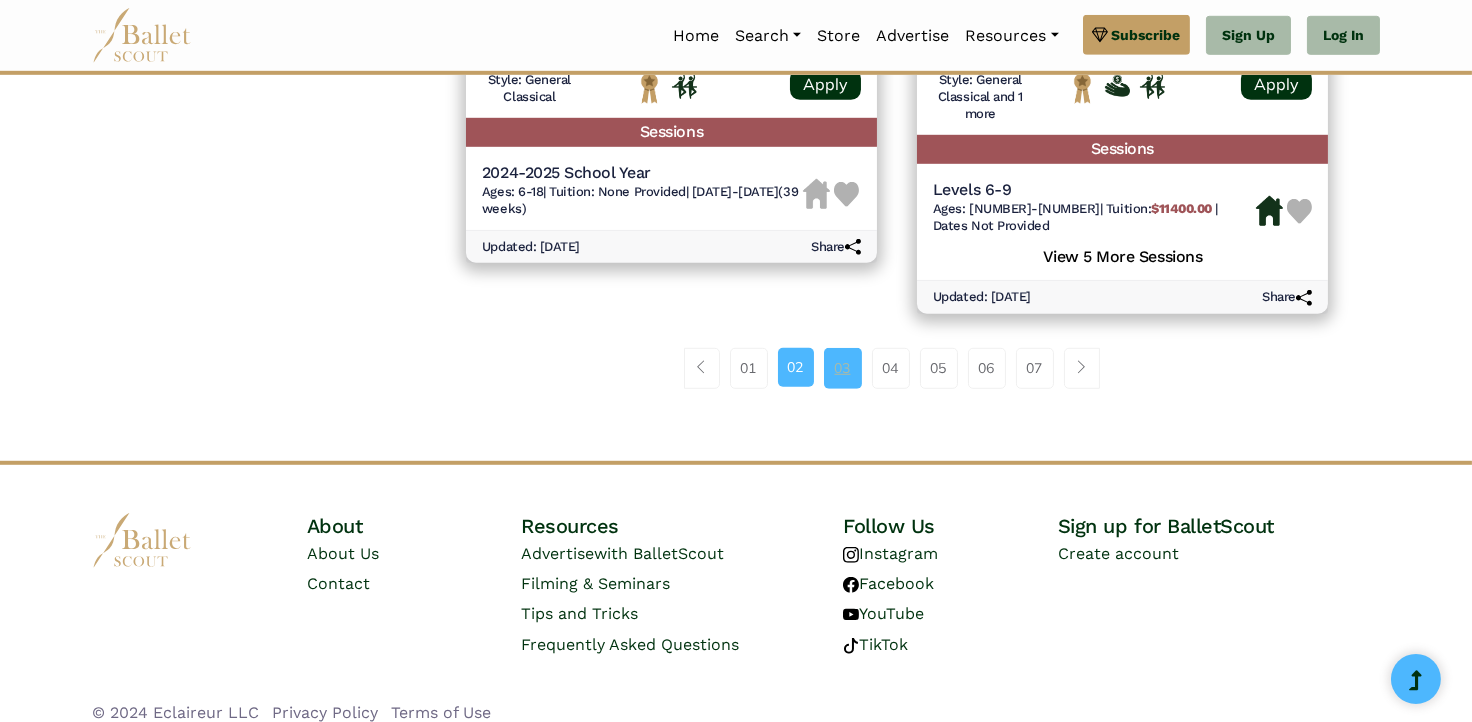 click on "03" at bounding box center (843, 368) 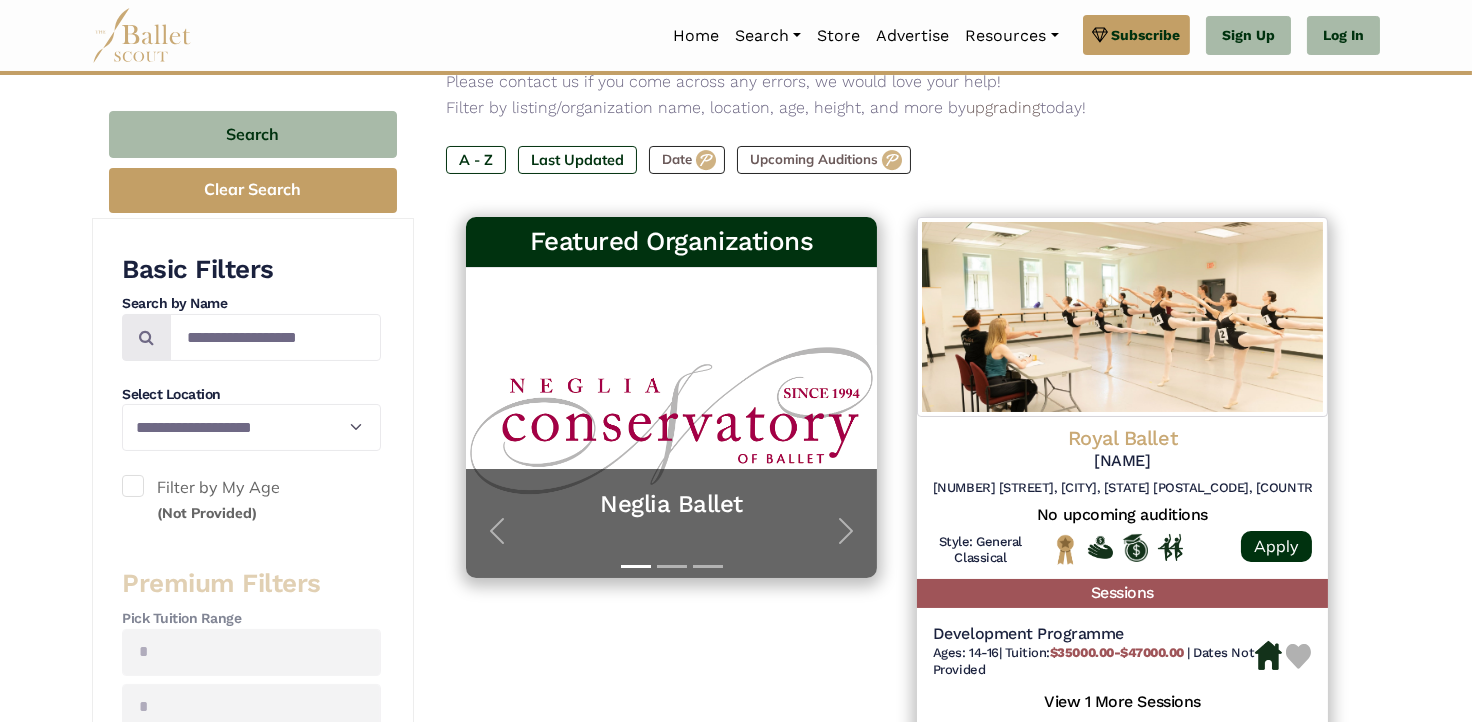 scroll, scrollTop: 300, scrollLeft: 0, axis: vertical 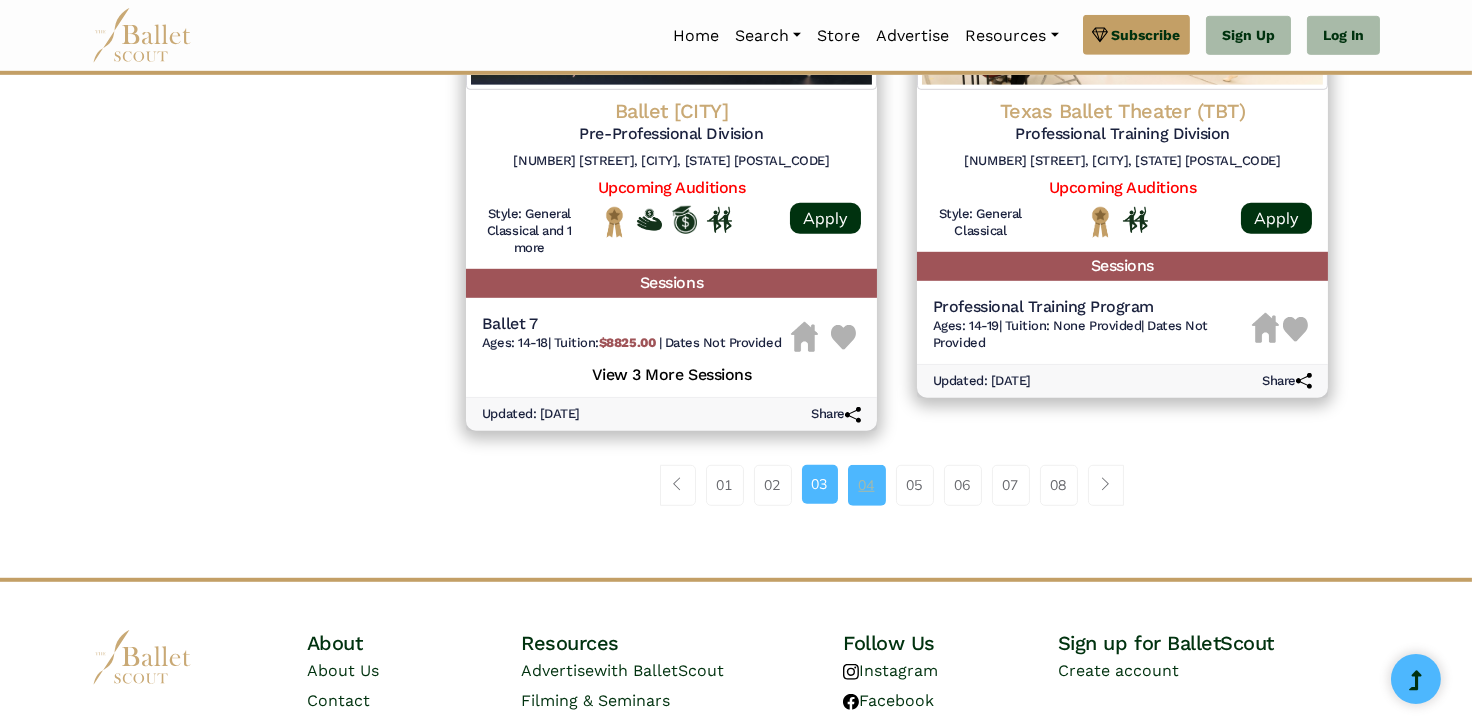 click on "04" at bounding box center (867, 485) 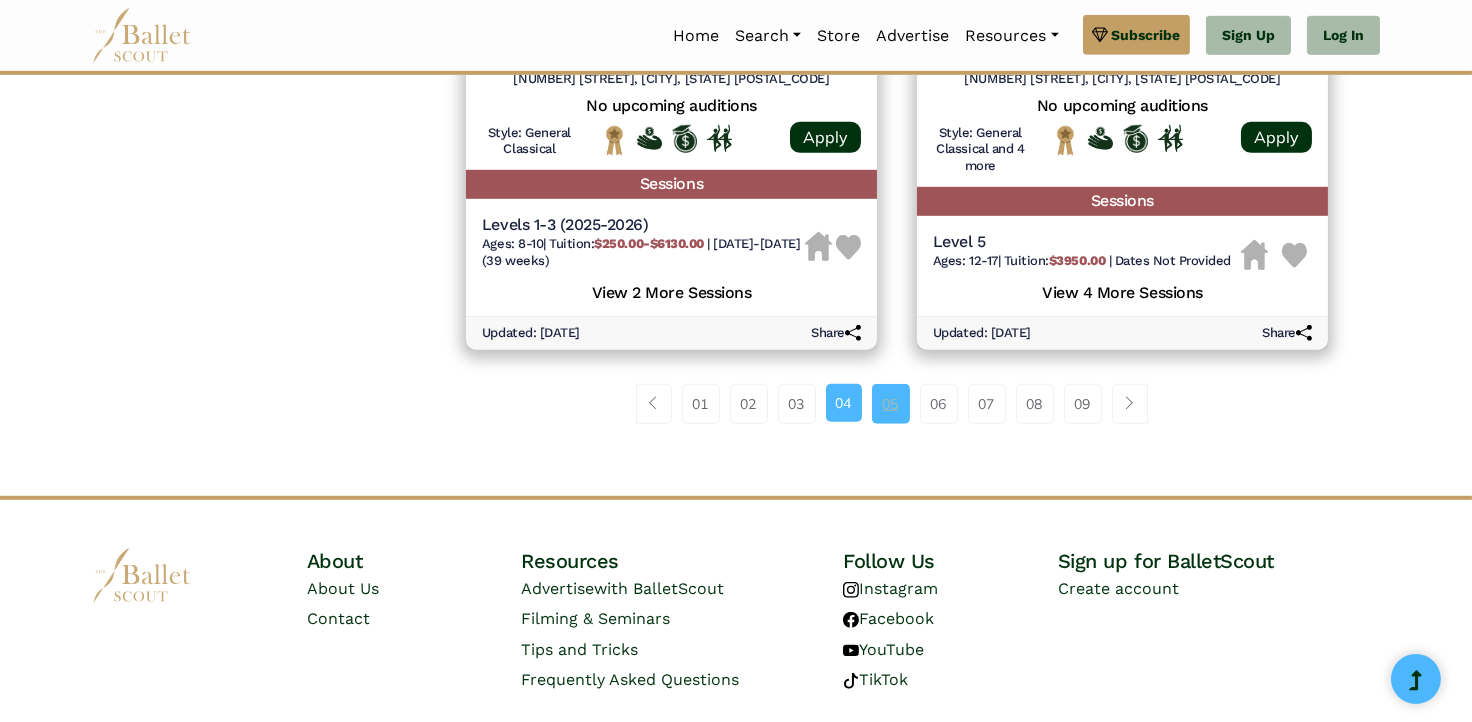 scroll, scrollTop: 2800, scrollLeft: 0, axis: vertical 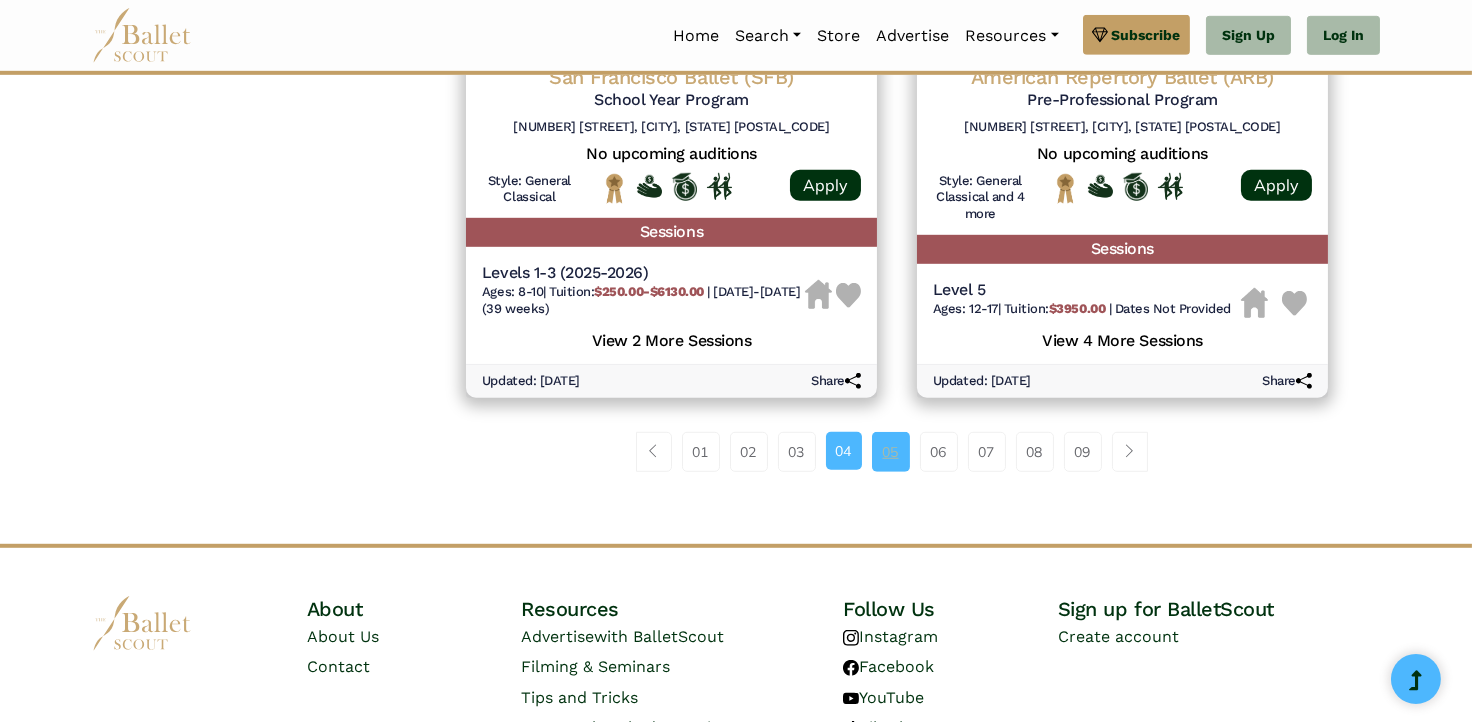 click on "05" at bounding box center (891, 452) 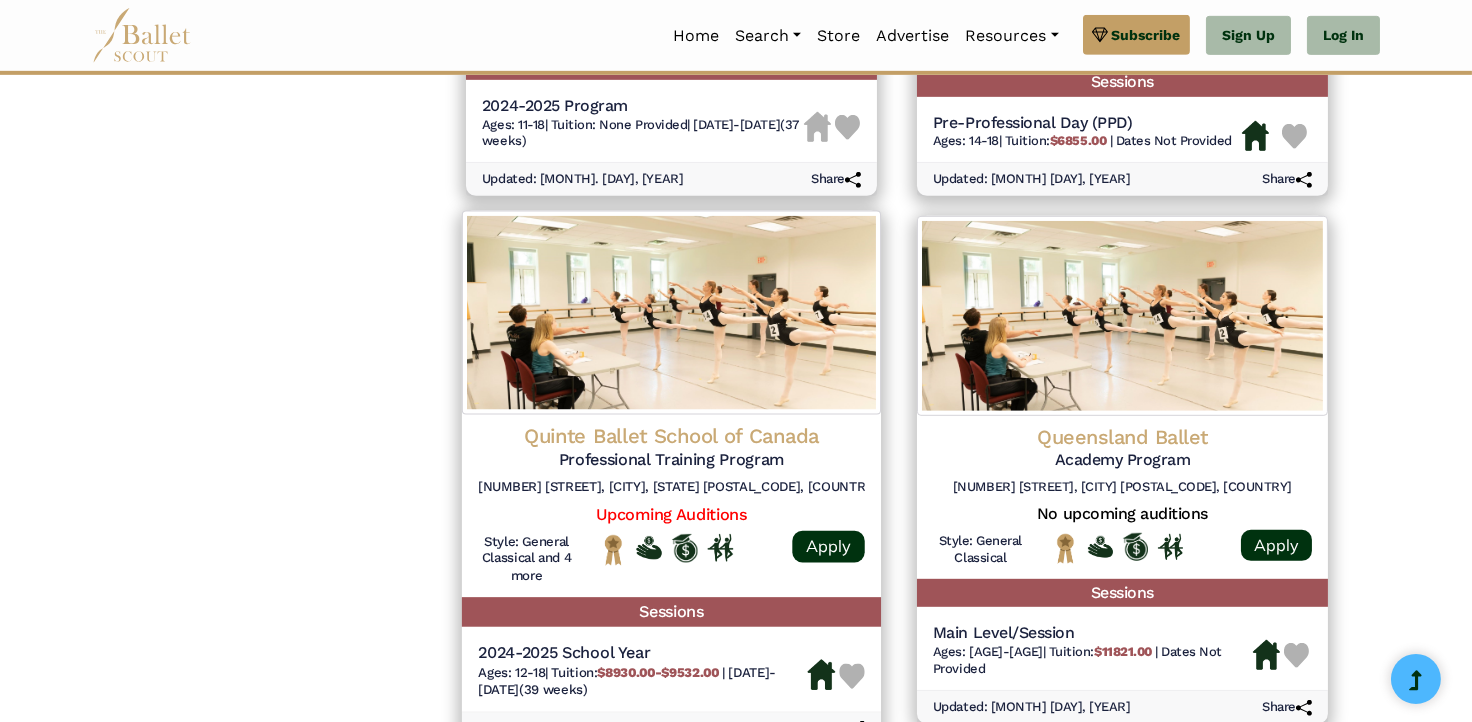 scroll, scrollTop: 2400, scrollLeft: 0, axis: vertical 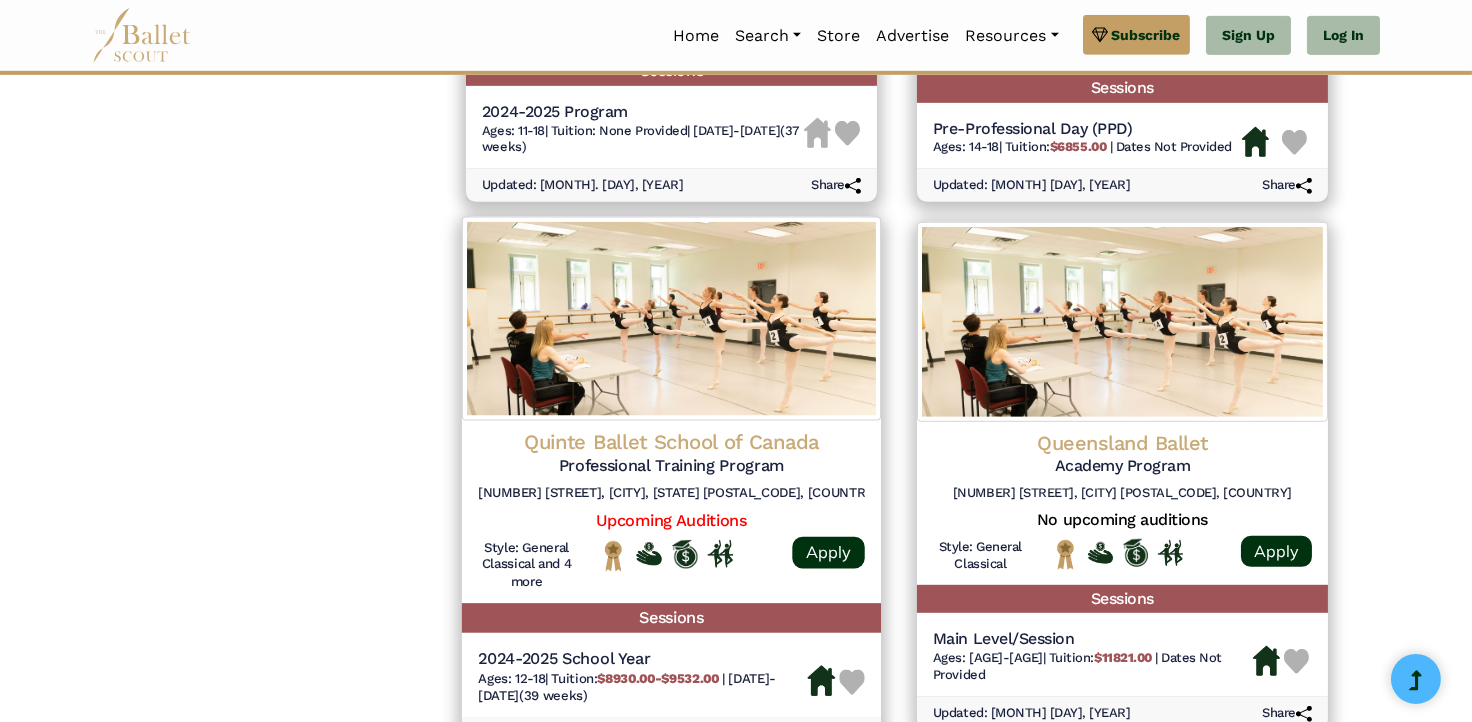 click on "Professional Training Program" at bounding box center (1122, -1695) 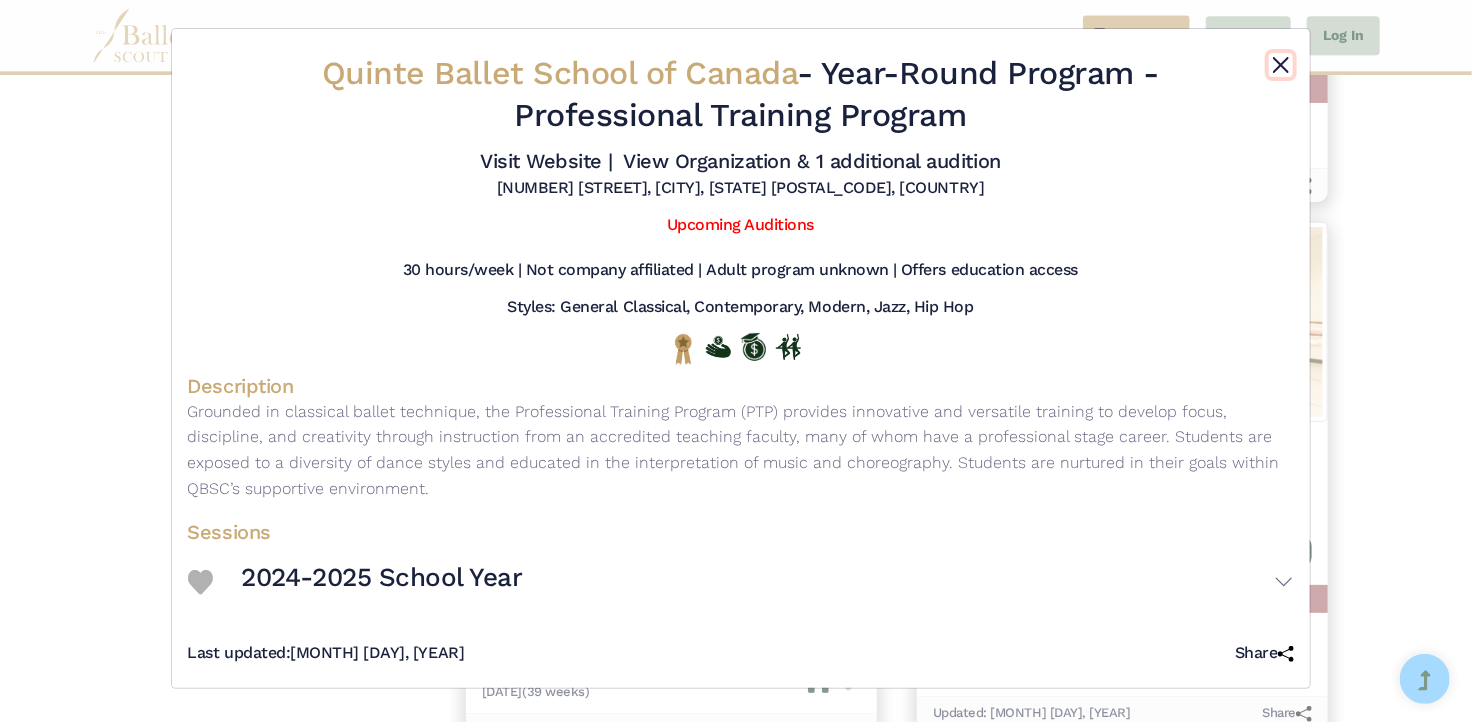 click at bounding box center (1281, 65) 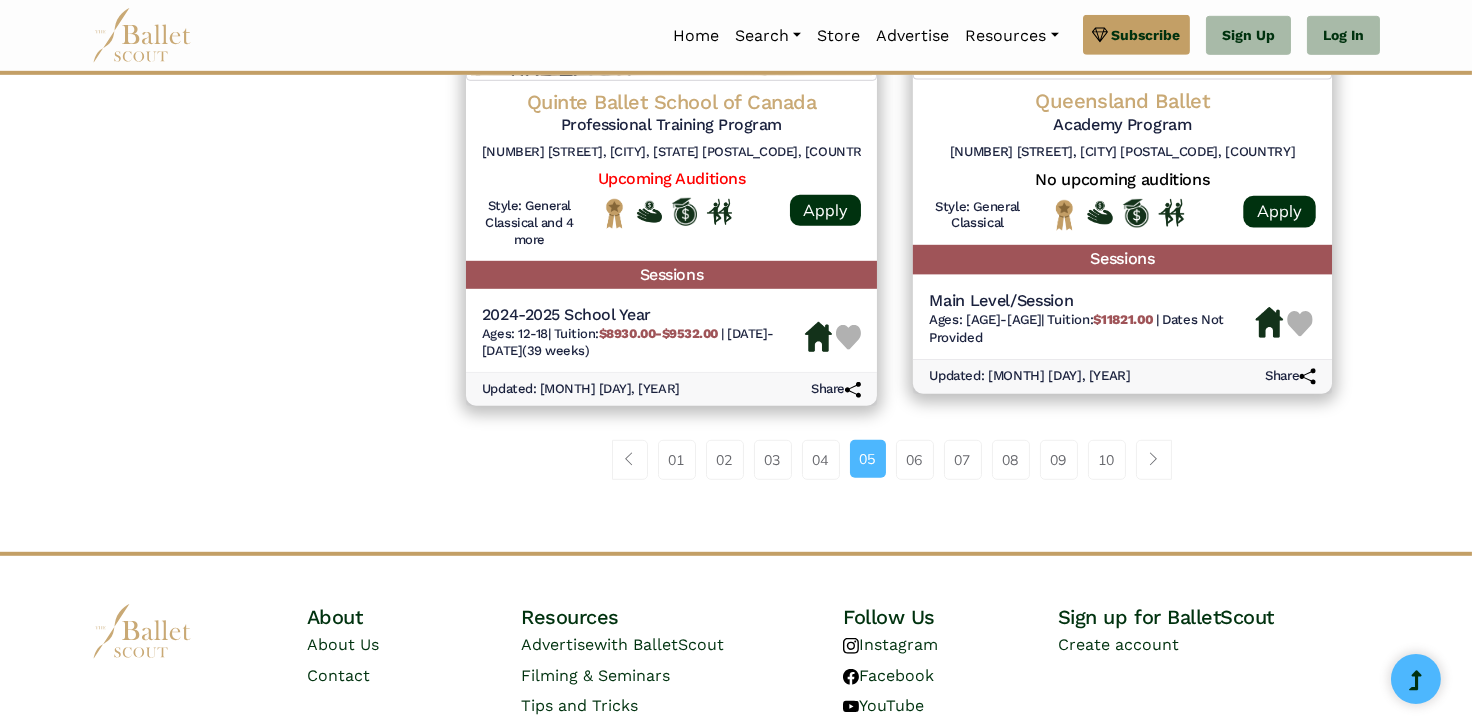 scroll, scrollTop: 2800, scrollLeft: 0, axis: vertical 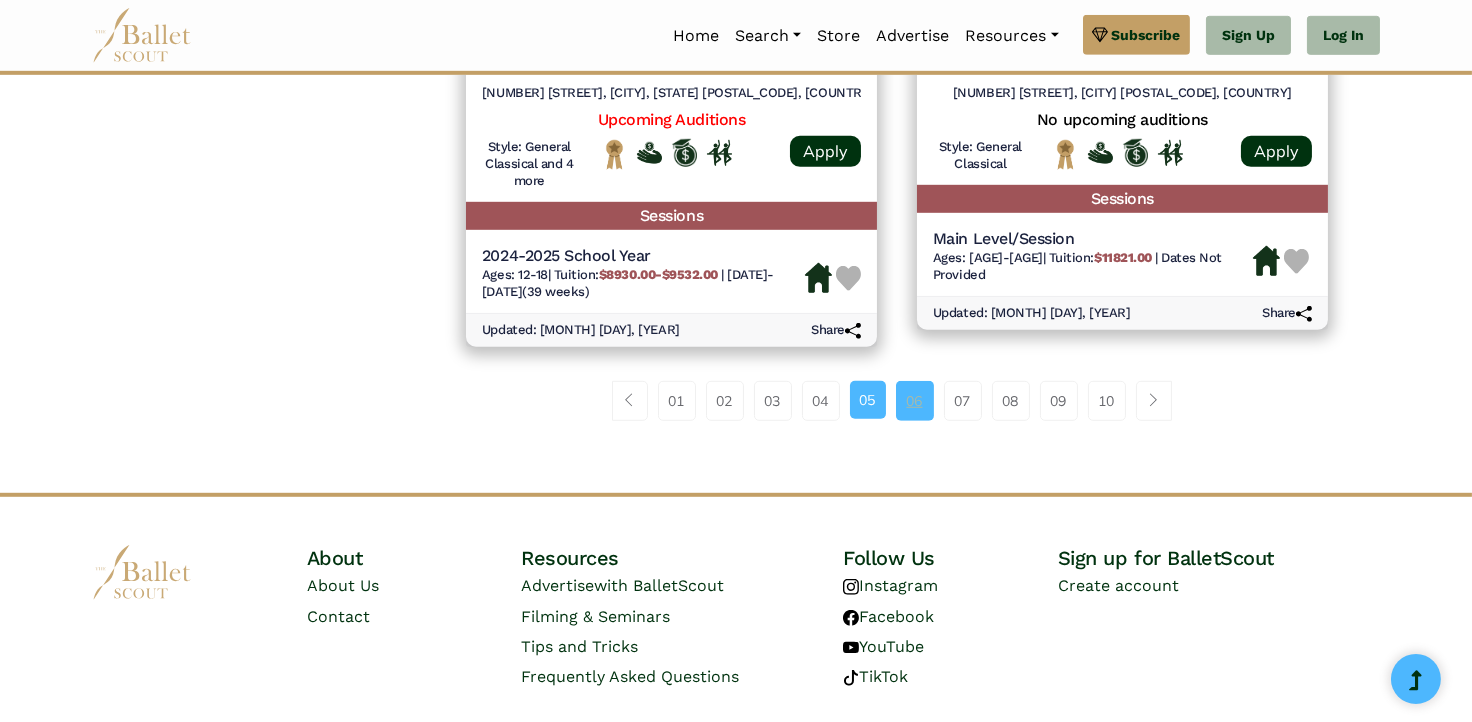 click on "06" at bounding box center [915, 401] 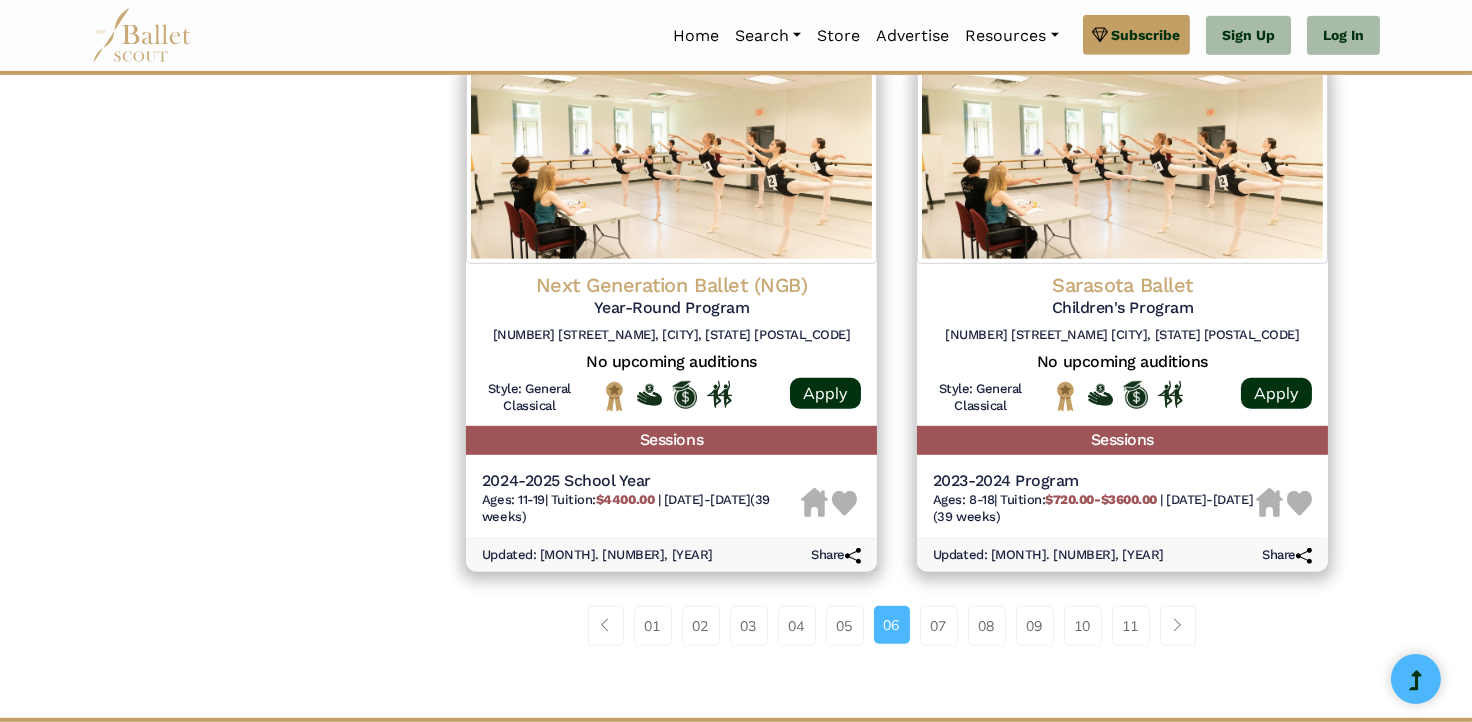 scroll, scrollTop: 2600, scrollLeft: 0, axis: vertical 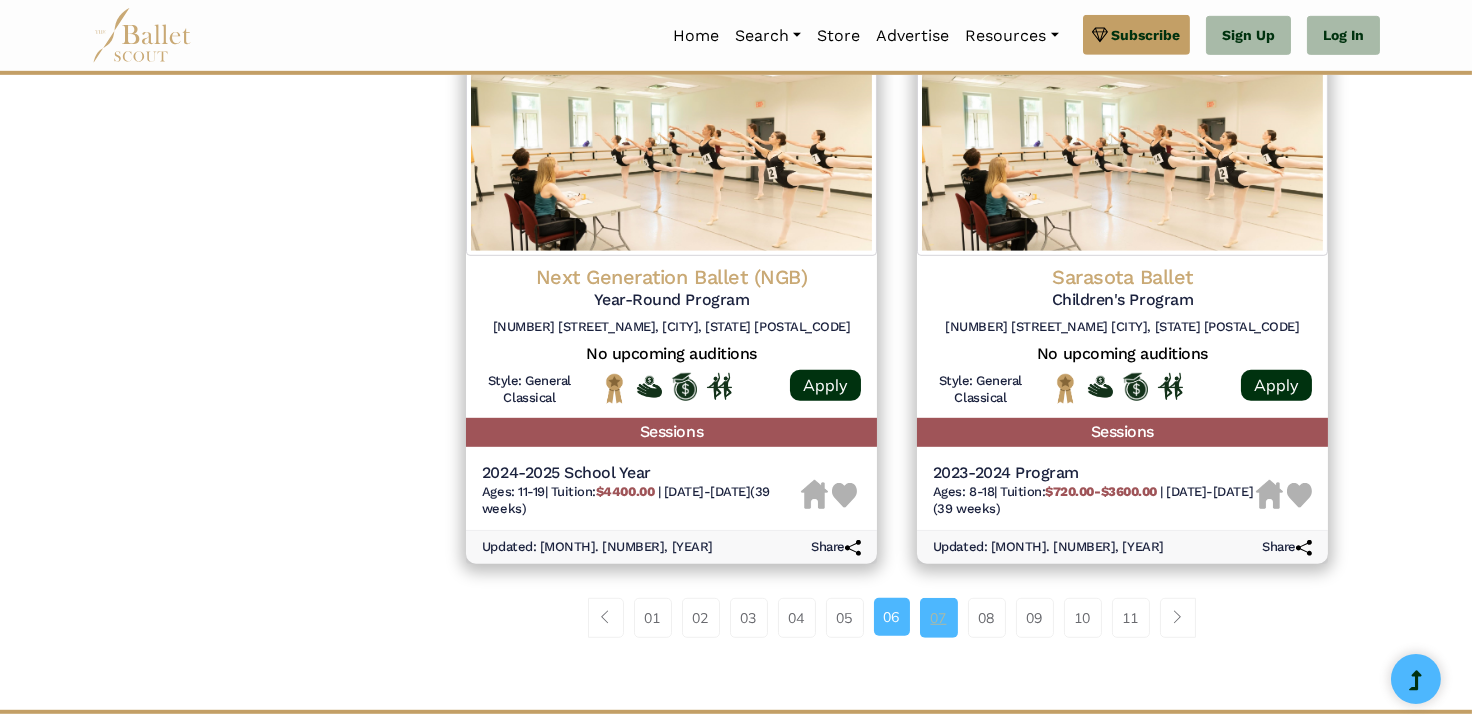 click on "07" at bounding box center (939, 618) 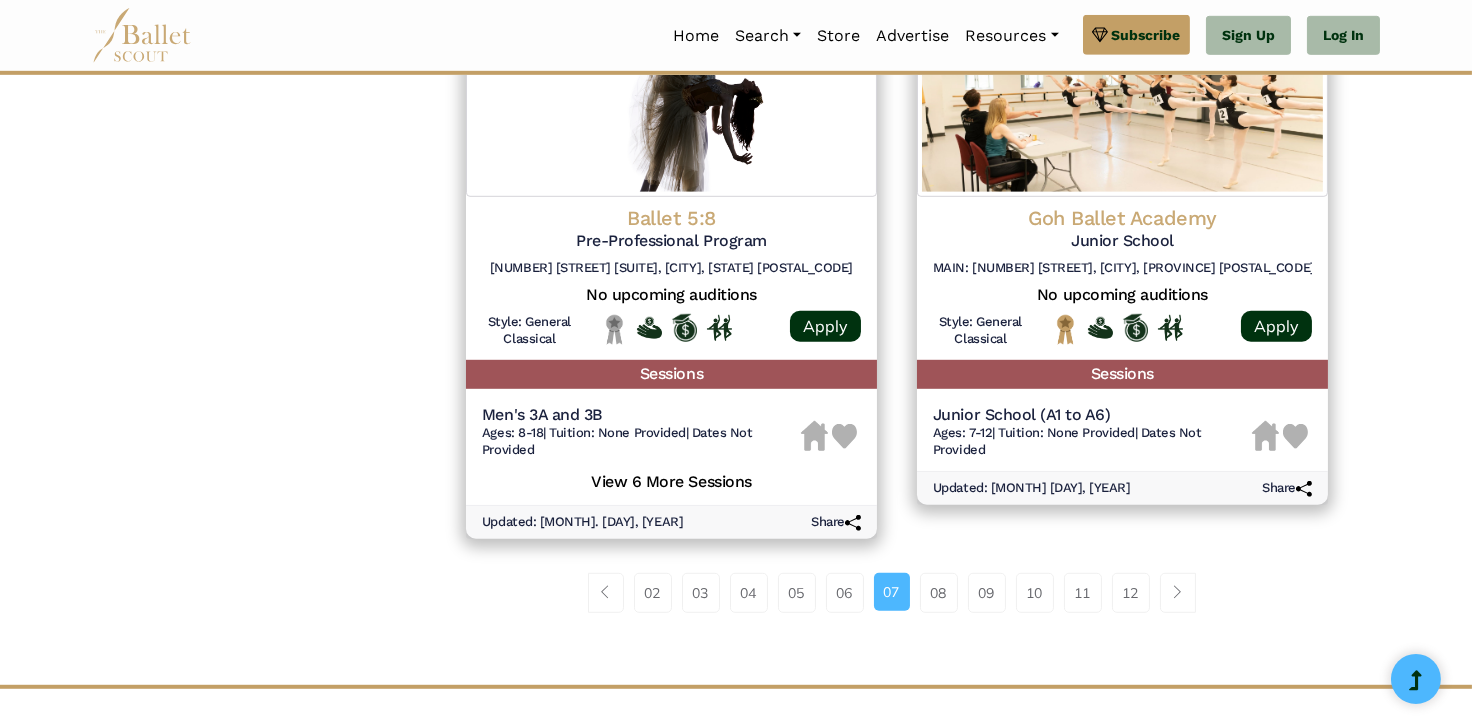 scroll, scrollTop: 2900, scrollLeft: 0, axis: vertical 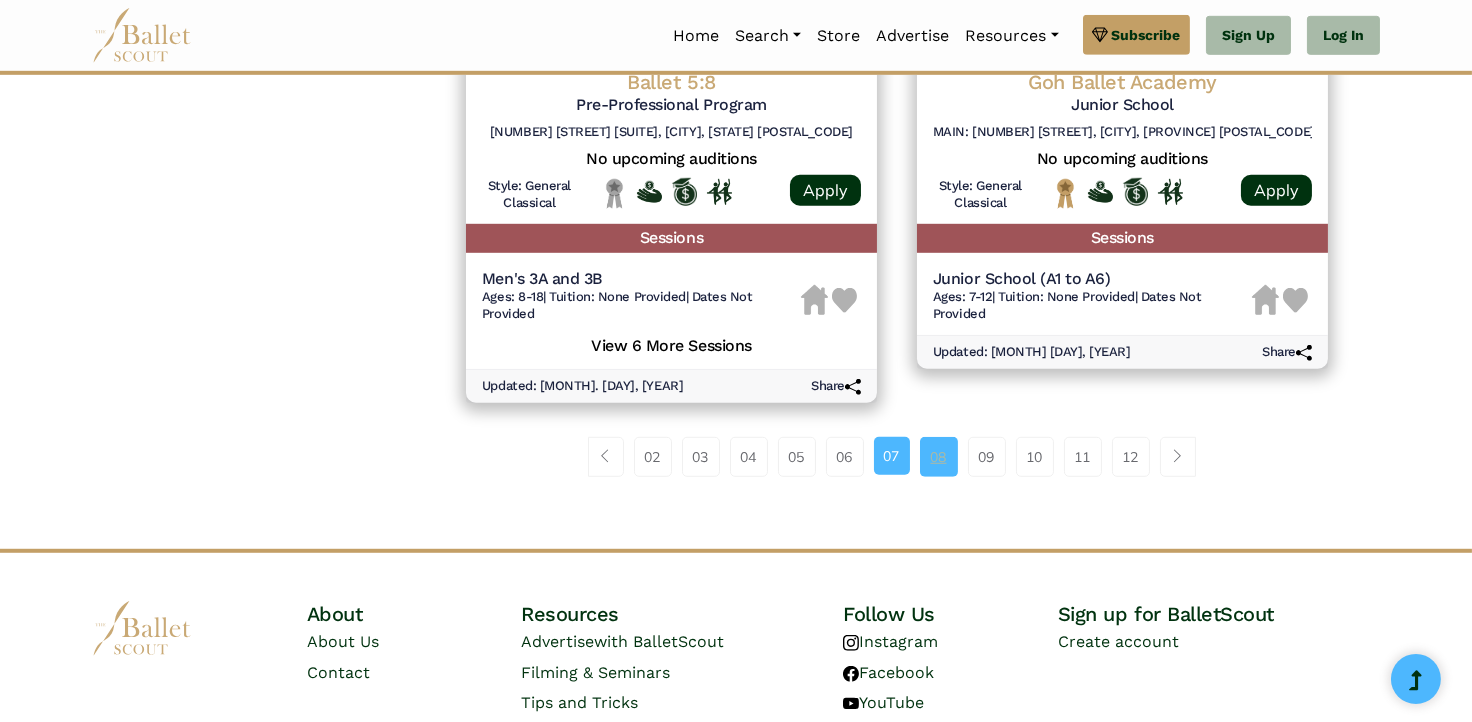 click on "08" at bounding box center [939, 457] 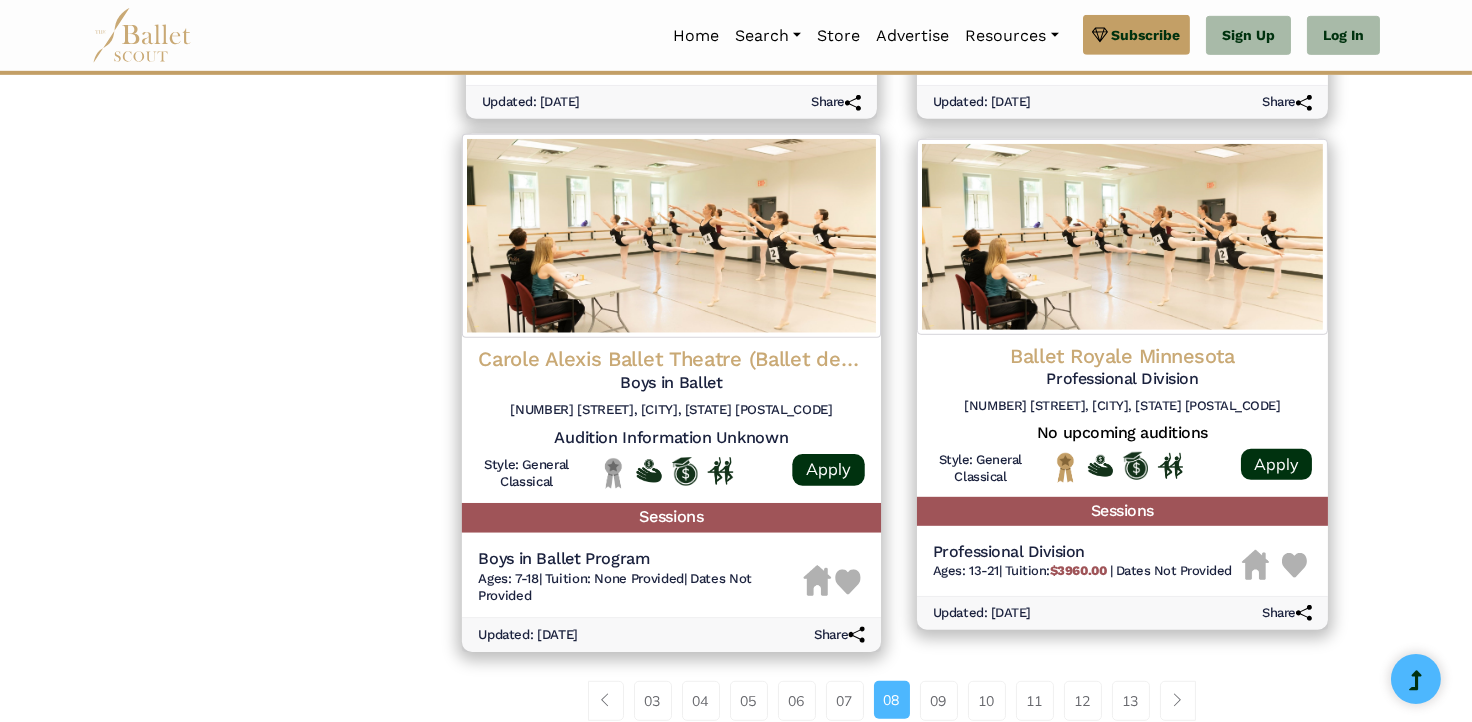 scroll, scrollTop: 2600, scrollLeft: 0, axis: vertical 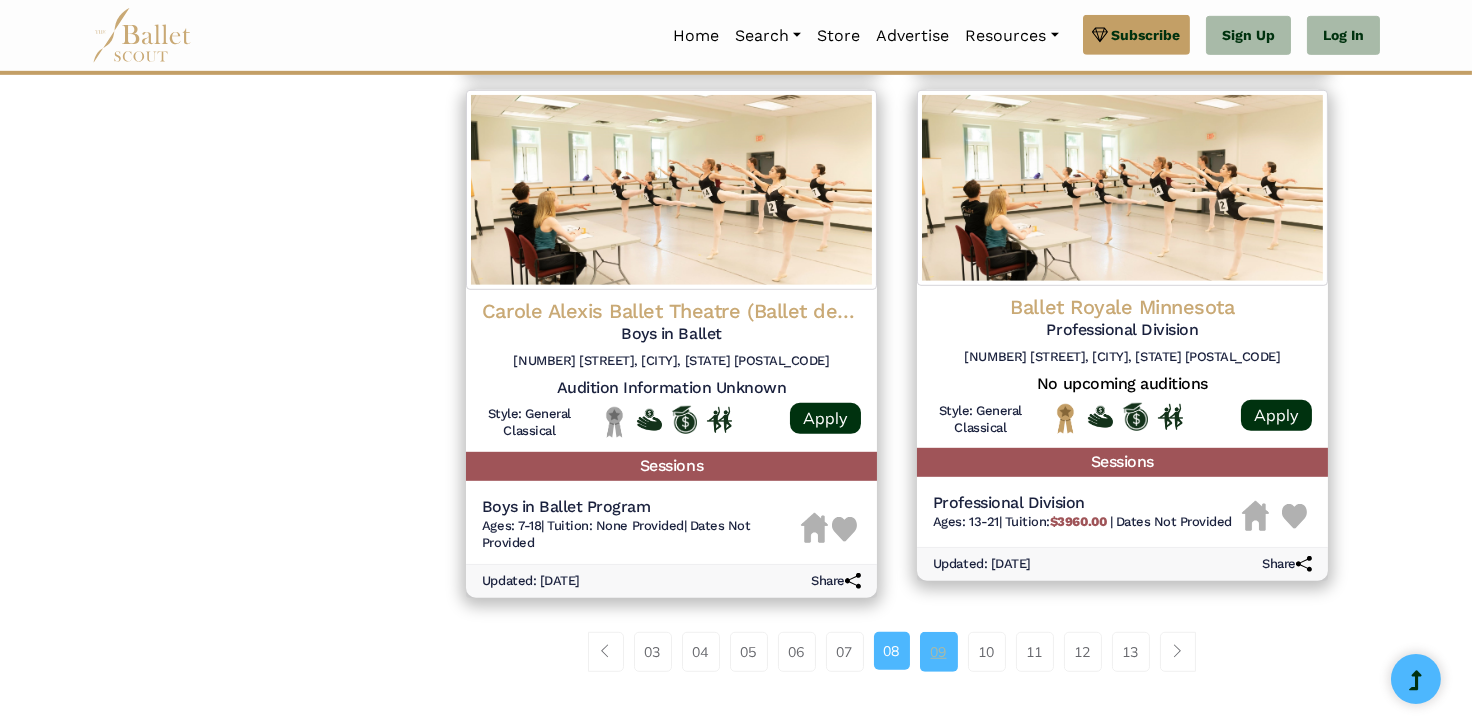 click on "09" at bounding box center [939, 652] 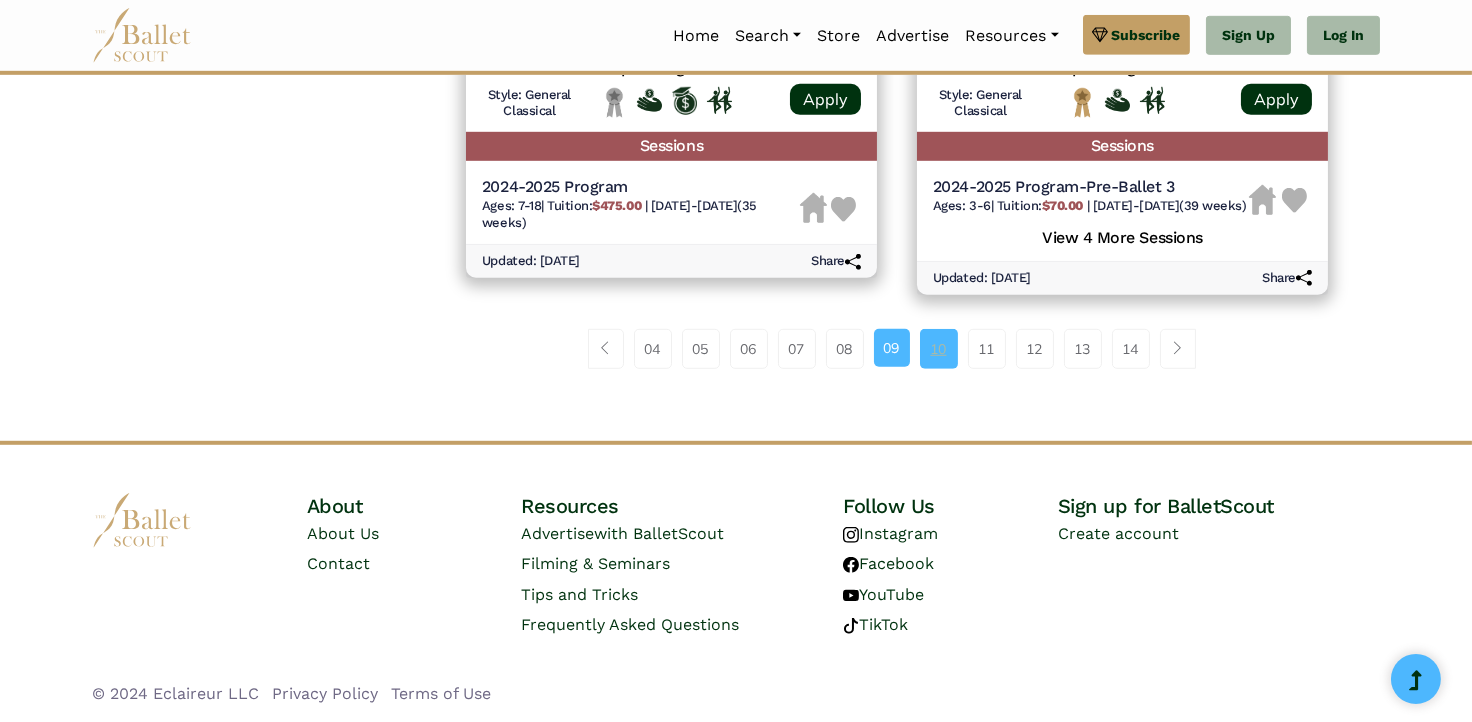 scroll, scrollTop: 2900, scrollLeft: 0, axis: vertical 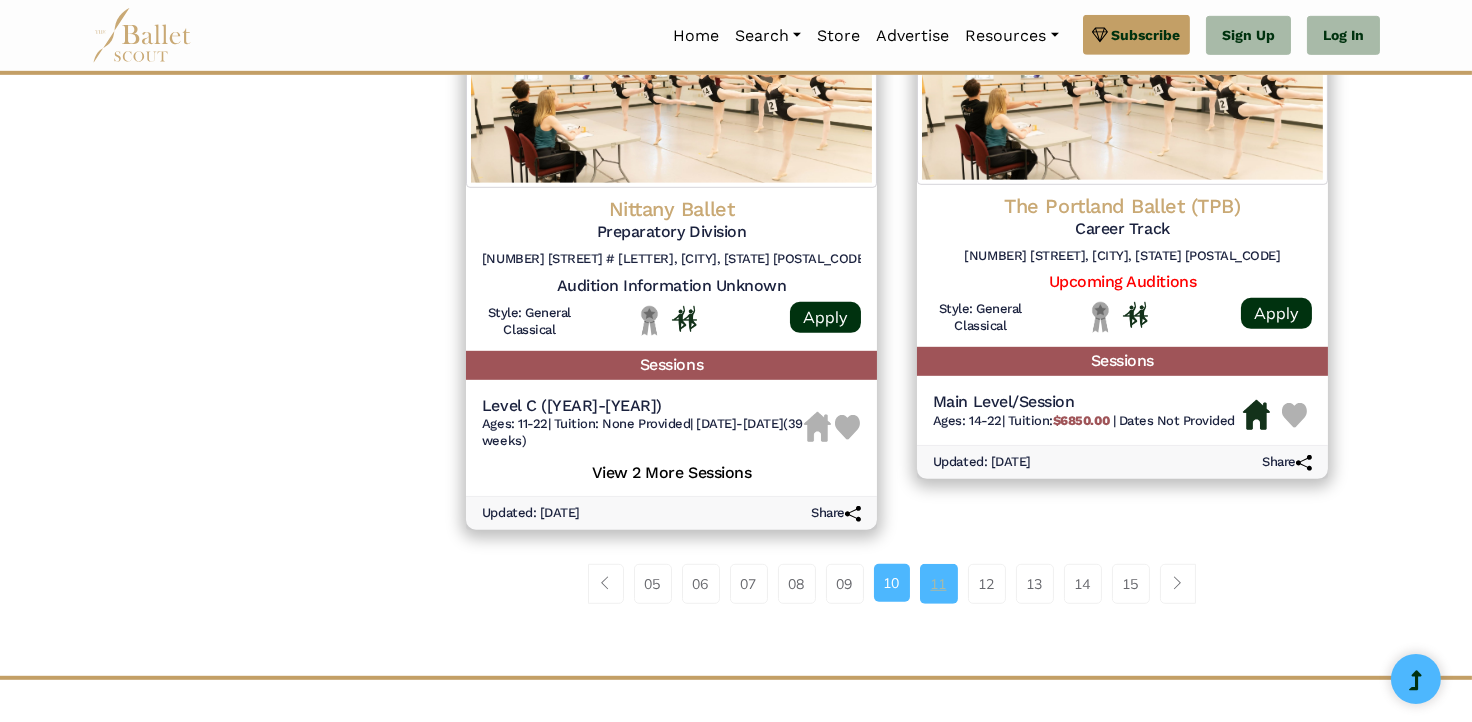 click on "11" at bounding box center [939, 584] 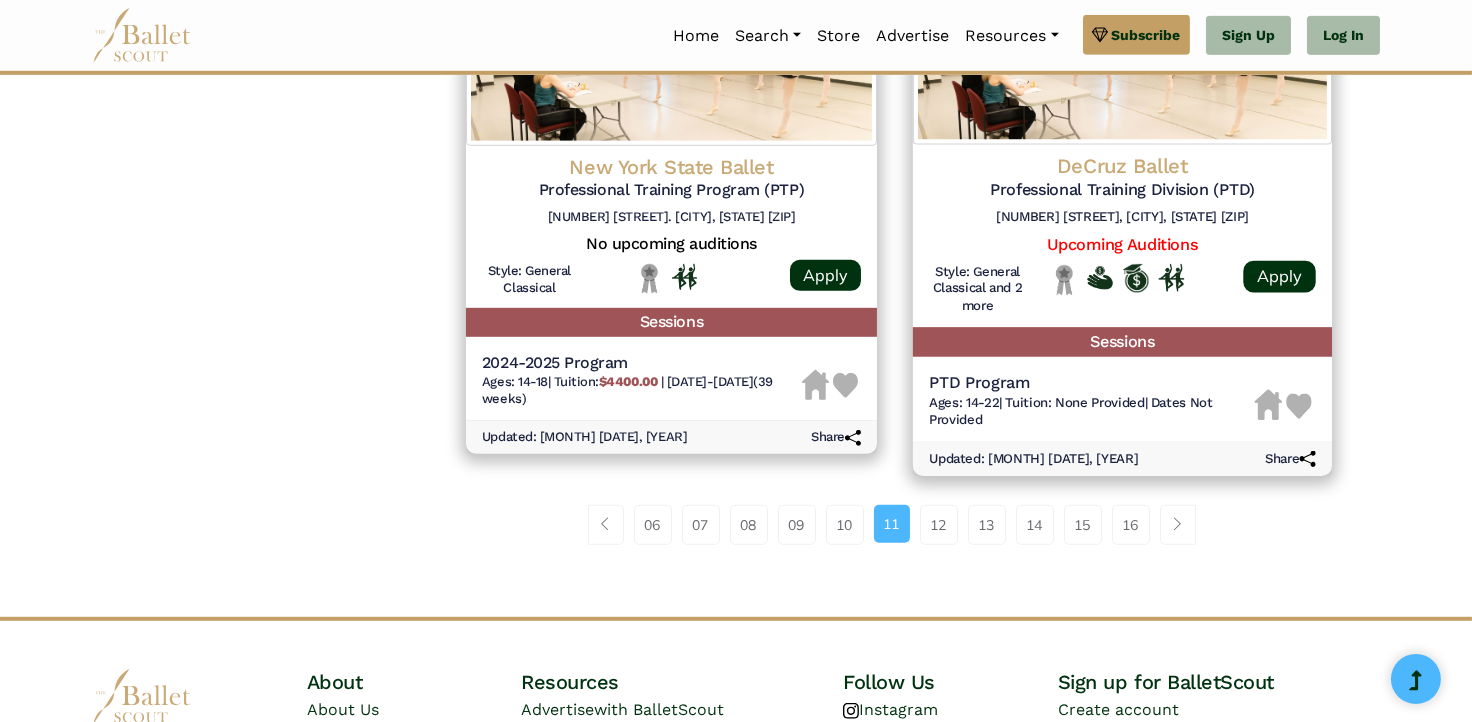 scroll, scrollTop: 2700, scrollLeft: 0, axis: vertical 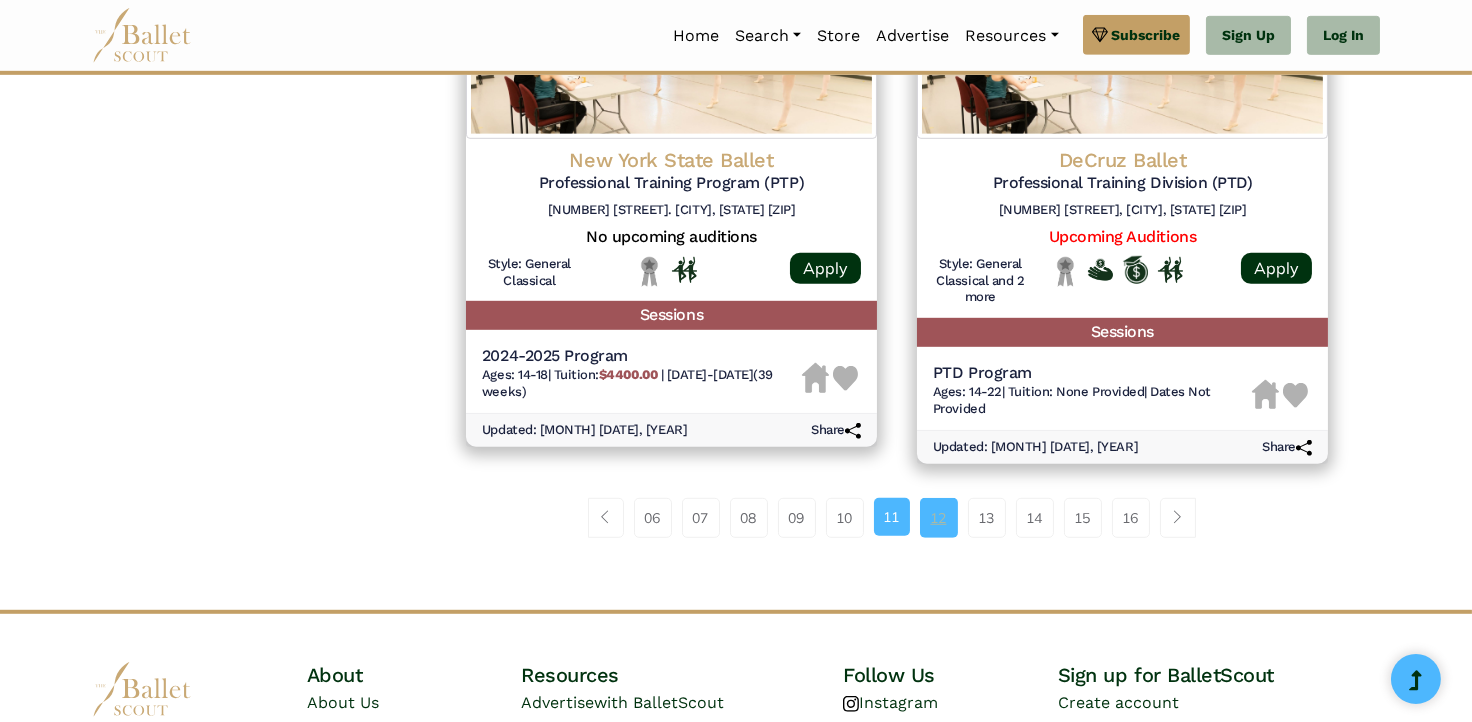 click on "12" at bounding box center [939, 518] 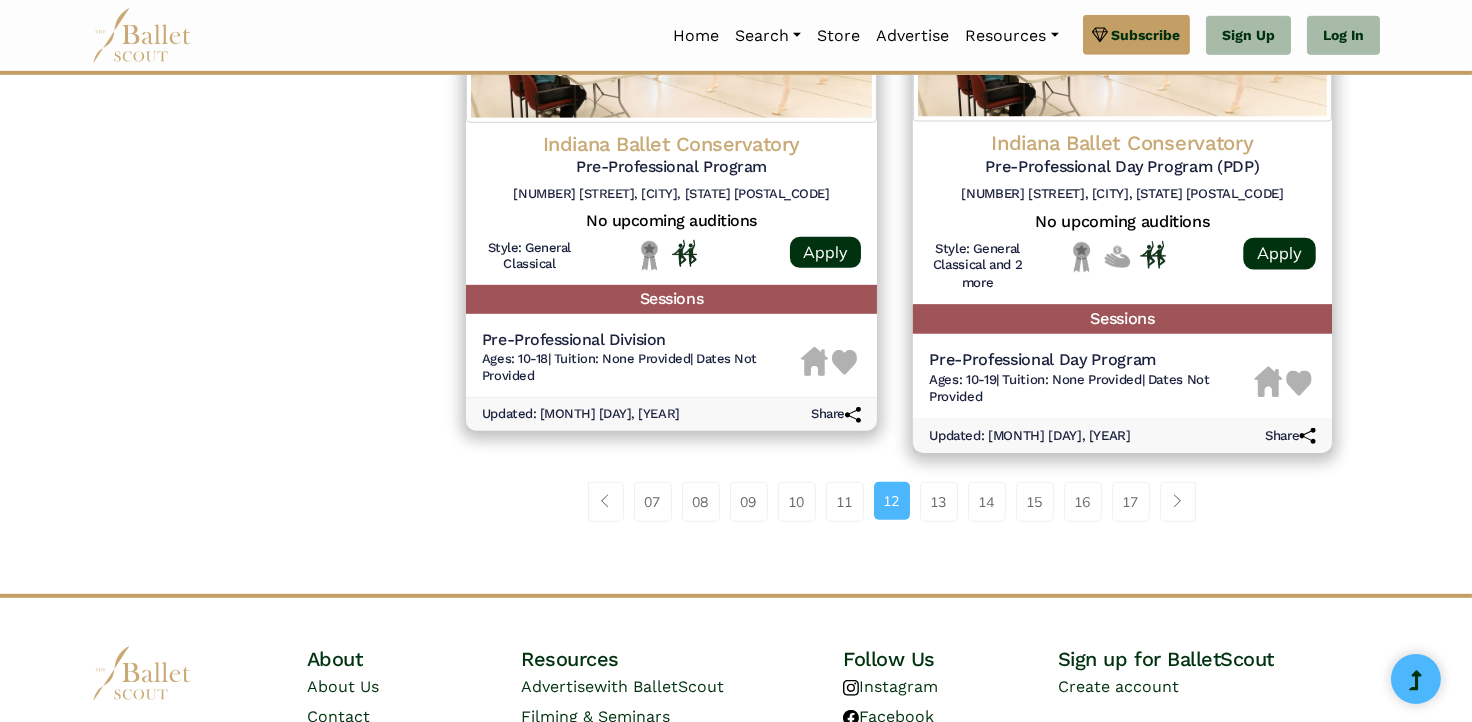 scroll, scrollTop: 2800, scrollLeft: 0, axis: vertical 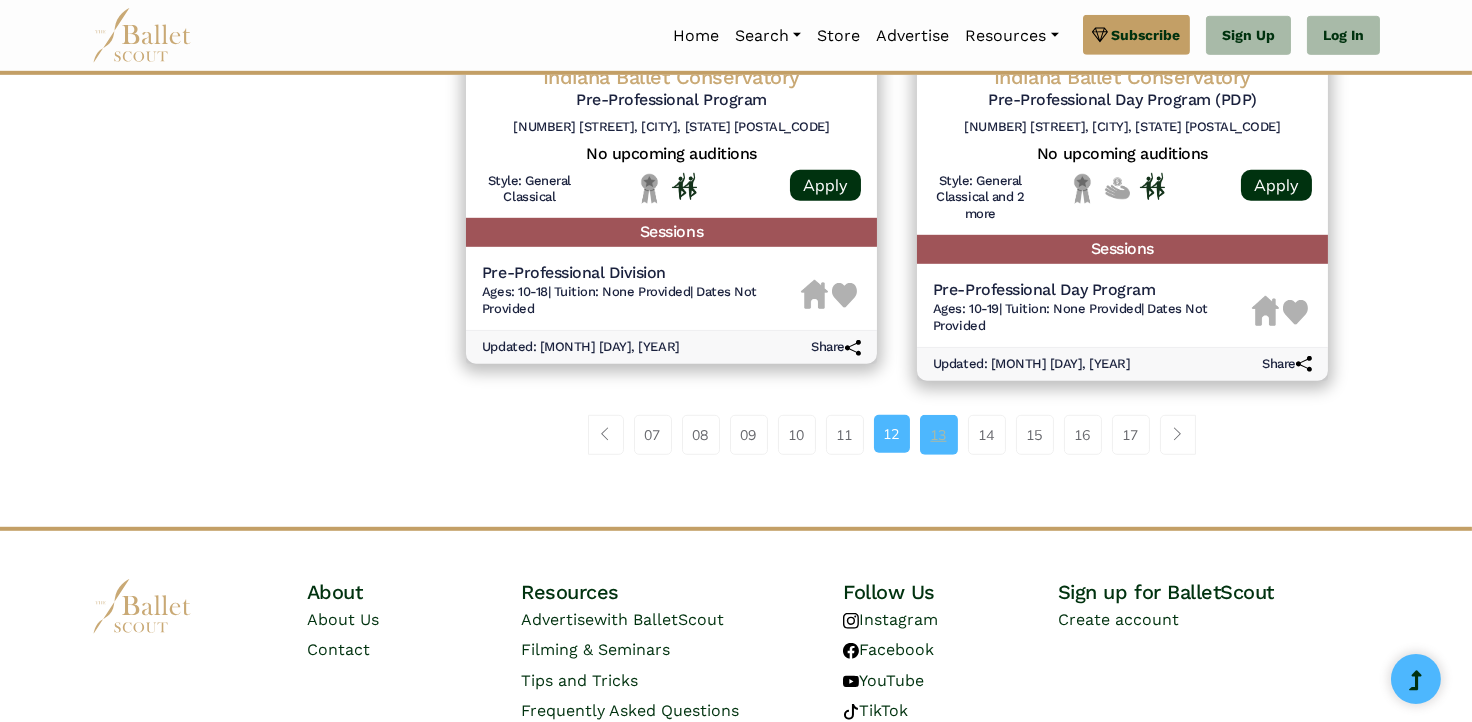 click on "13" at bounding box center (939, 435) 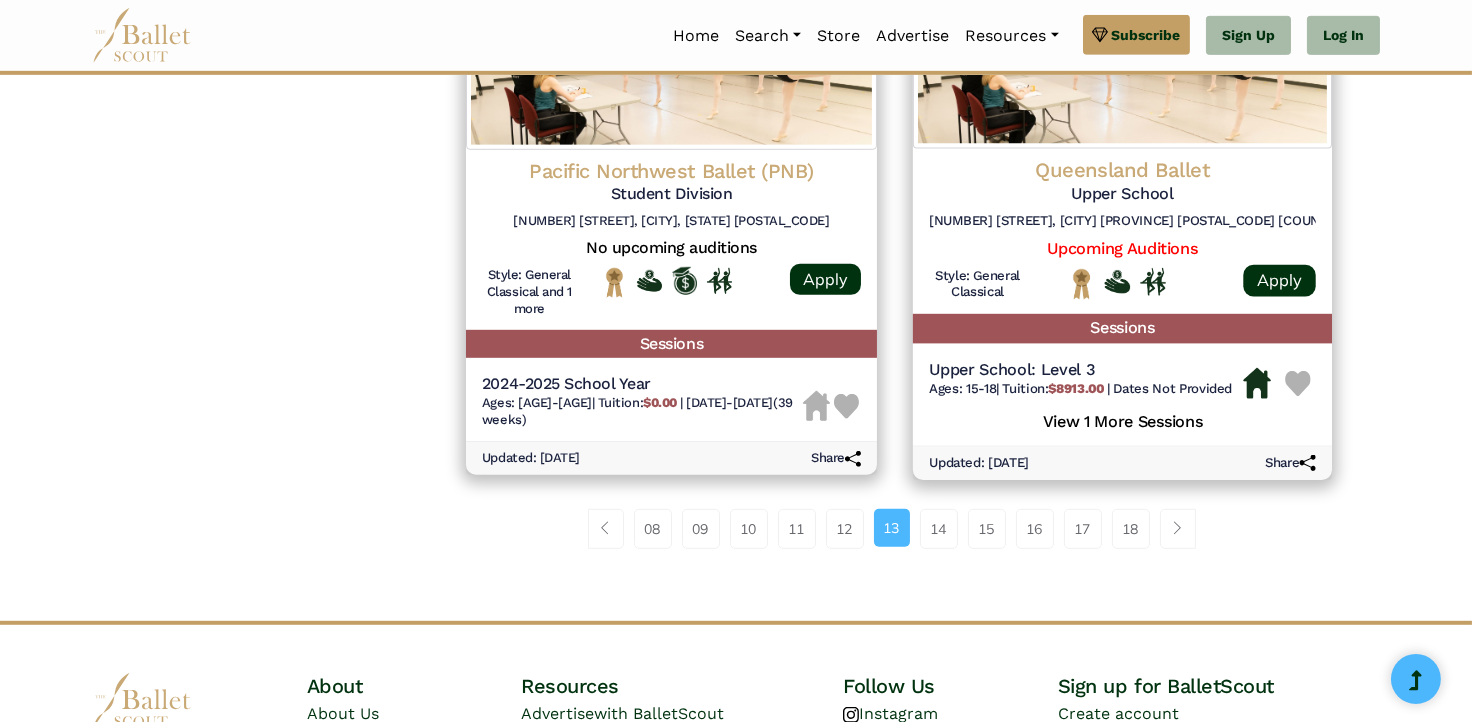 scroll, scrollTop: 2700, scrollLeft: 0, axis: vertical 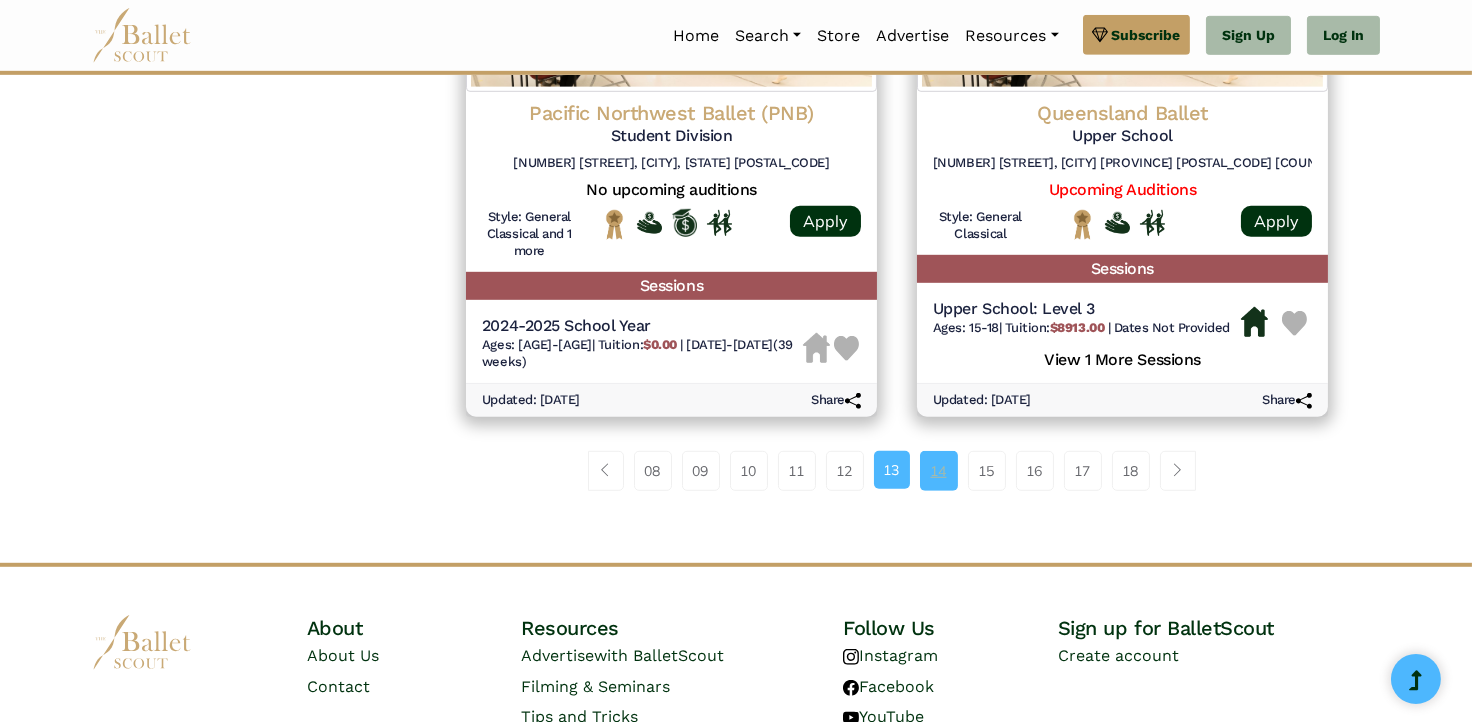 click on "14" at bounding box center [939, 471] 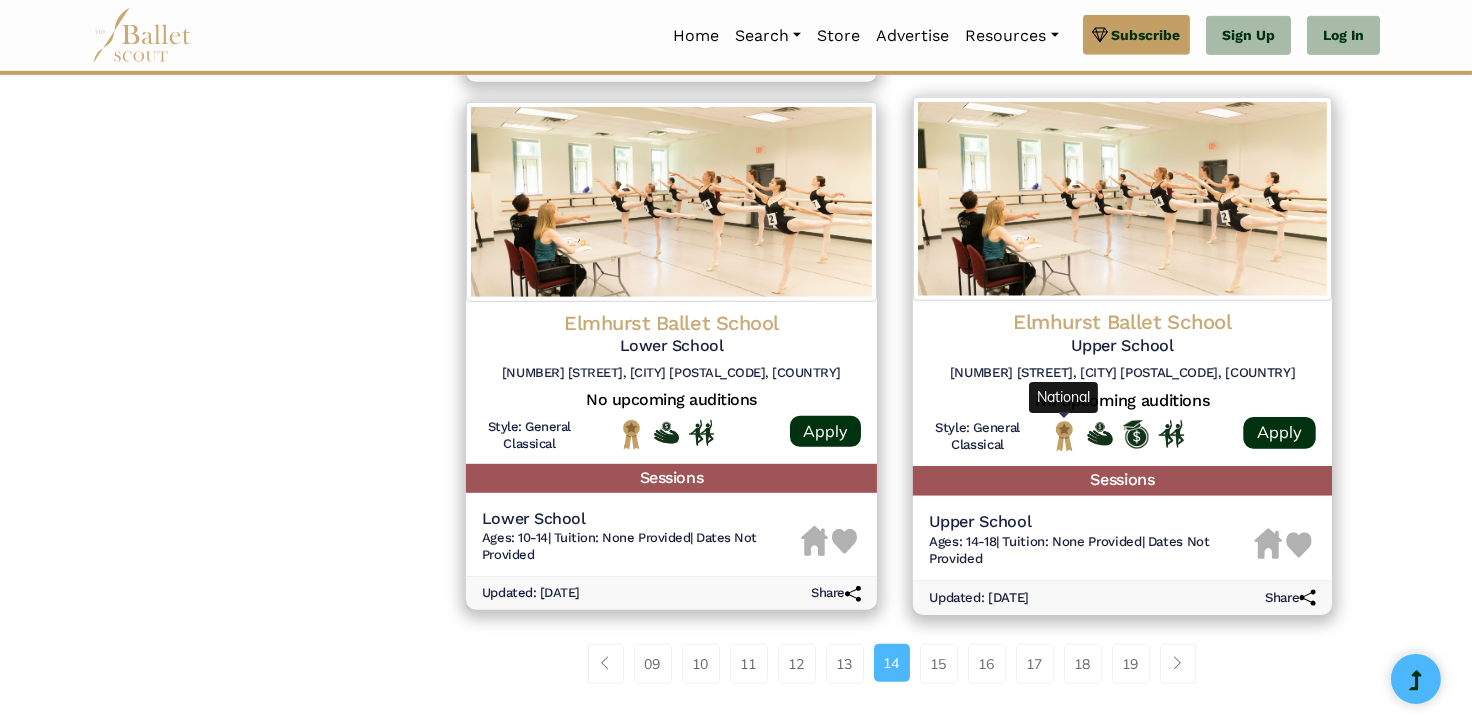 scroll, scrollTop: 2600, scrollLeft: 0, axis: vertical 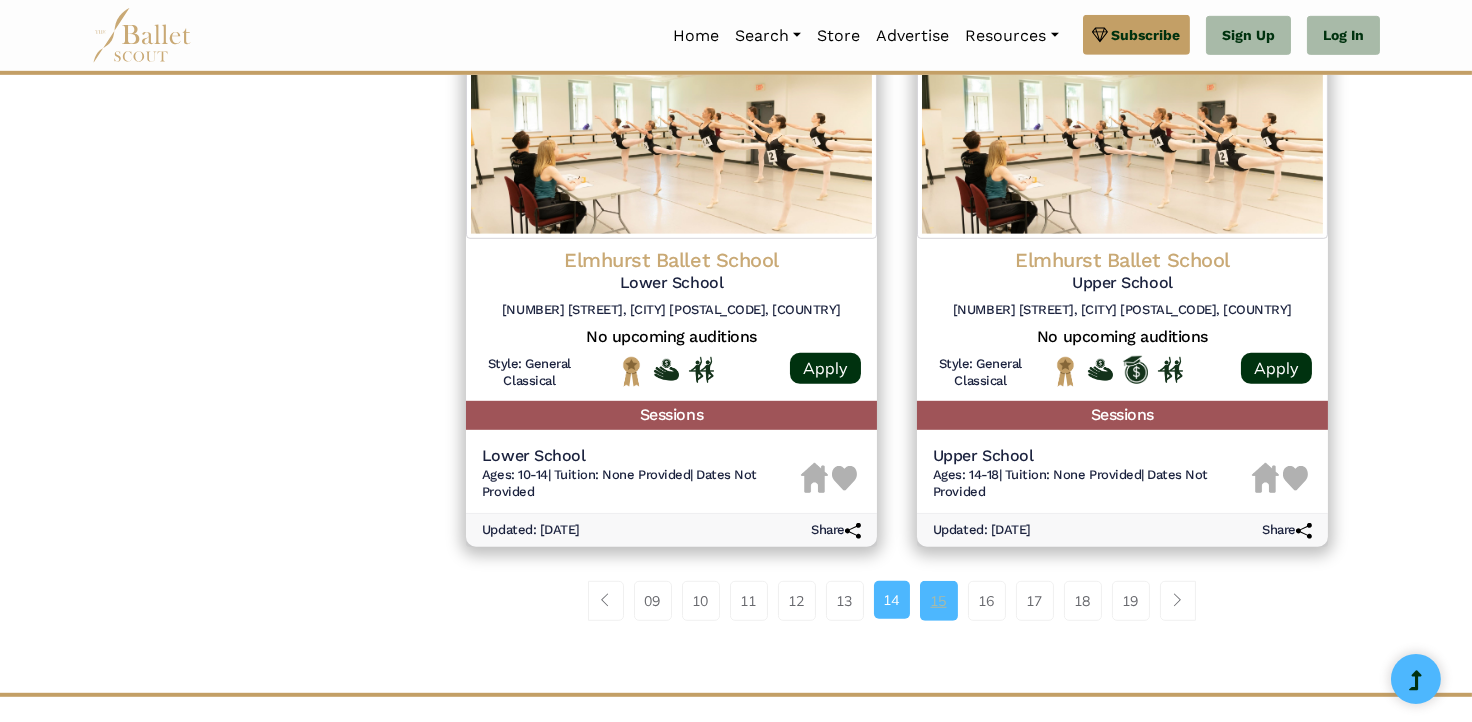 click on "15" at bounding box center [939, 601] 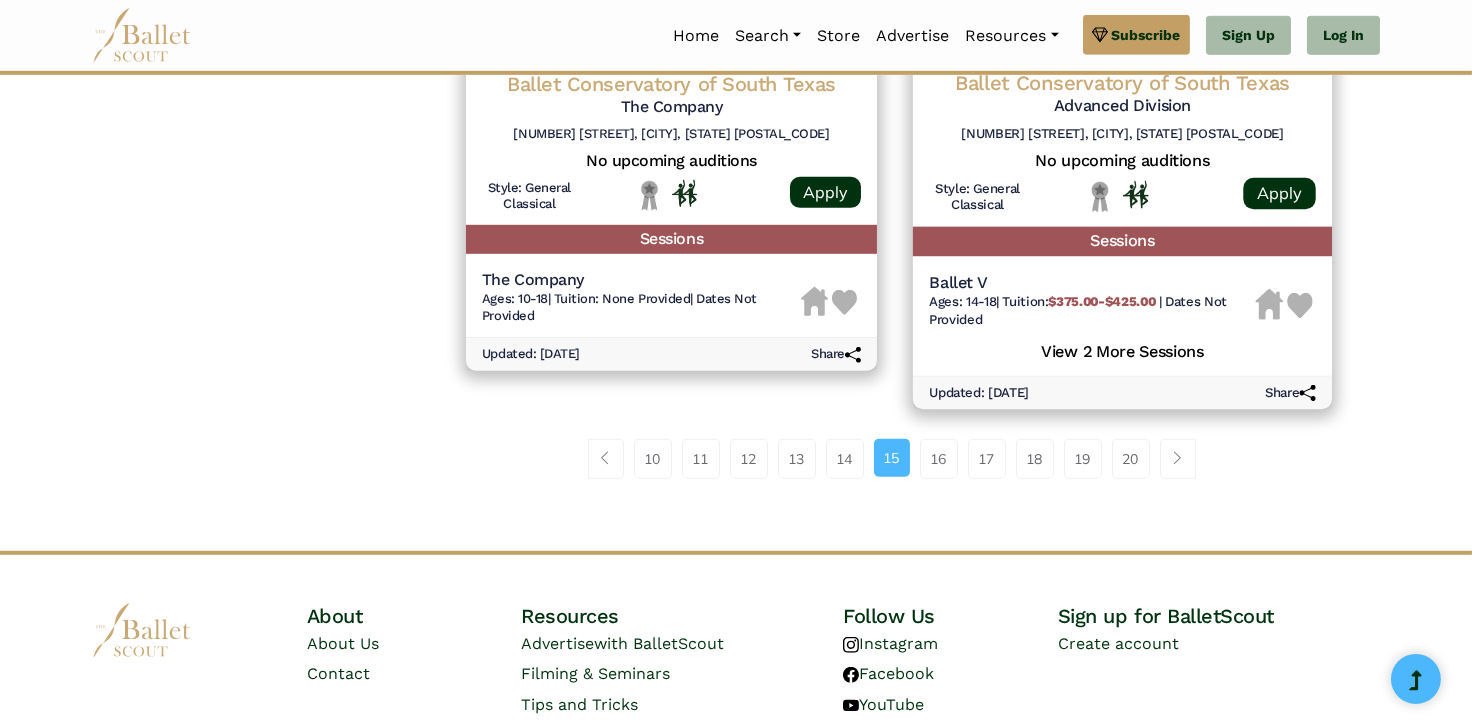 scroll, scrollTop: 2800, scrollLeft: 0, axis: vertical 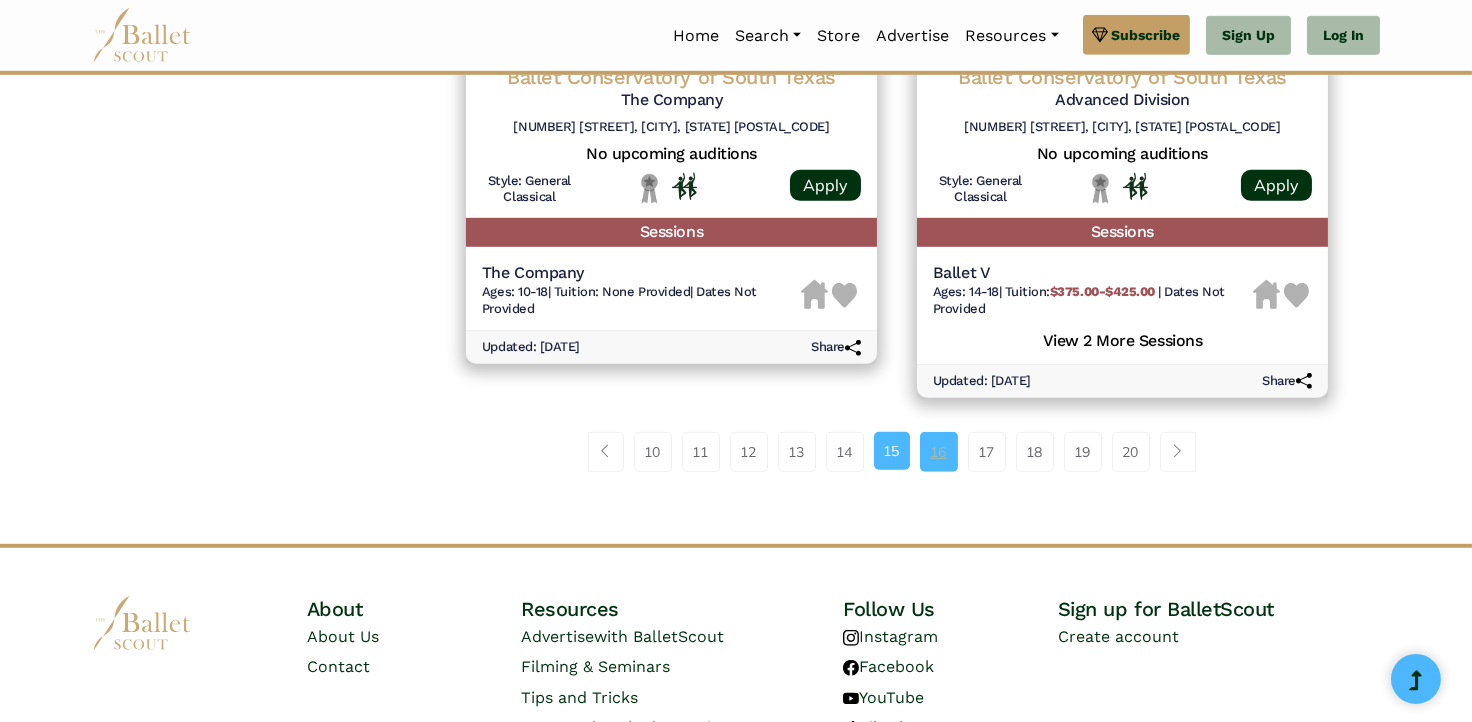 click on "16" at bounding box center [939, 452] 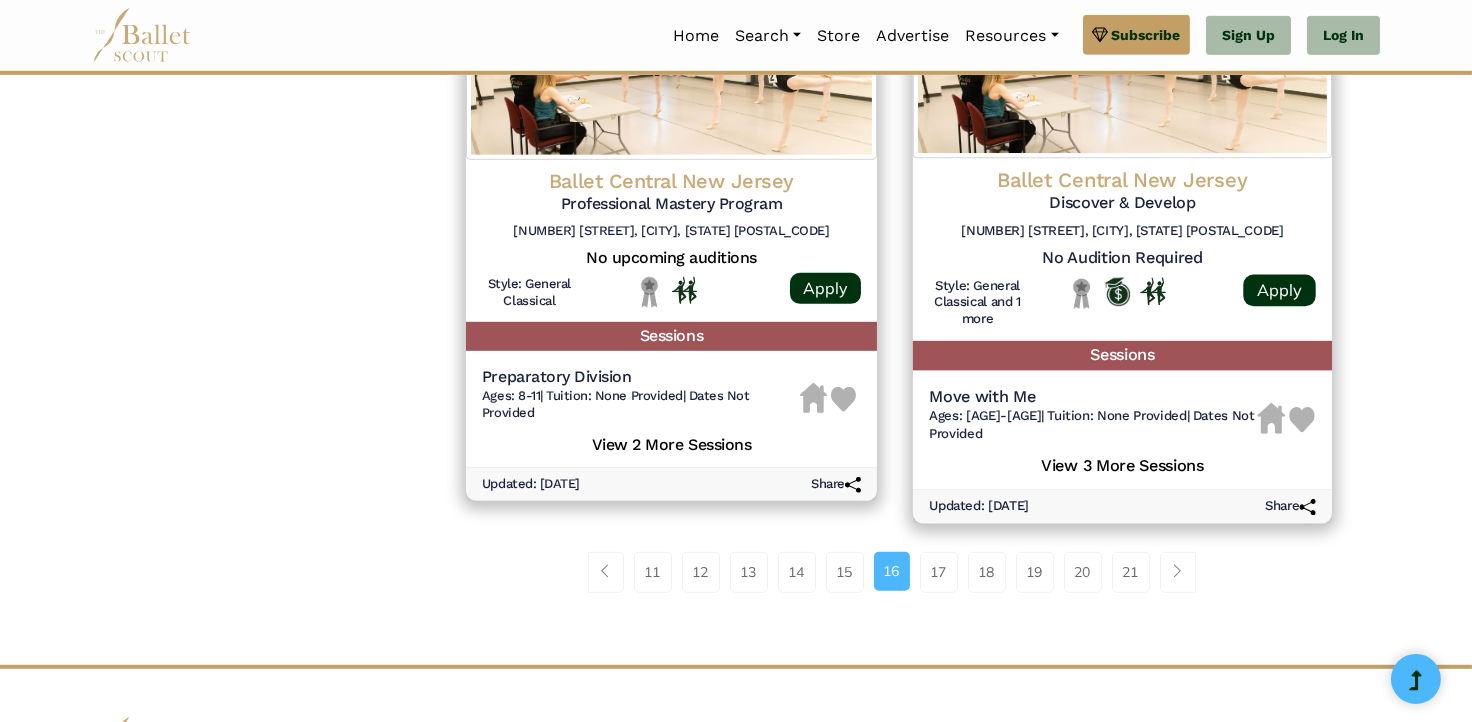 scroll, scrollTop: 2700, scrollLeft: 0, axis: vertical 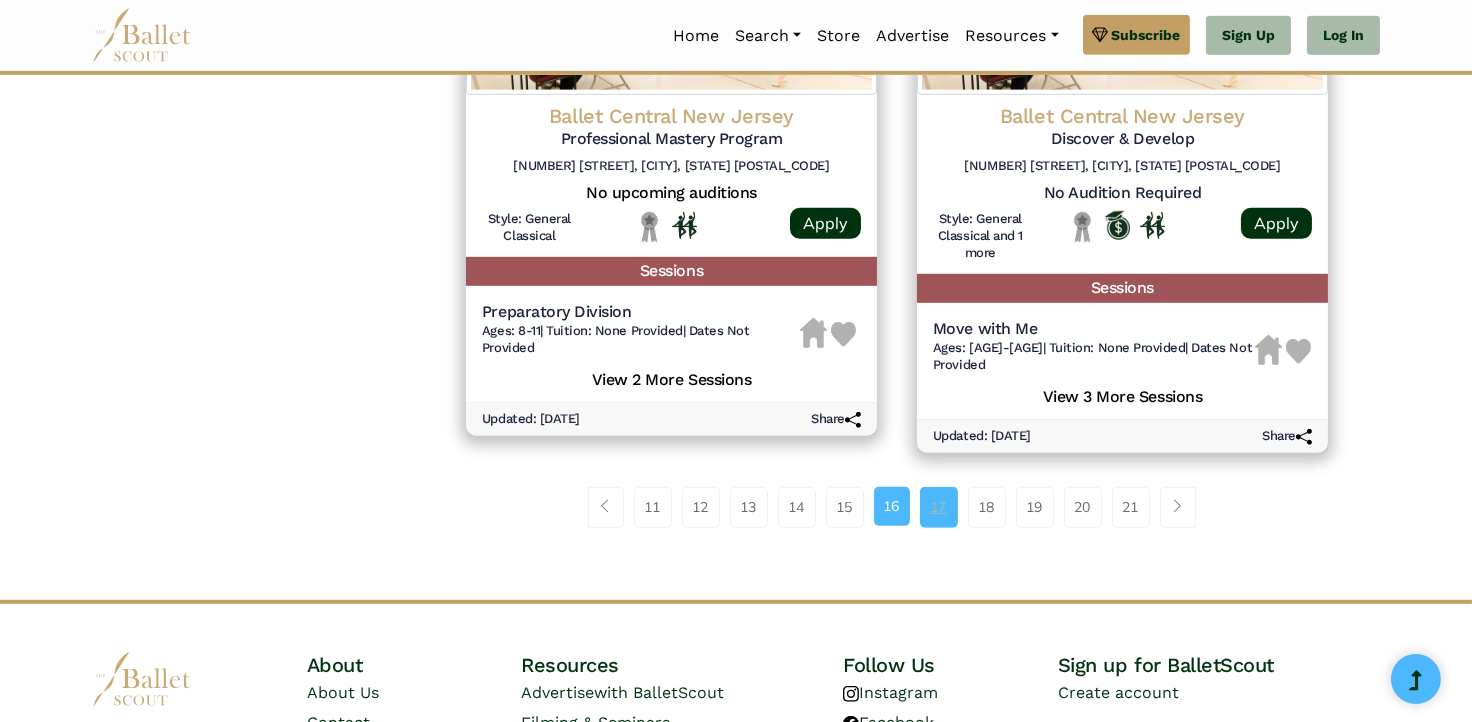 click on "17" at bounding box center [939, 507] 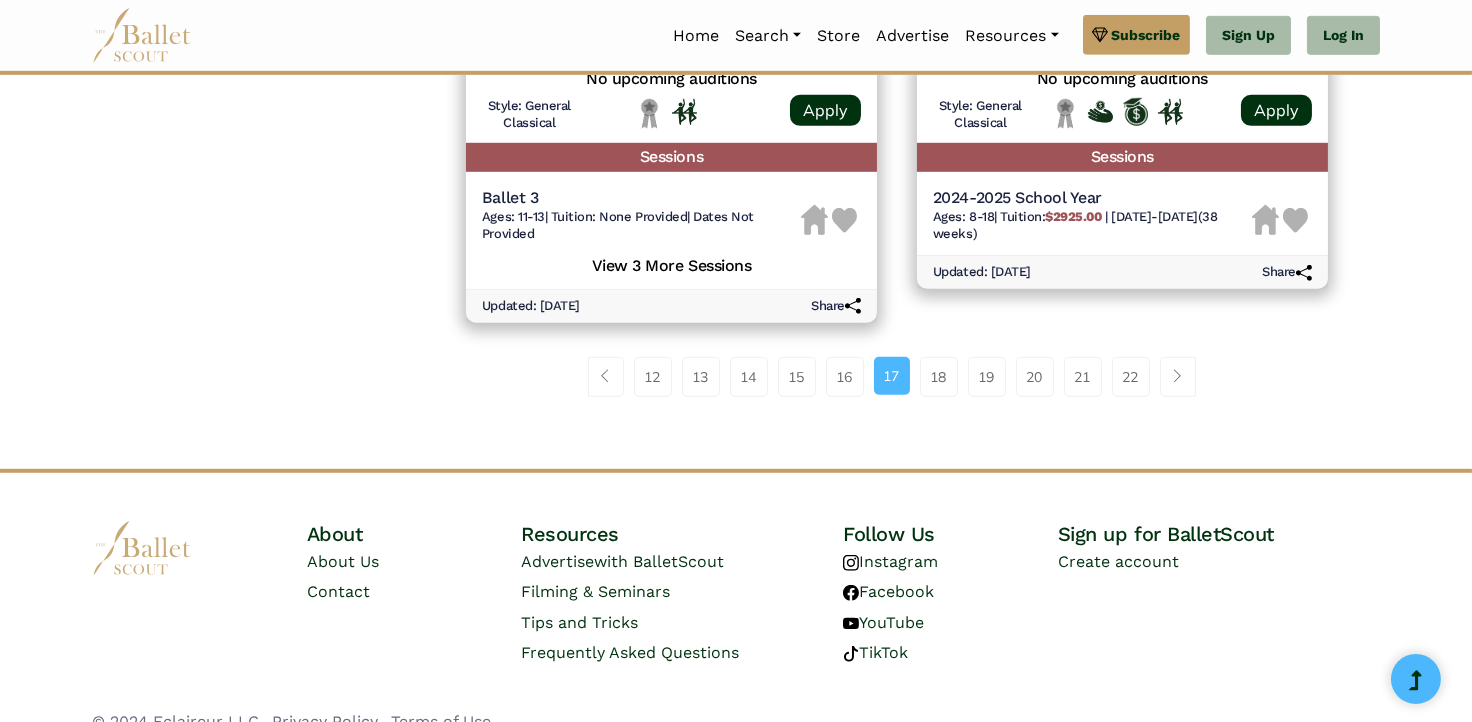scroll, scrollTop: 2784, scrollLeft: 0, axis: vertical 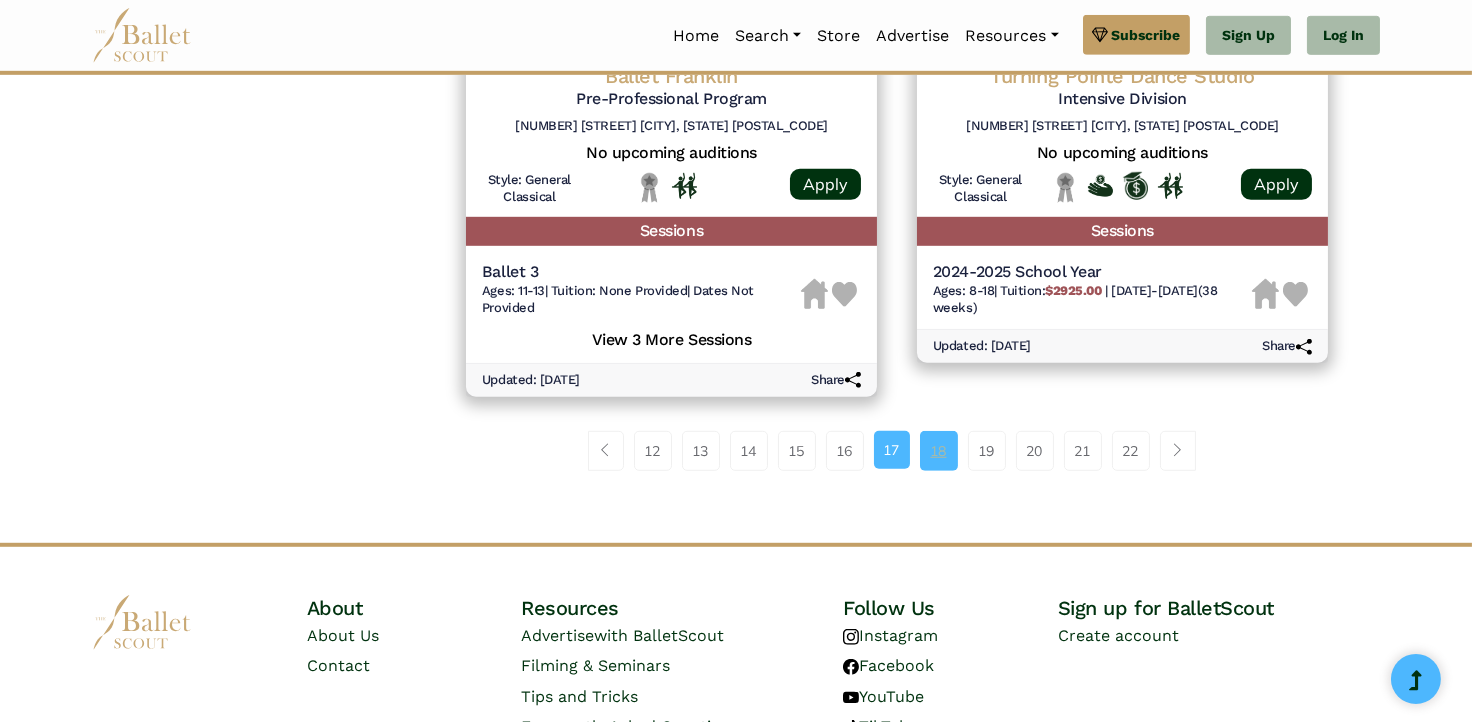 click on "18" at bounding box center (939, 451) 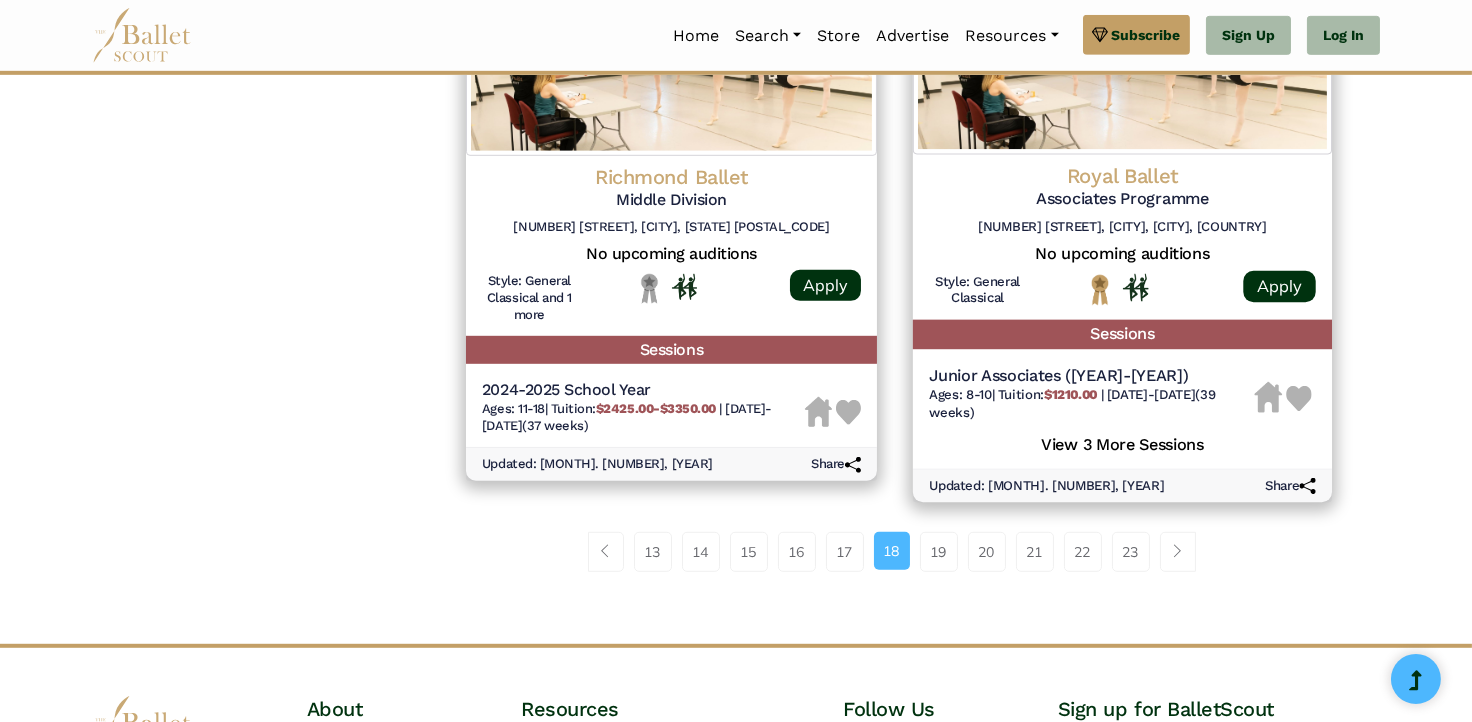 scroll, scrollTop: 2700, scrollLeft: 0, axis: vertical 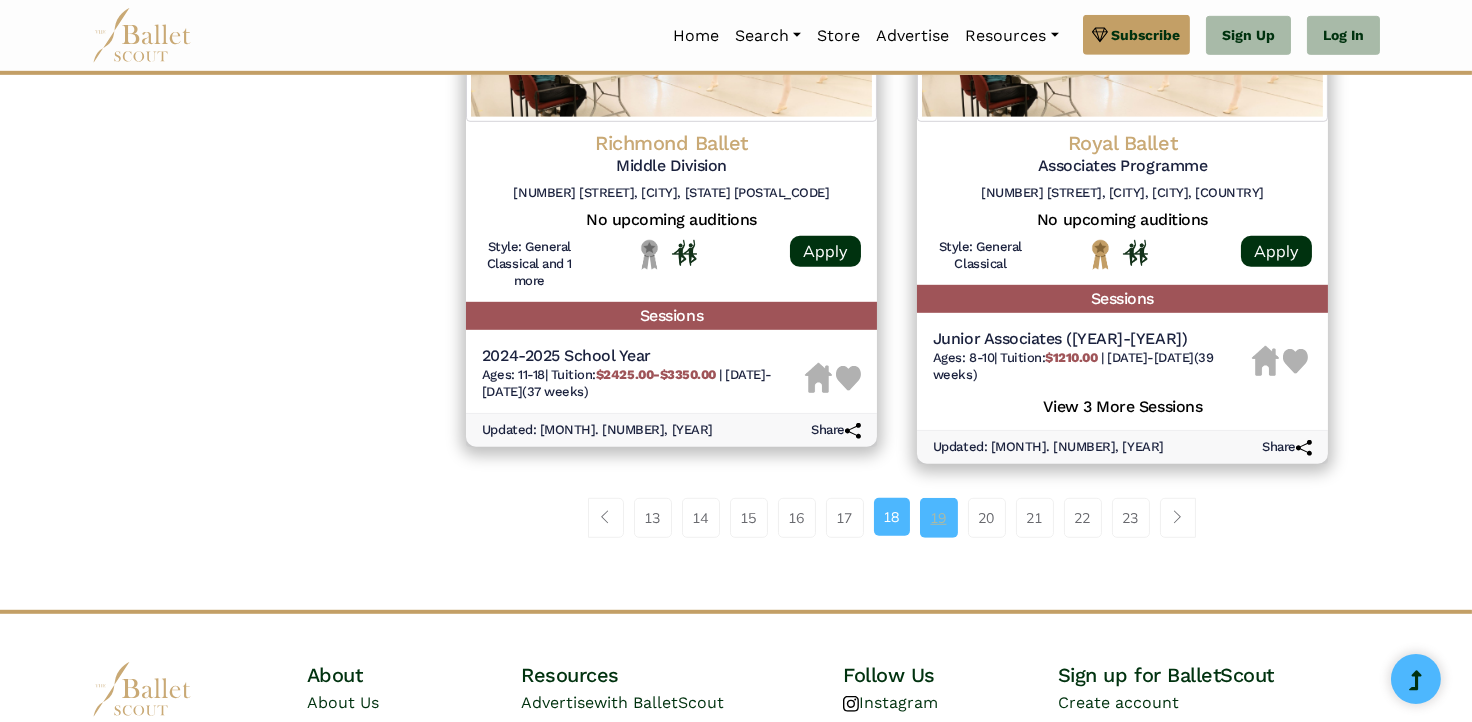 click on "19" at bounding box center [939, 518] 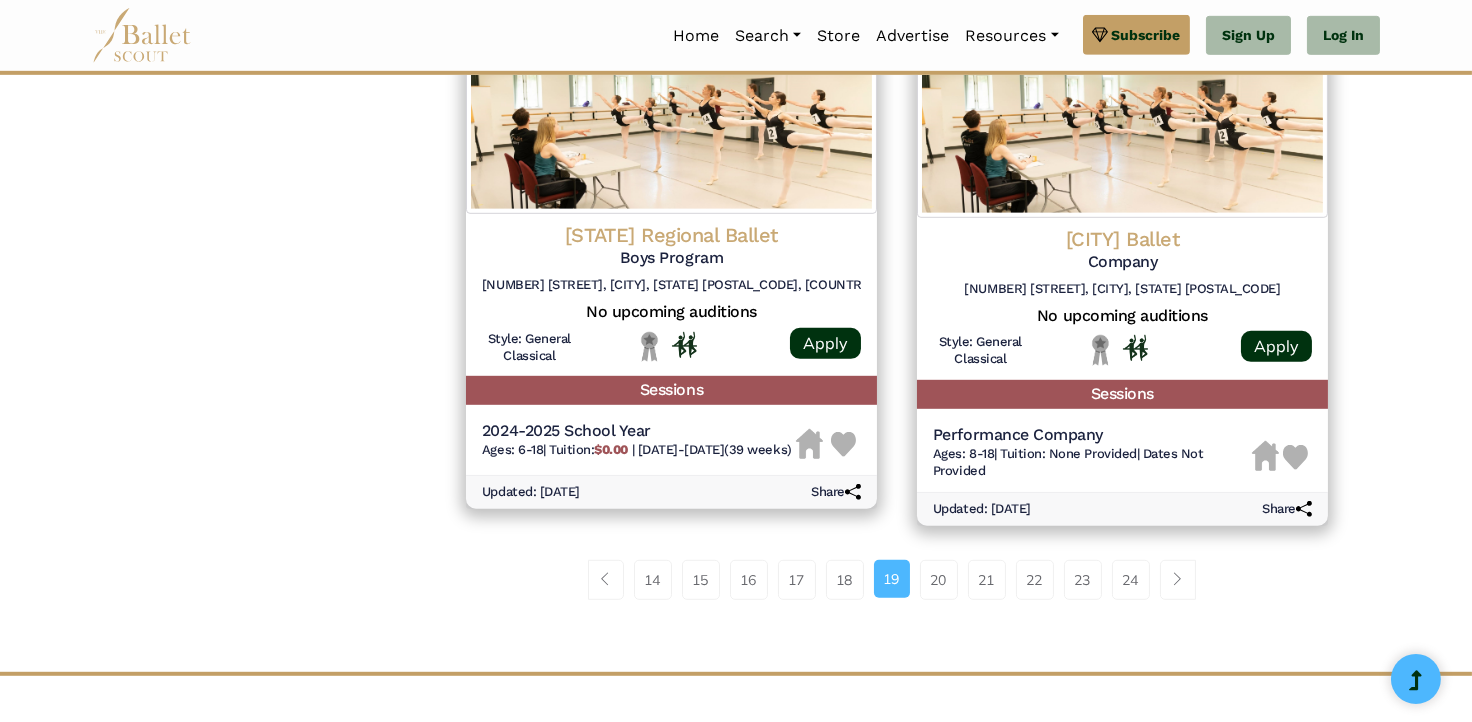 scroll, scrollTop: 2700, scrollLeft: 0, axis: vertical 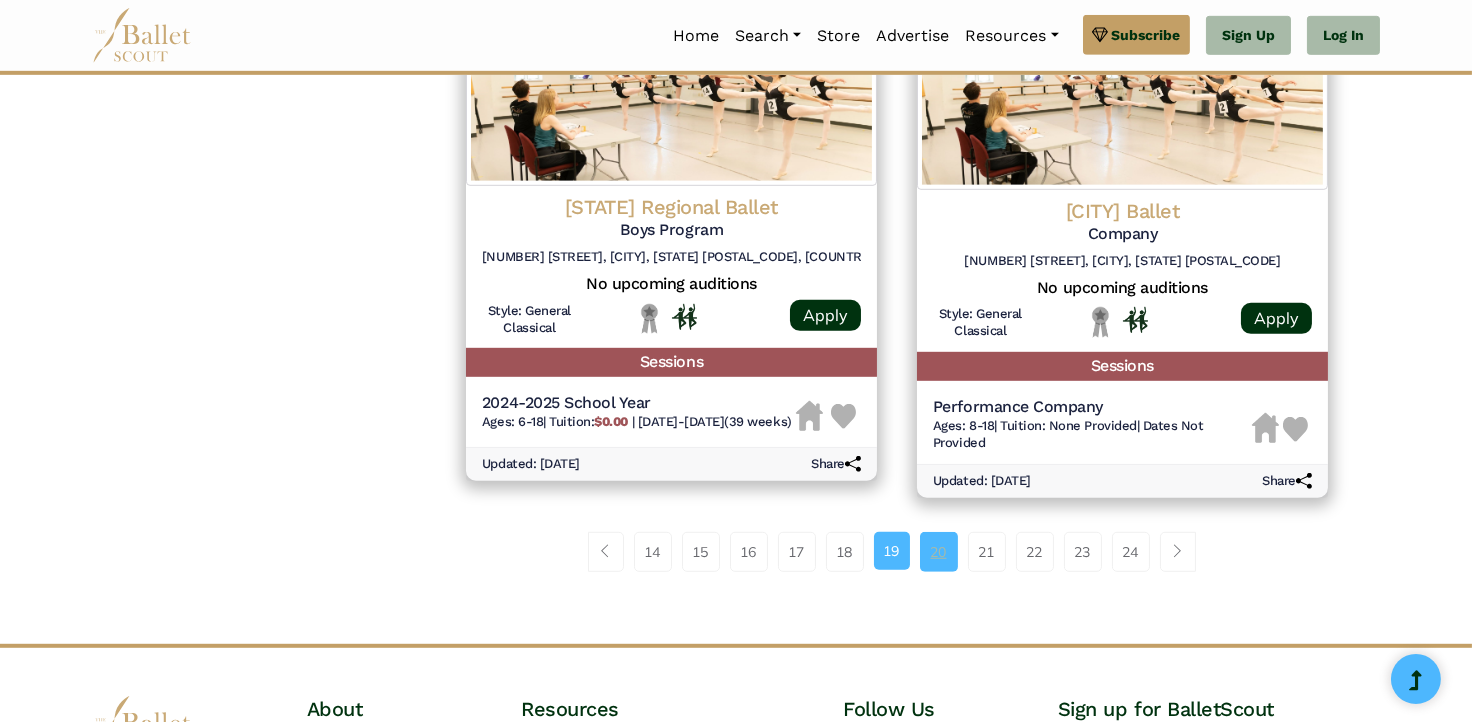 click on "20" at bounding box center [939, 552] 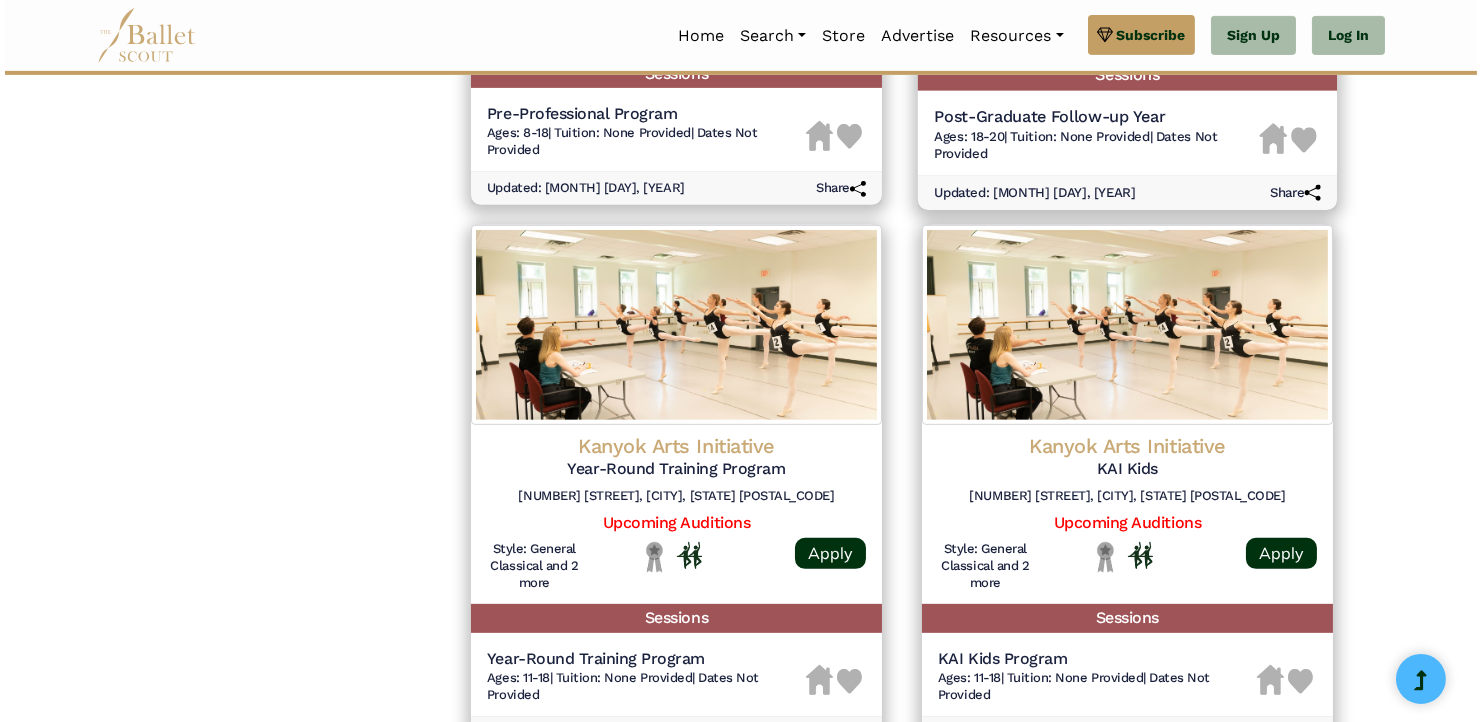 scroll, scrollTop: 1800, scrollLeft: 0, axis: vertical 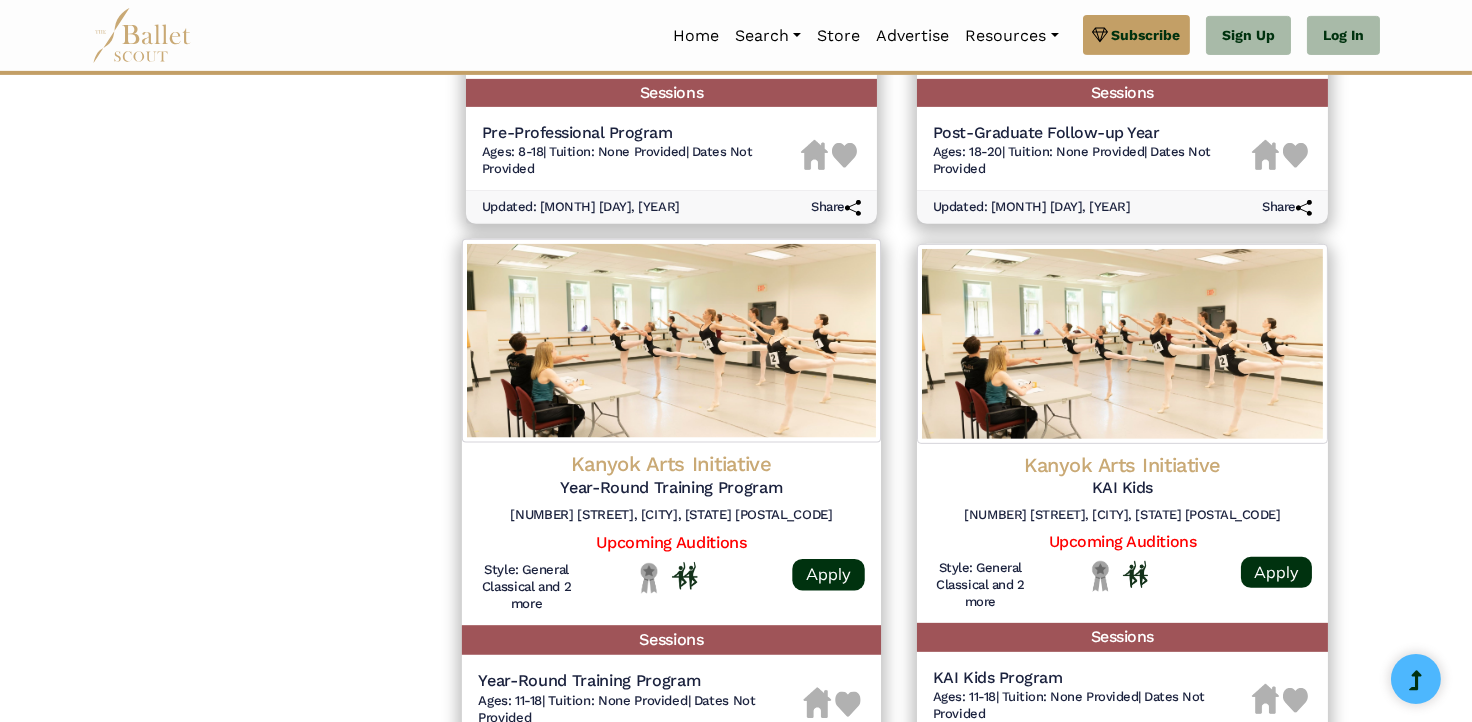 click on "Year-Round Training Program" at bounding box center (1122, -1095) 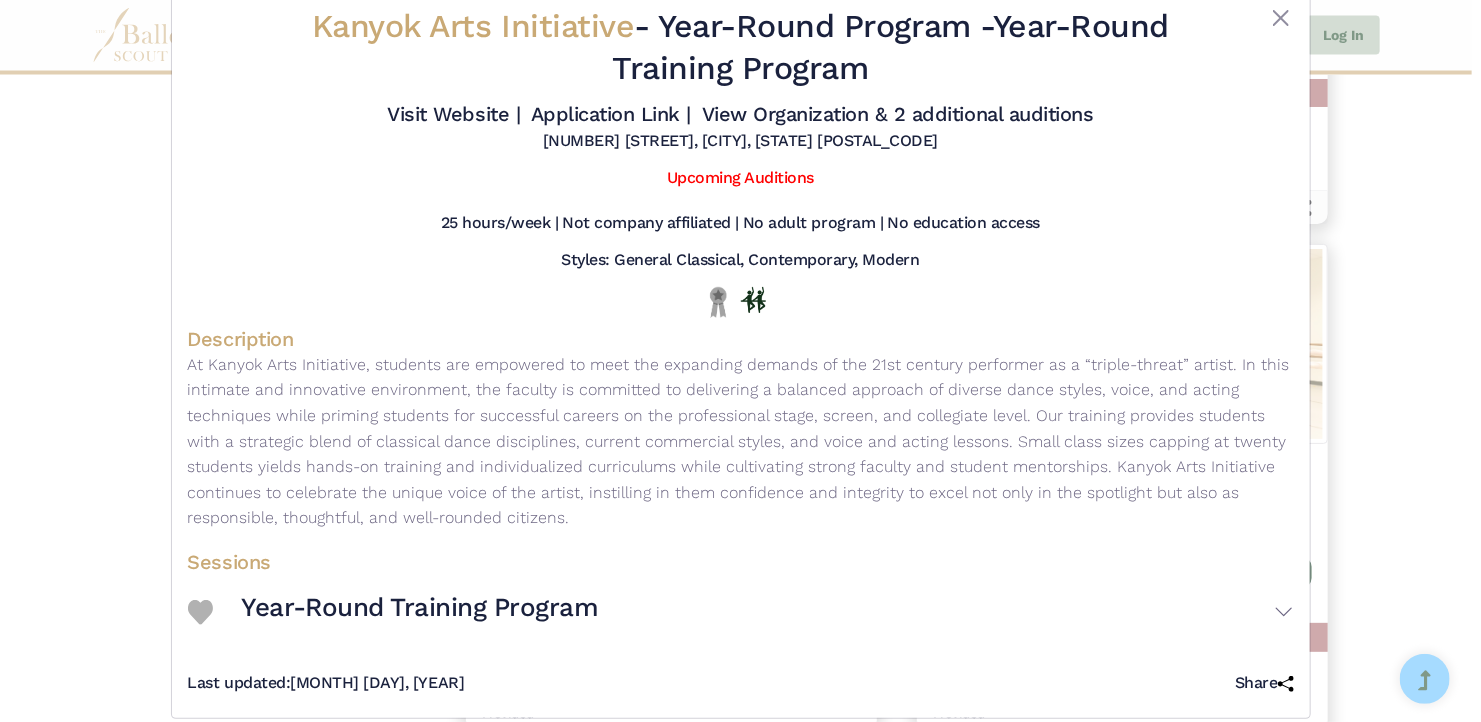 scroll, scrollTop: 70, scrollLeft: 0, axis: vertical 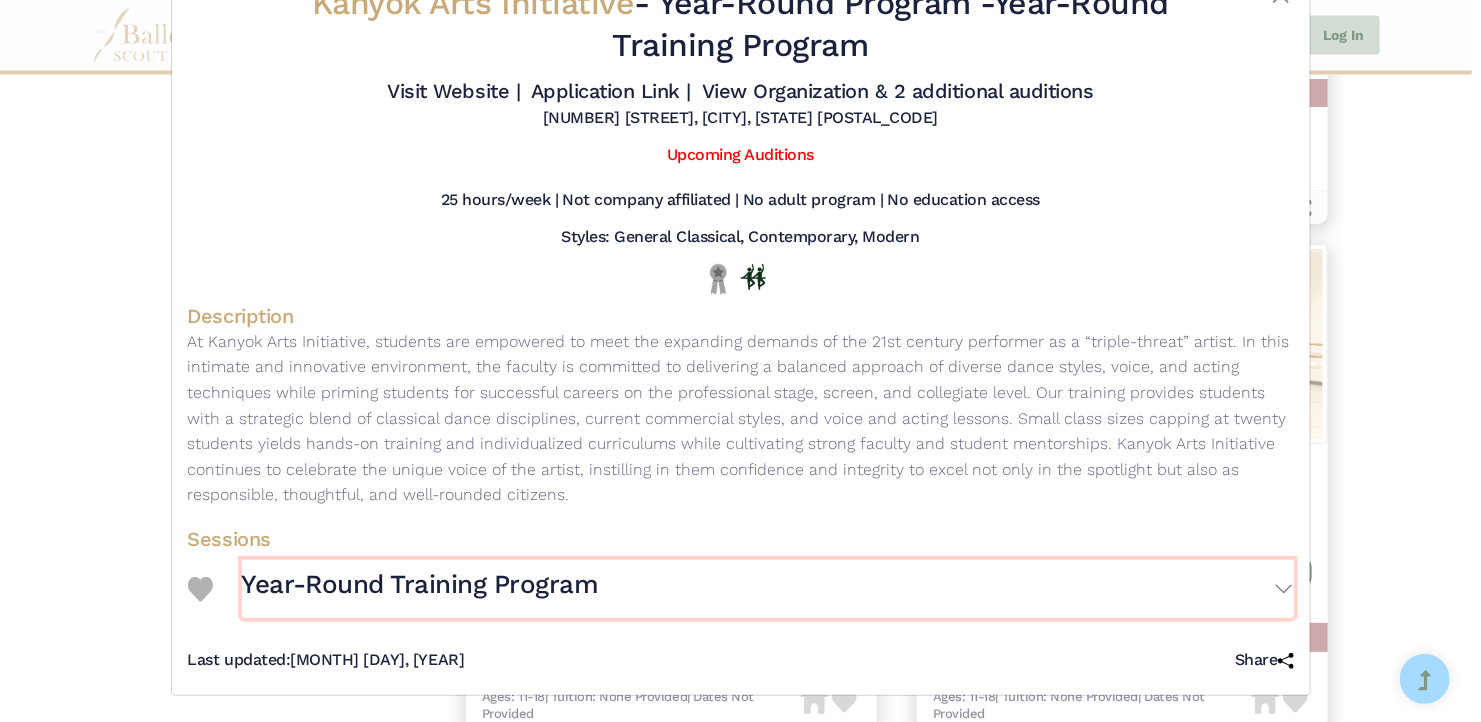 click on "Year-Round Training Program" at bounding box center [420, 585] 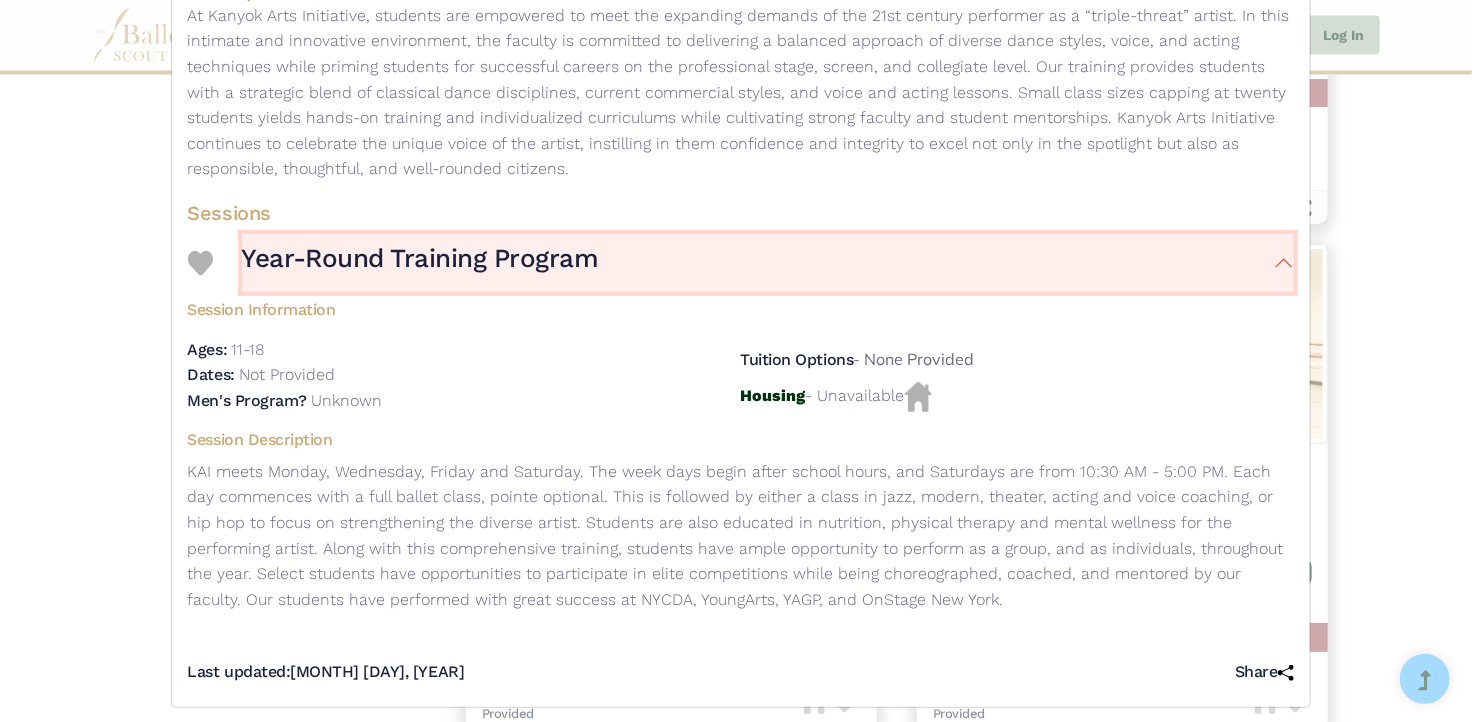 scroll, scrollTop: 409, scrollLeft: 0, axis: vertical 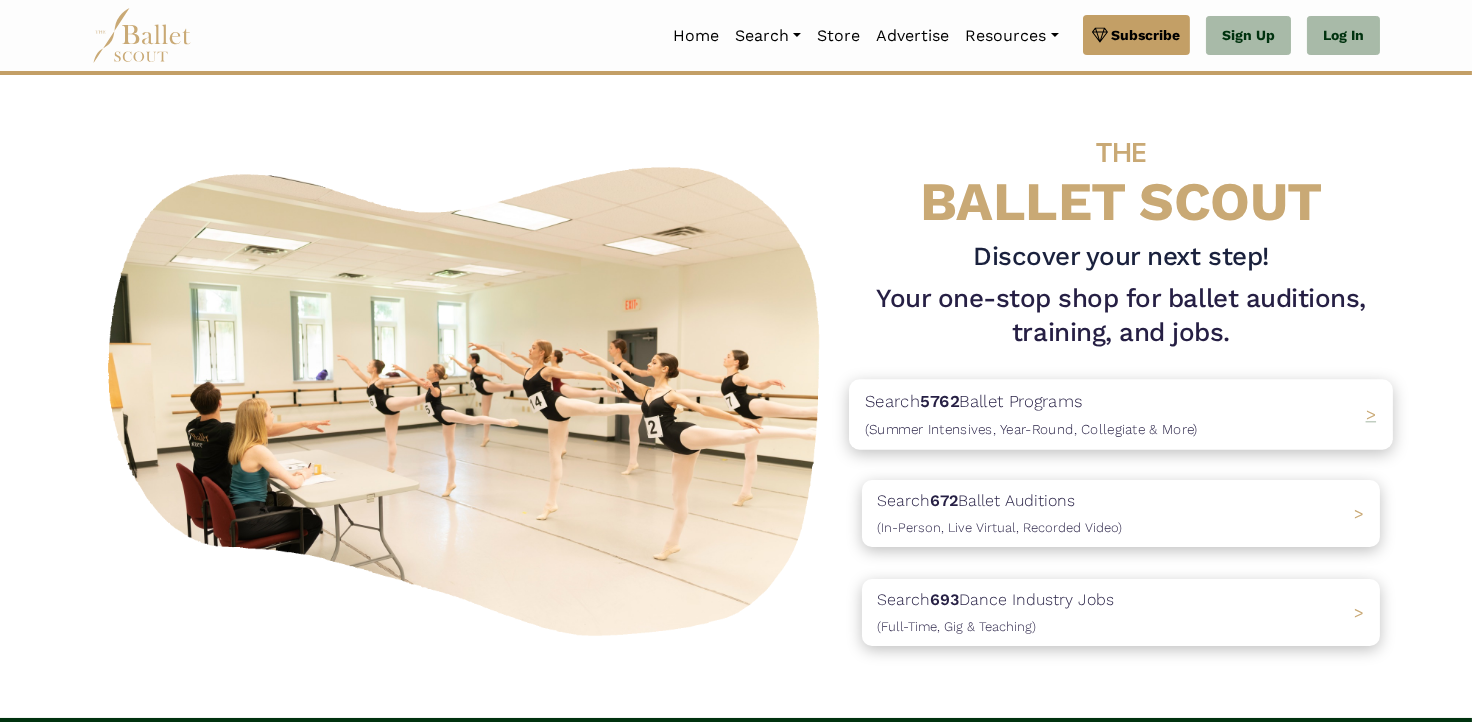 click on "Search  5762   Ballet Programs (Summer Intensives, Year-Round, Collegiate & More)" at bounding box center (1031, 415) 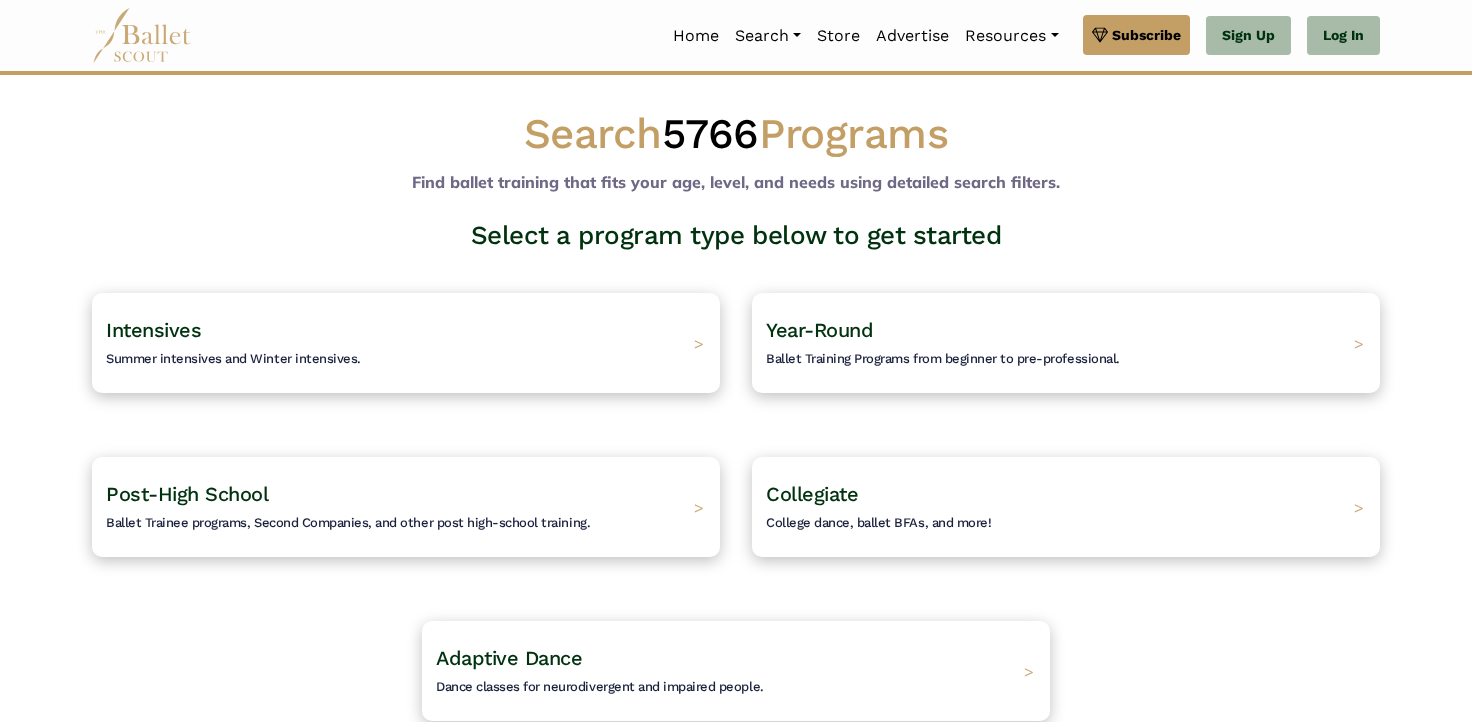 scroll, scrollTop: 0, scrollLeft: 0, axis: both 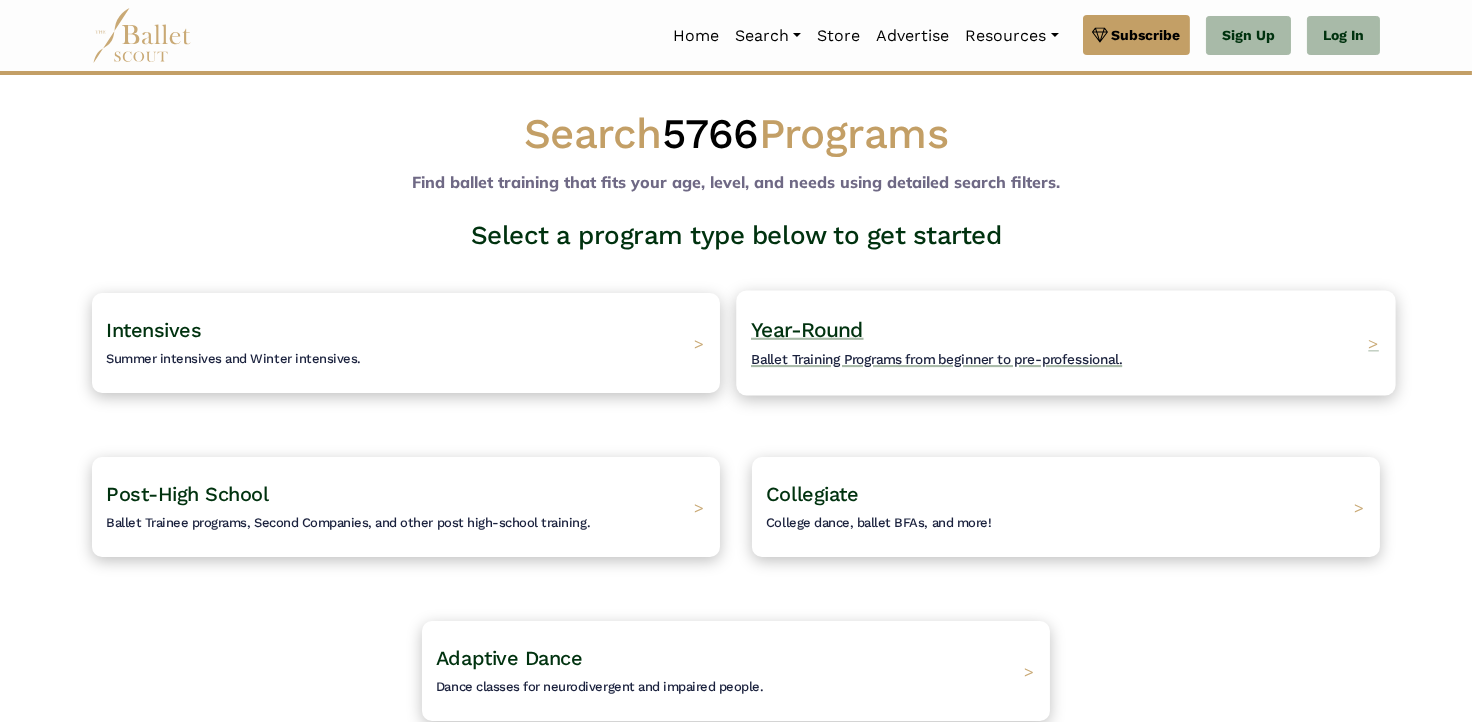 click on "Ballet Training
Programs from beginner to pre-professional." at bounding box center (936, 359) 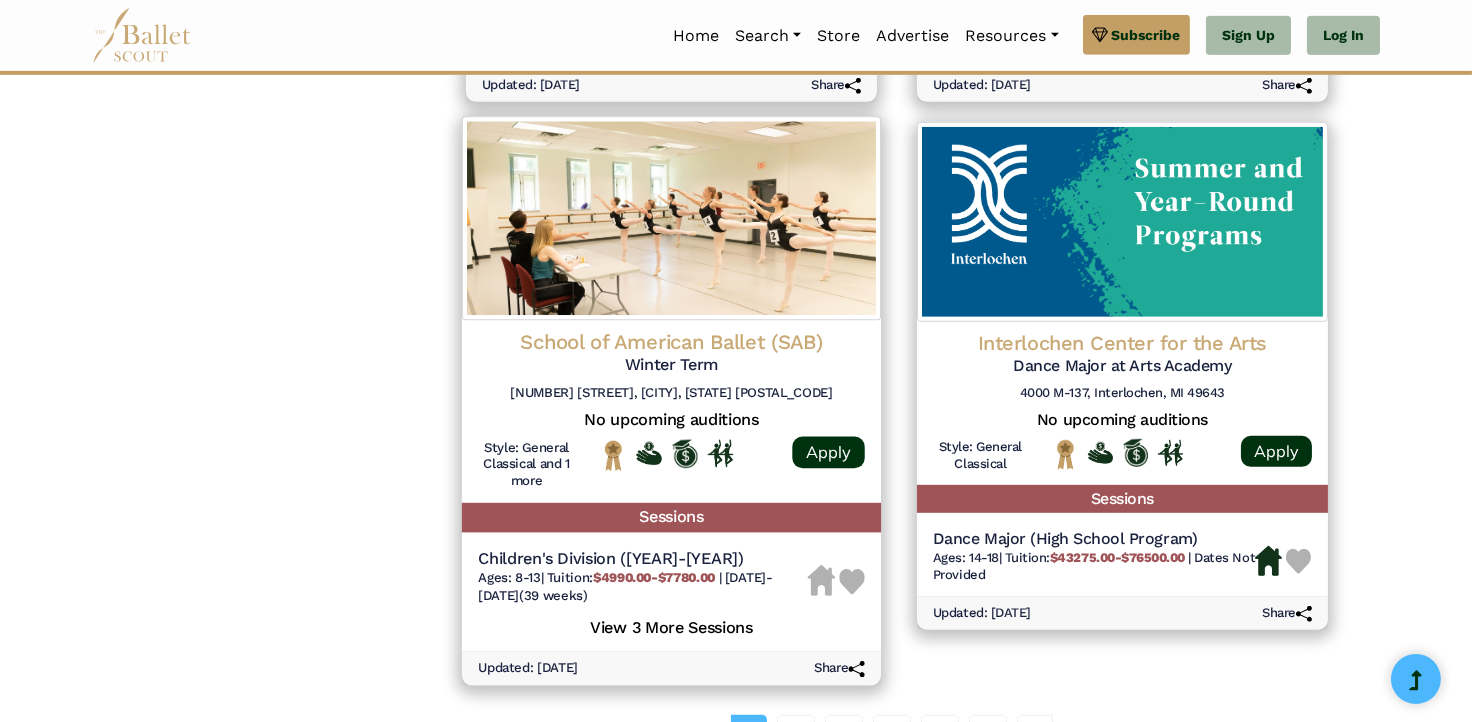 scroll, scrollTop: 2884, scrollLeft: 0, axis: vertical 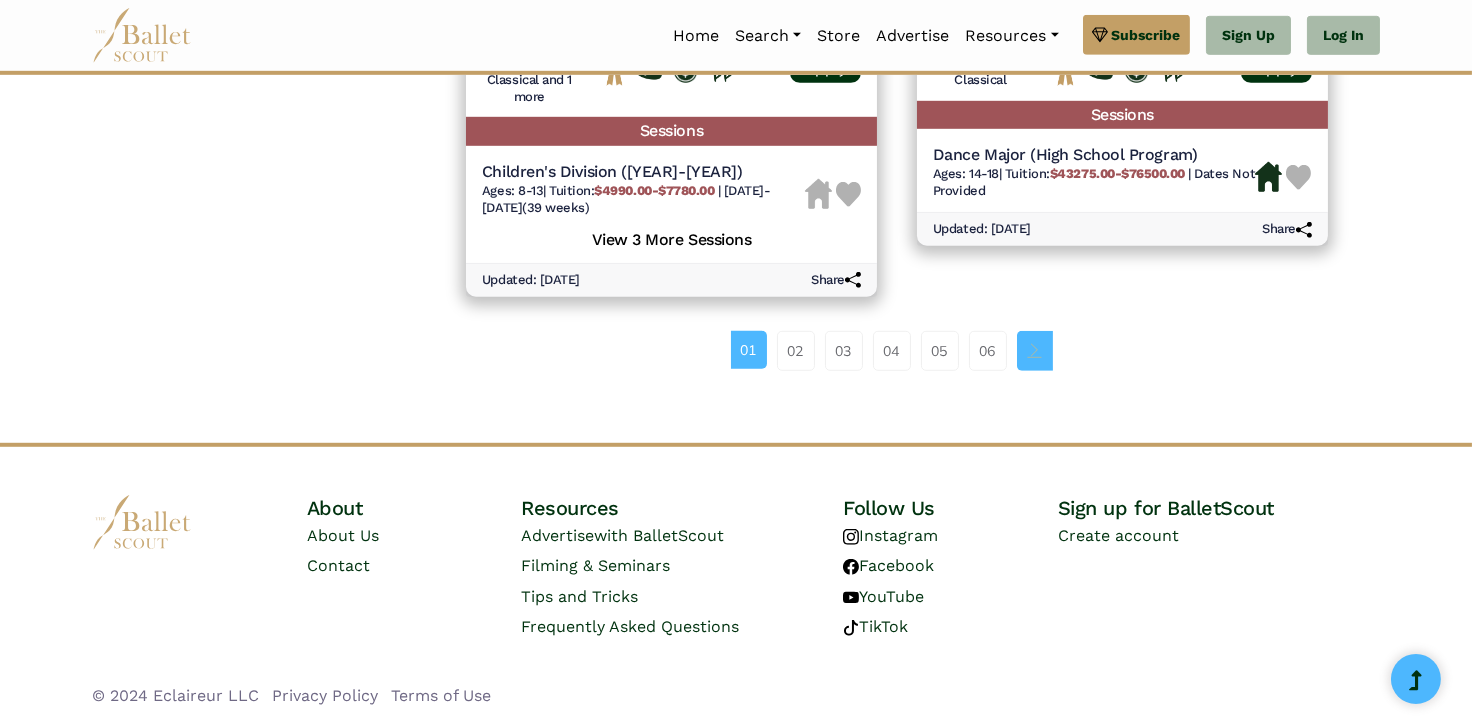 click at bounding box center (1035, 350) 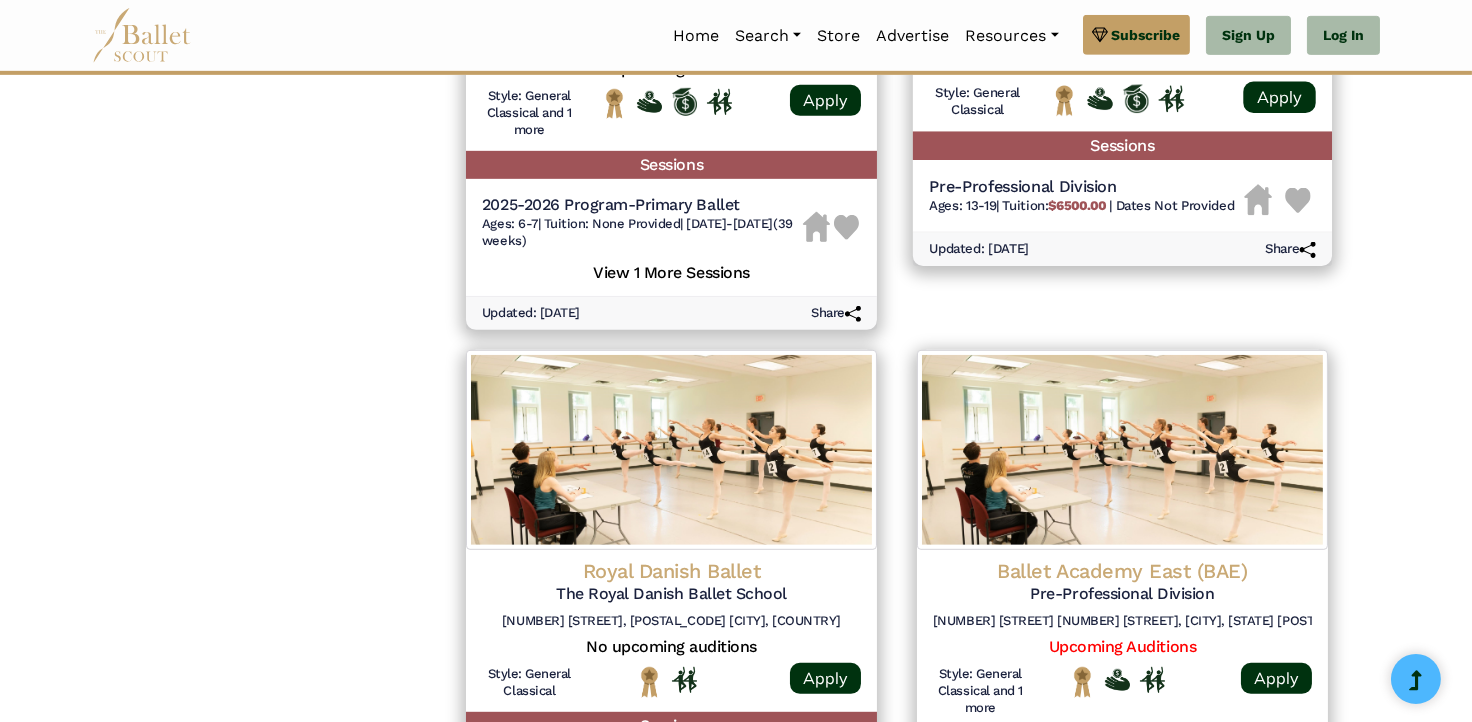 scroll, scrollTop: 2700, scrollLeft: 0, axis: vertical 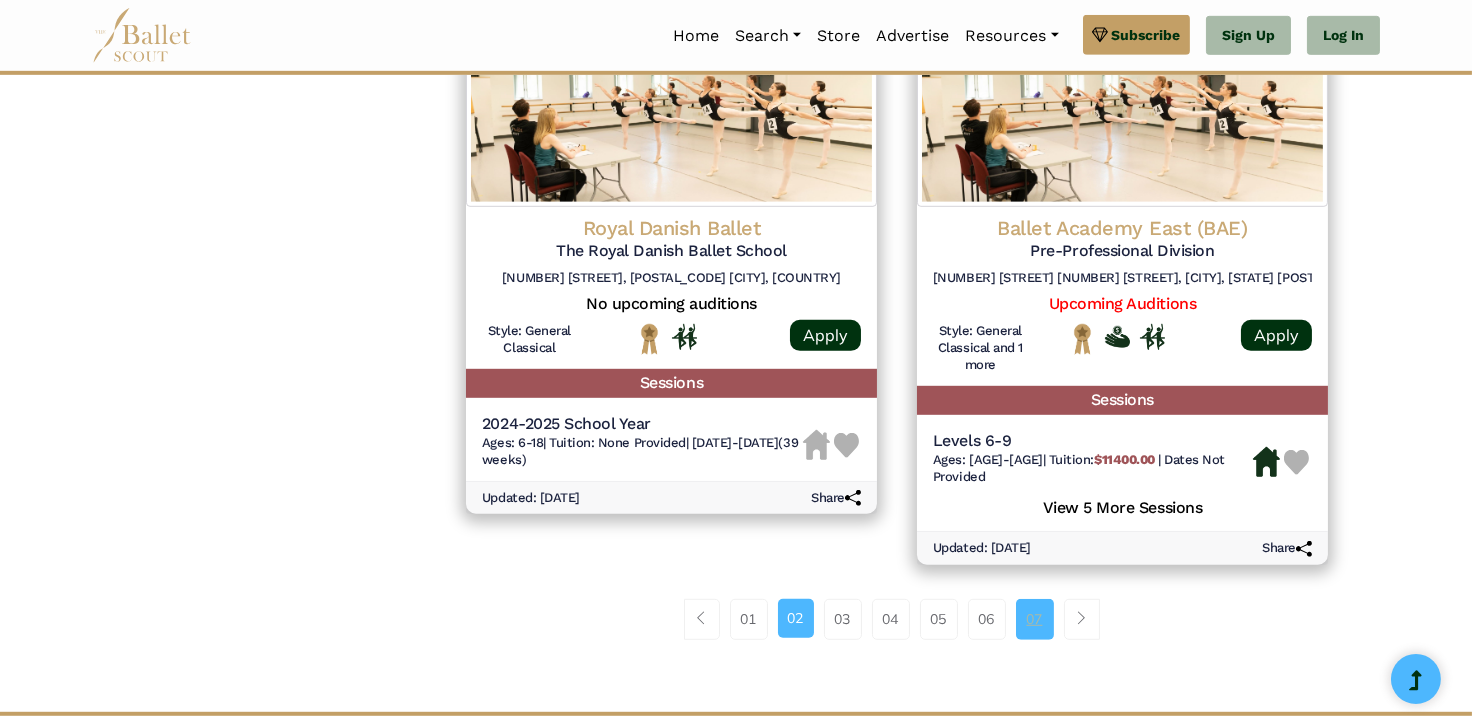click on "07" at bounding box center (1035, 619) 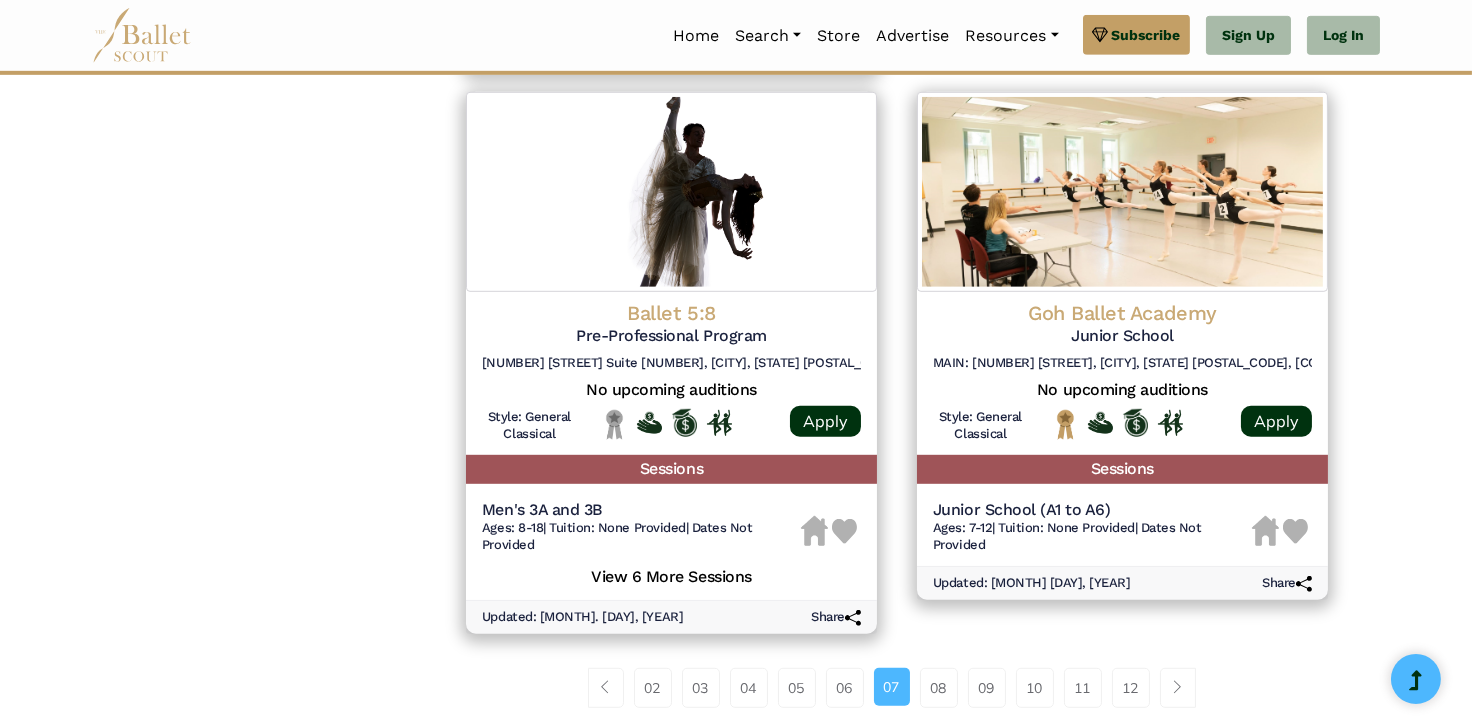 scroll, scrollTop: 2955, scrollLeft: 0, axis: vertical 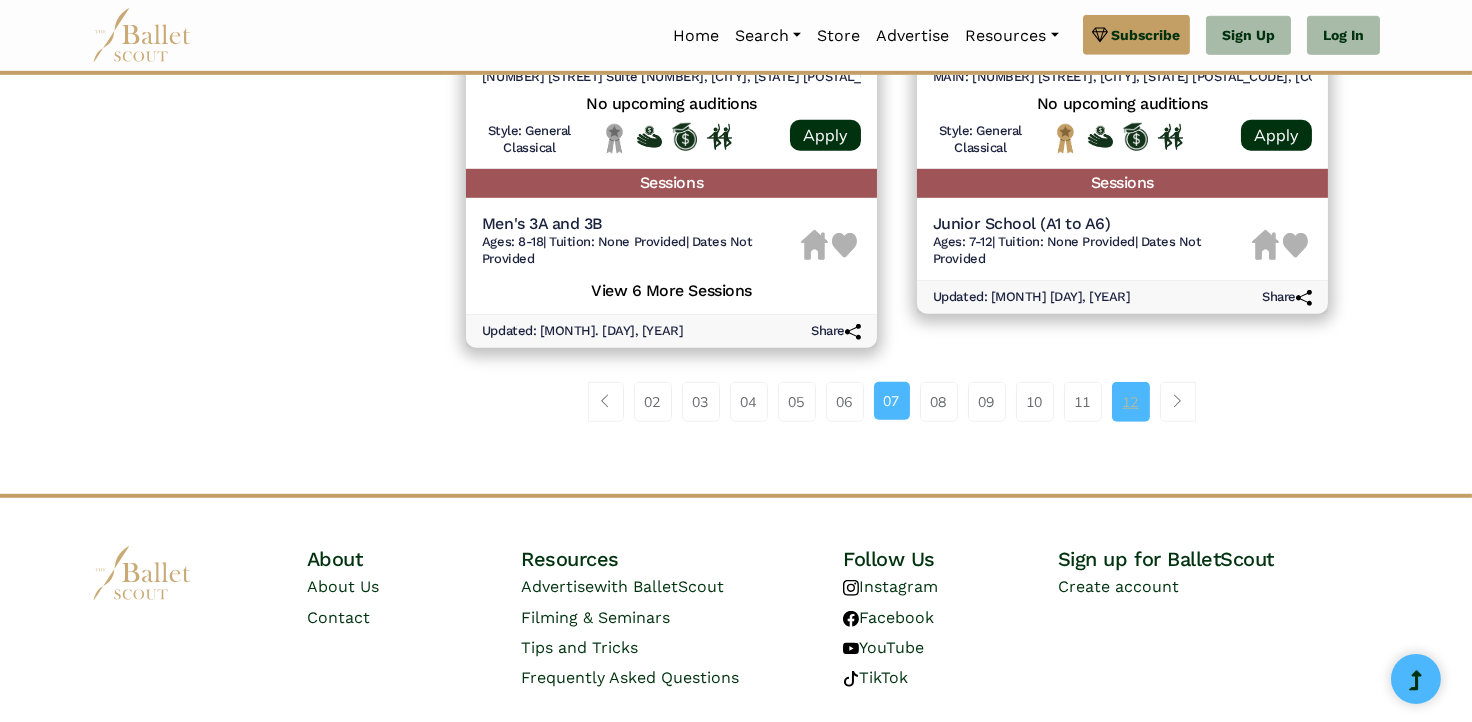 click on "12" at bounding box center [1131, 402] 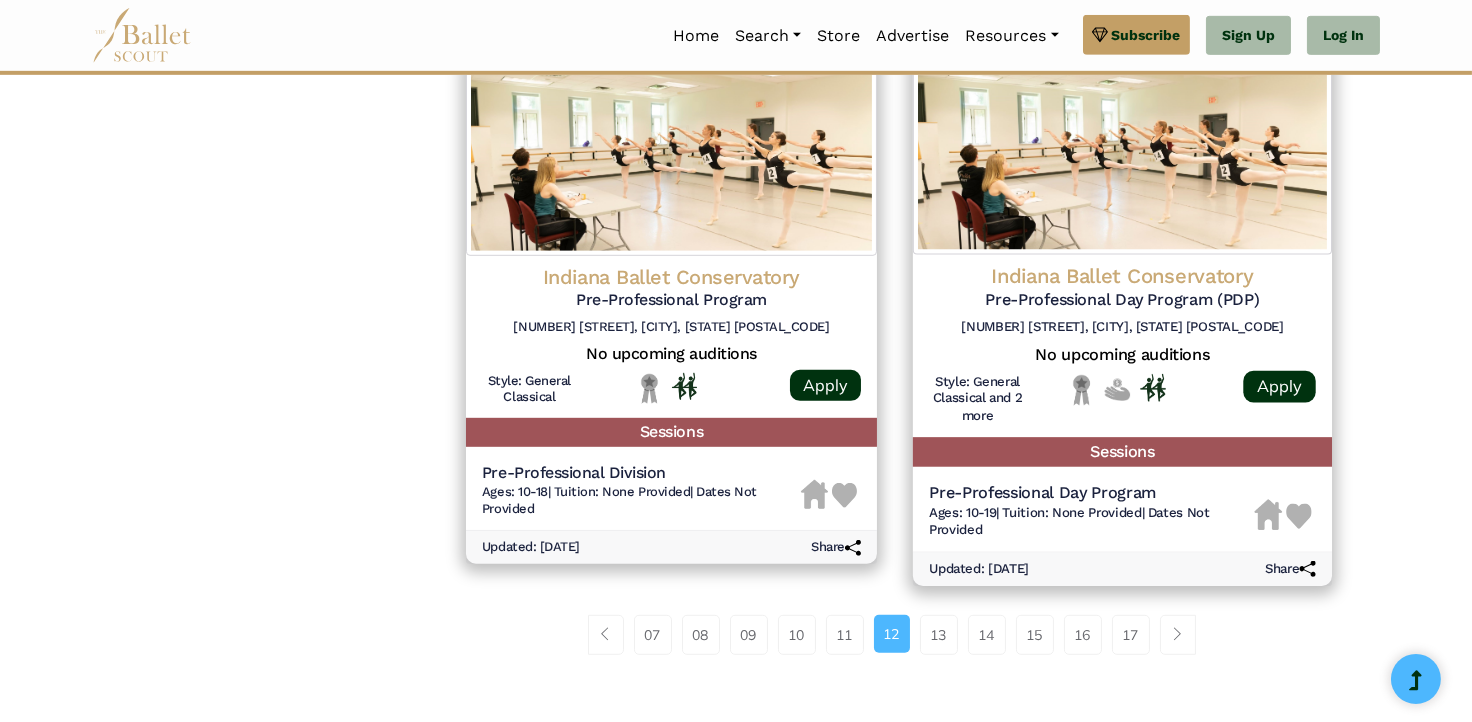 scroll, scrollTop: 2884, scrollLeft: 0, axis: vertical 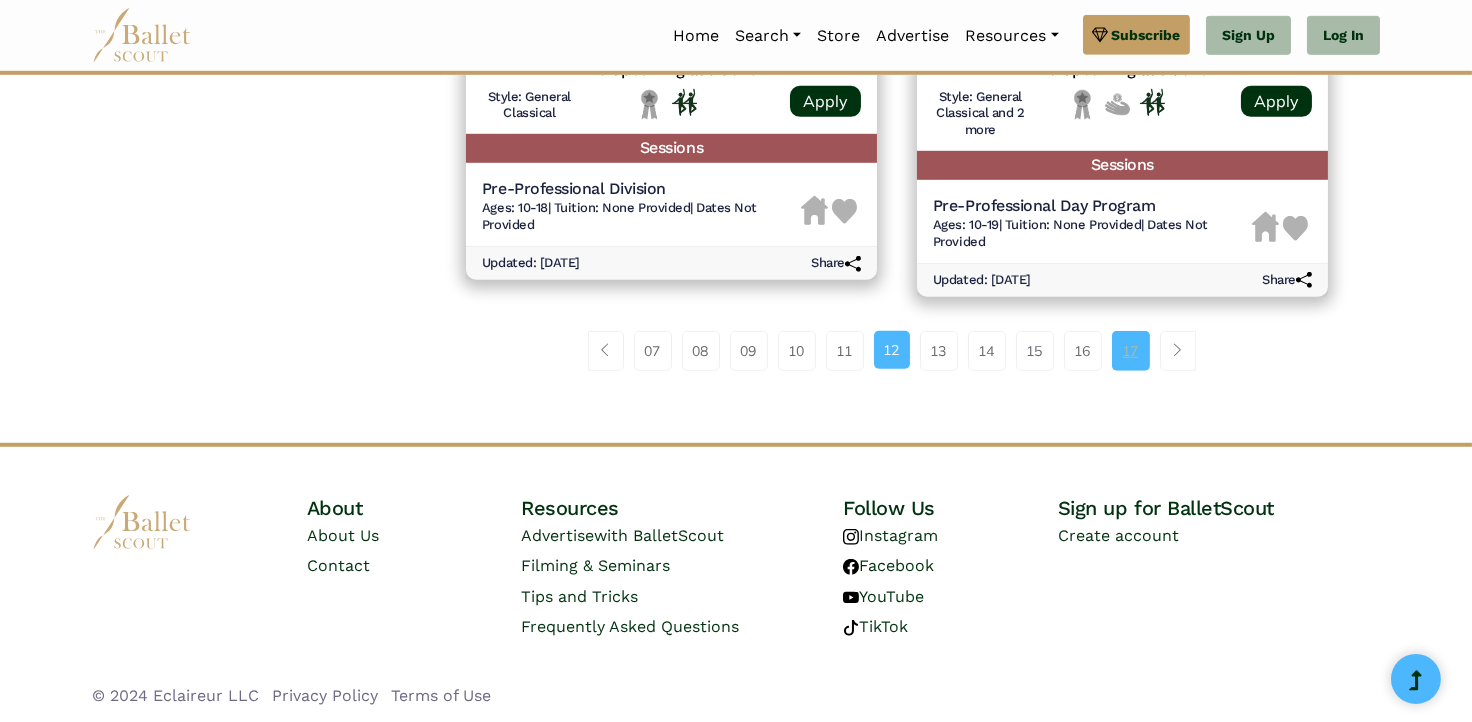 click on "17" at bounding box center [1131, 351] 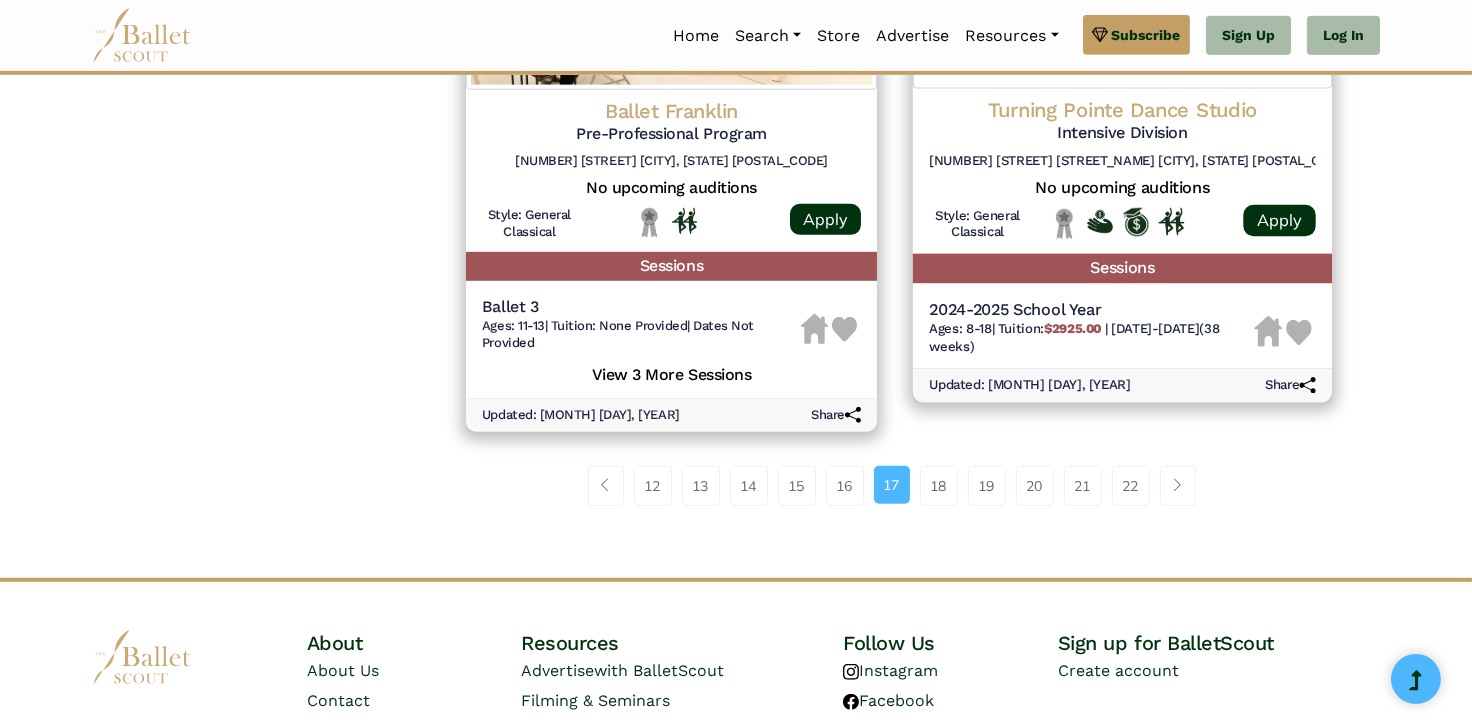 scroll, scrollTop: 2800, scrollLeft: 0, axis: vertical 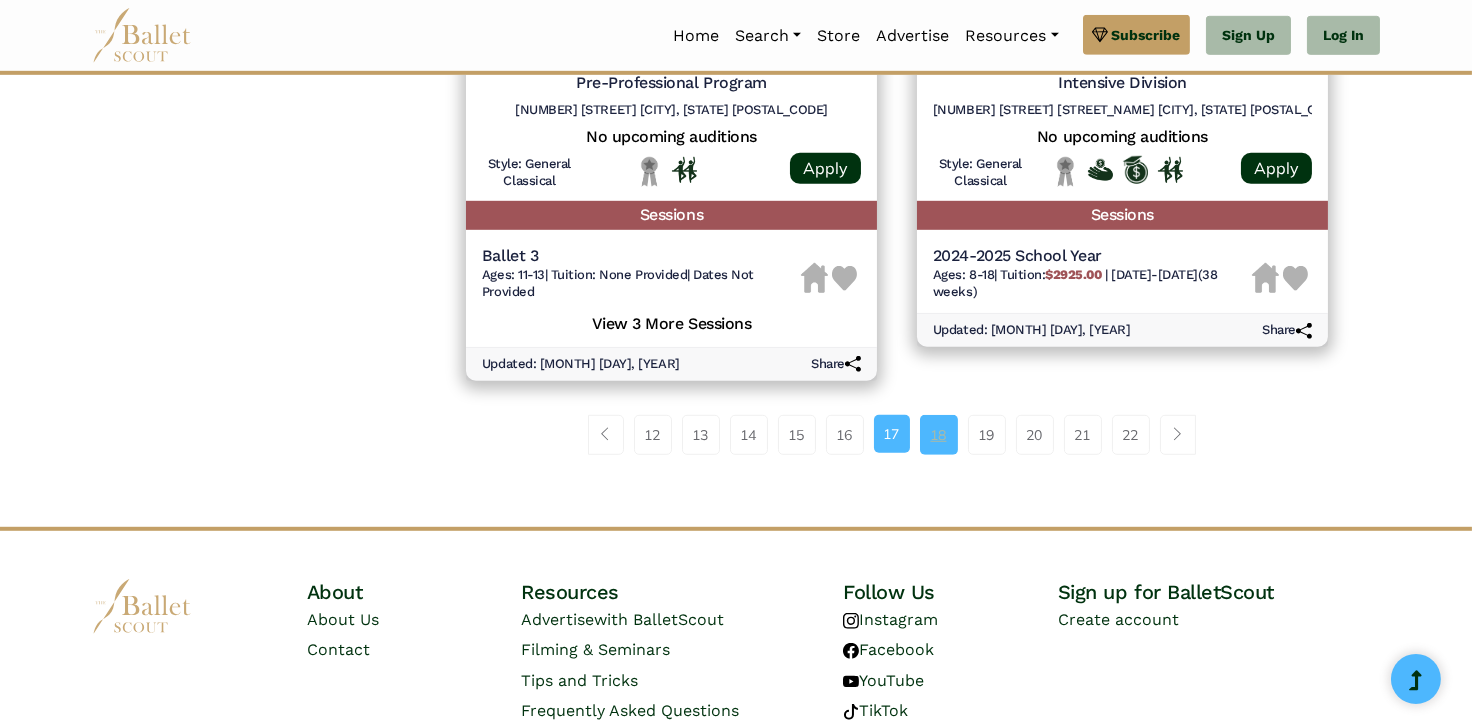 click on "18" at bounding box center (939, 435) 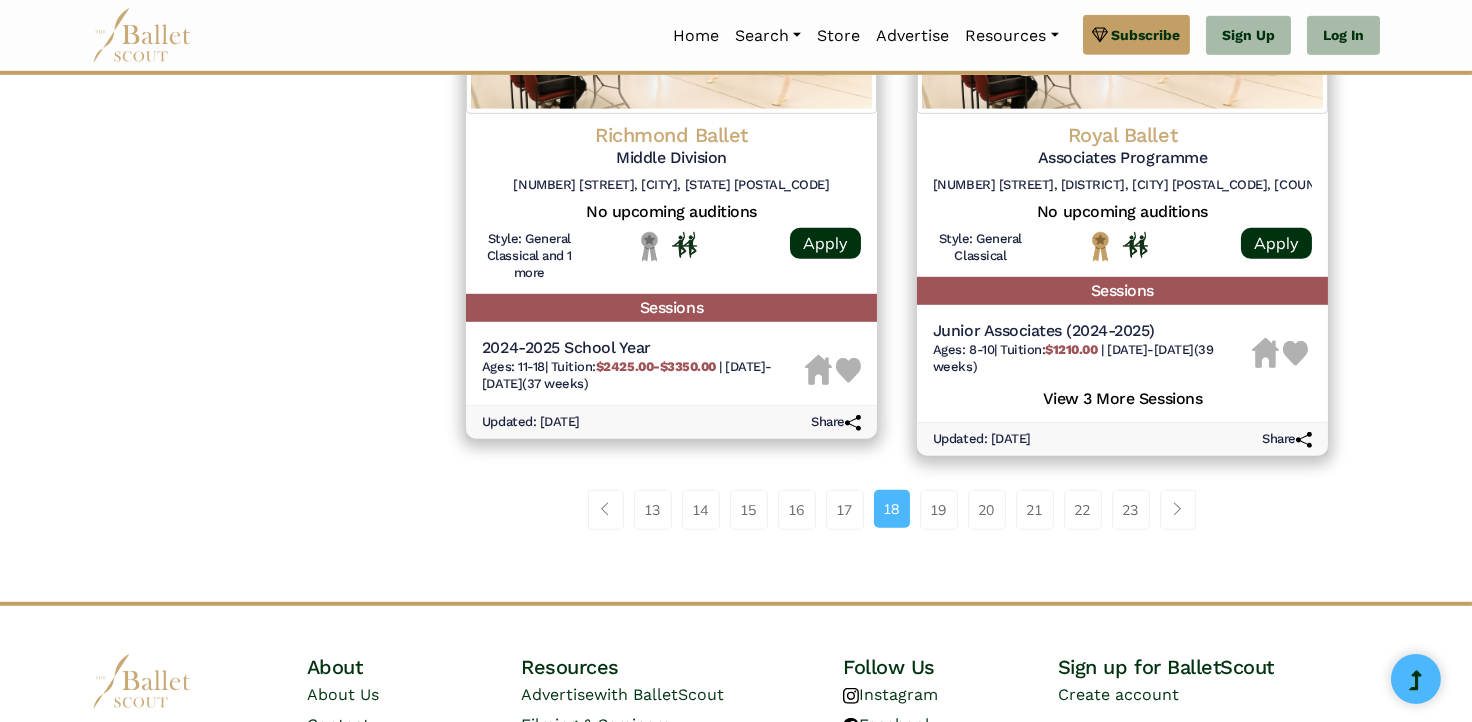 scroll, scrollTop: 2800, scrollLeft: 0, axis: vertical 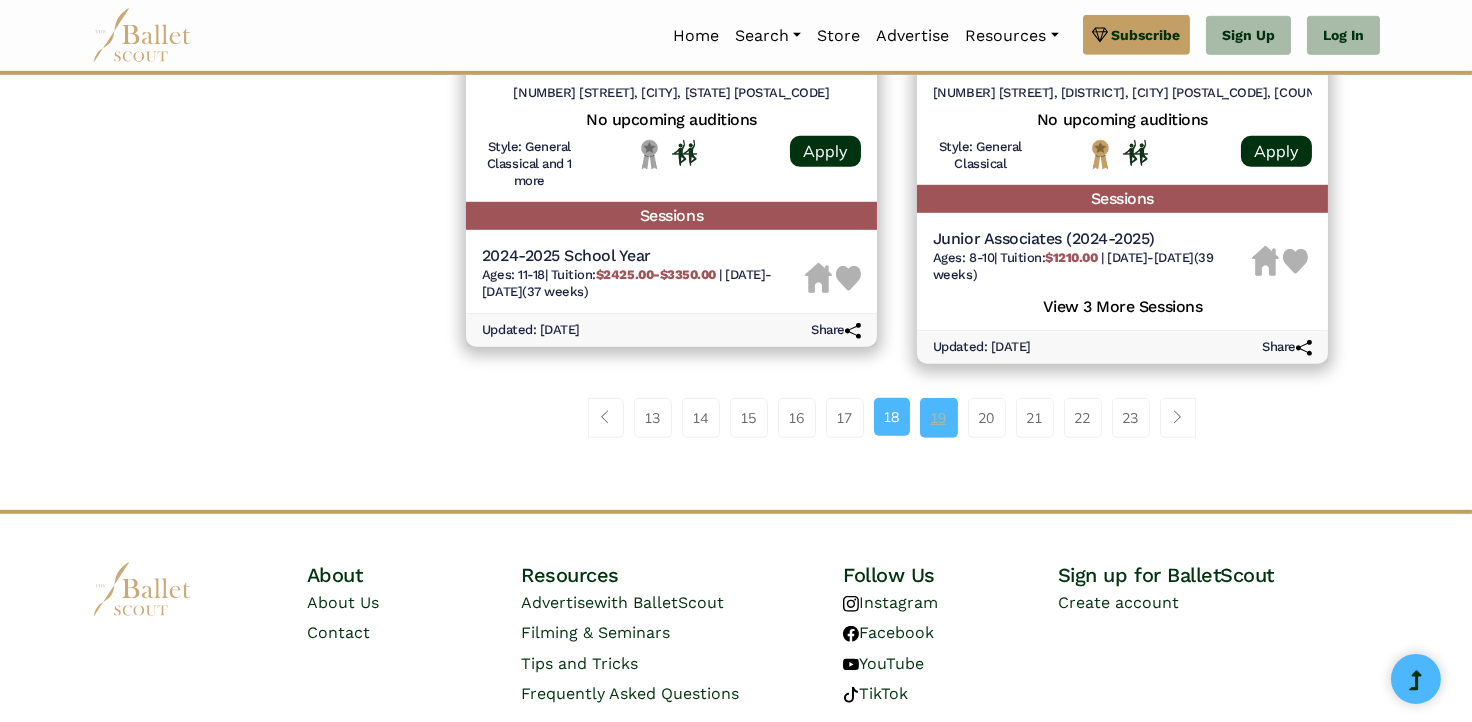 click on "19" at bounding box center (939, 418) 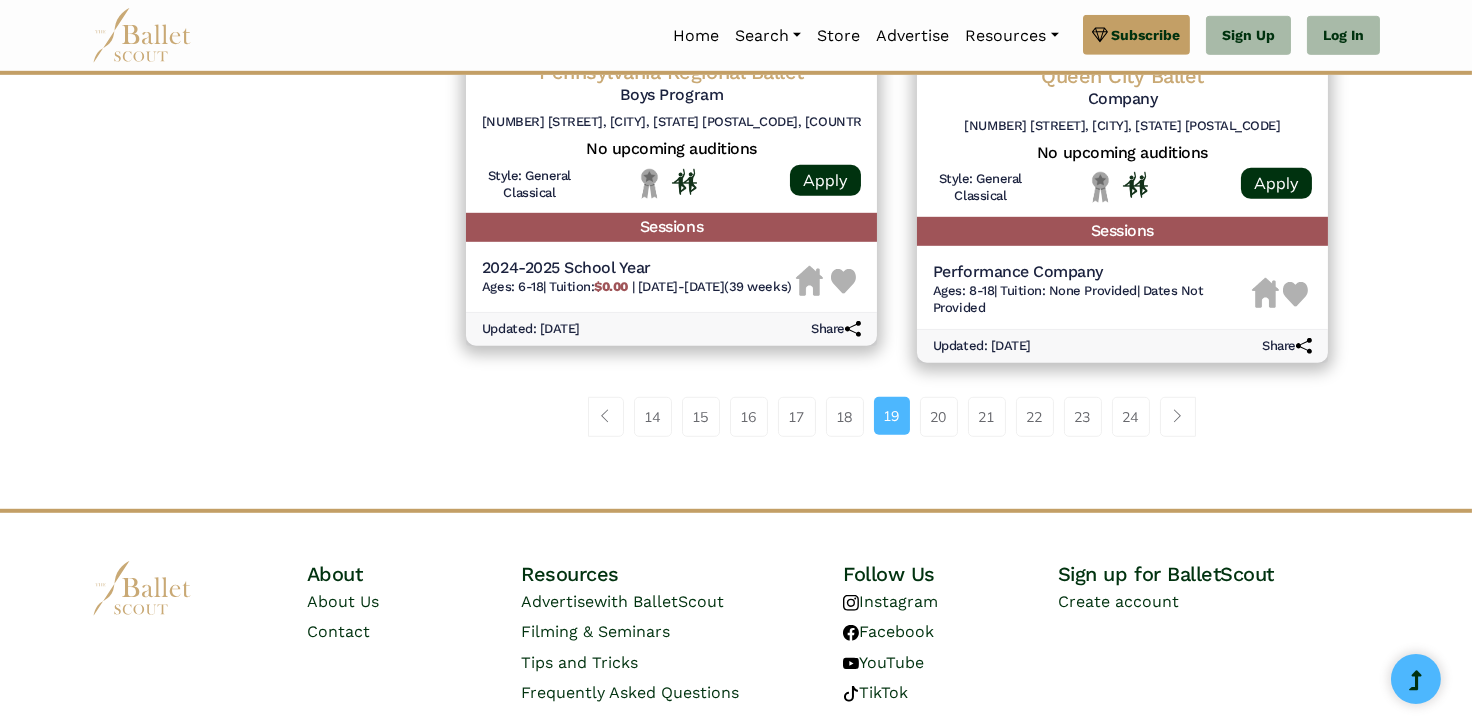 scroll, scrollTop: 2801, scrollLeft: 0, axis: vertical 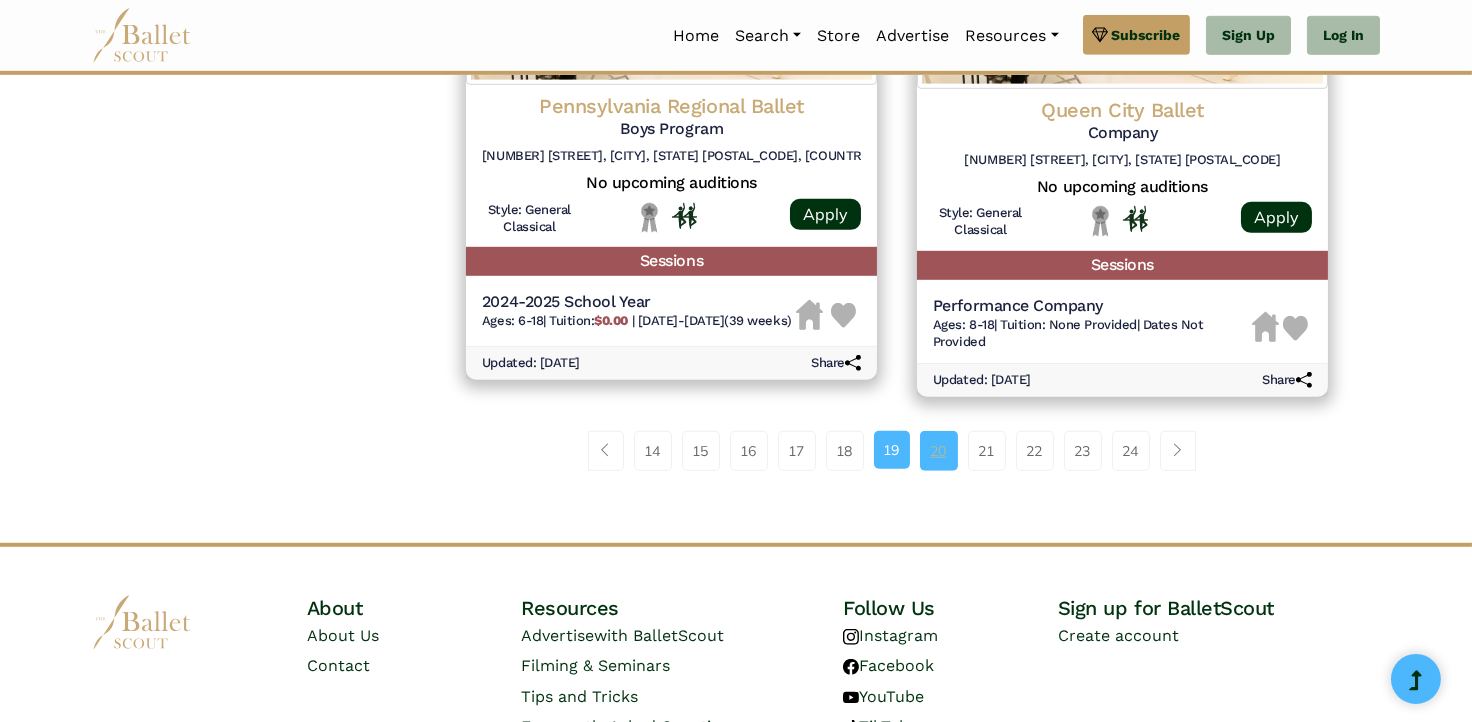 click on "20" at bounding box center (939, 451) 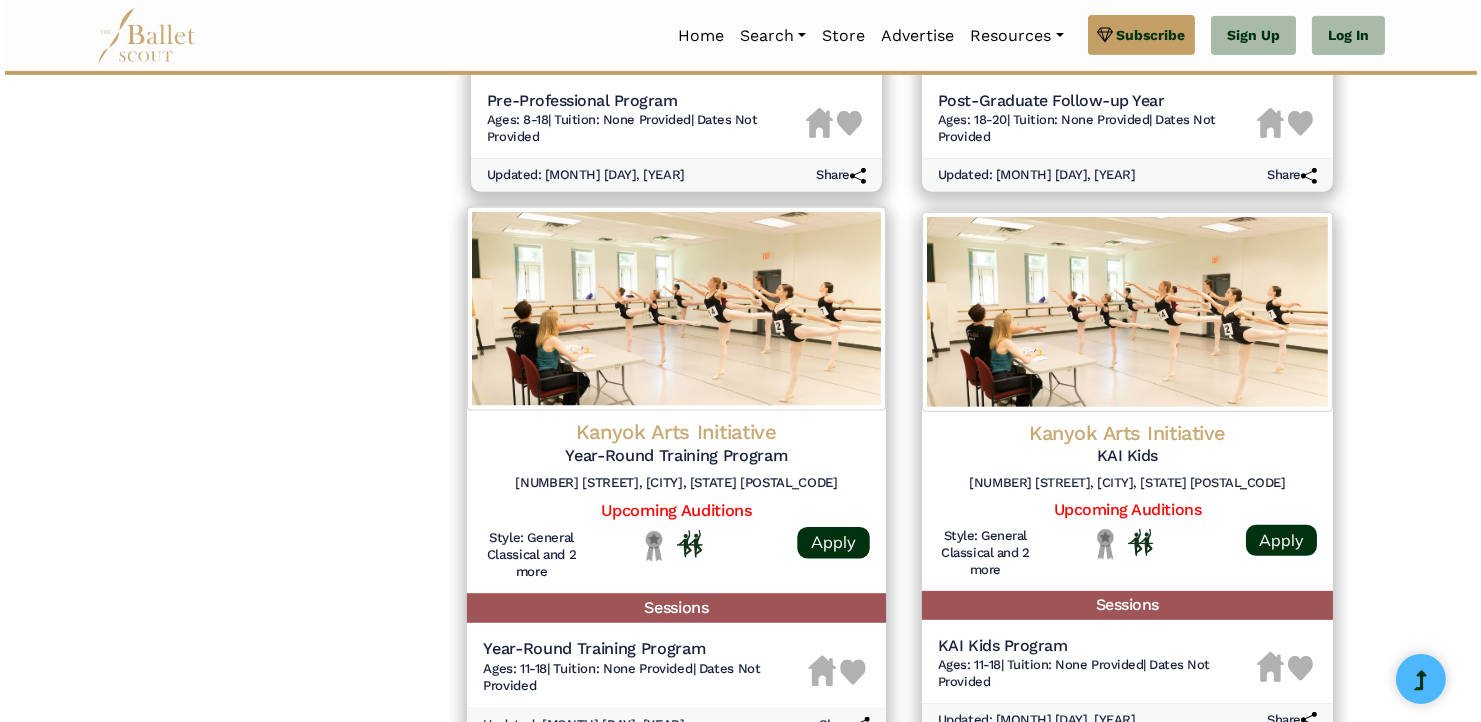 scroll, scrollTop: 1800, scrollLeft: 0, axis: vertical 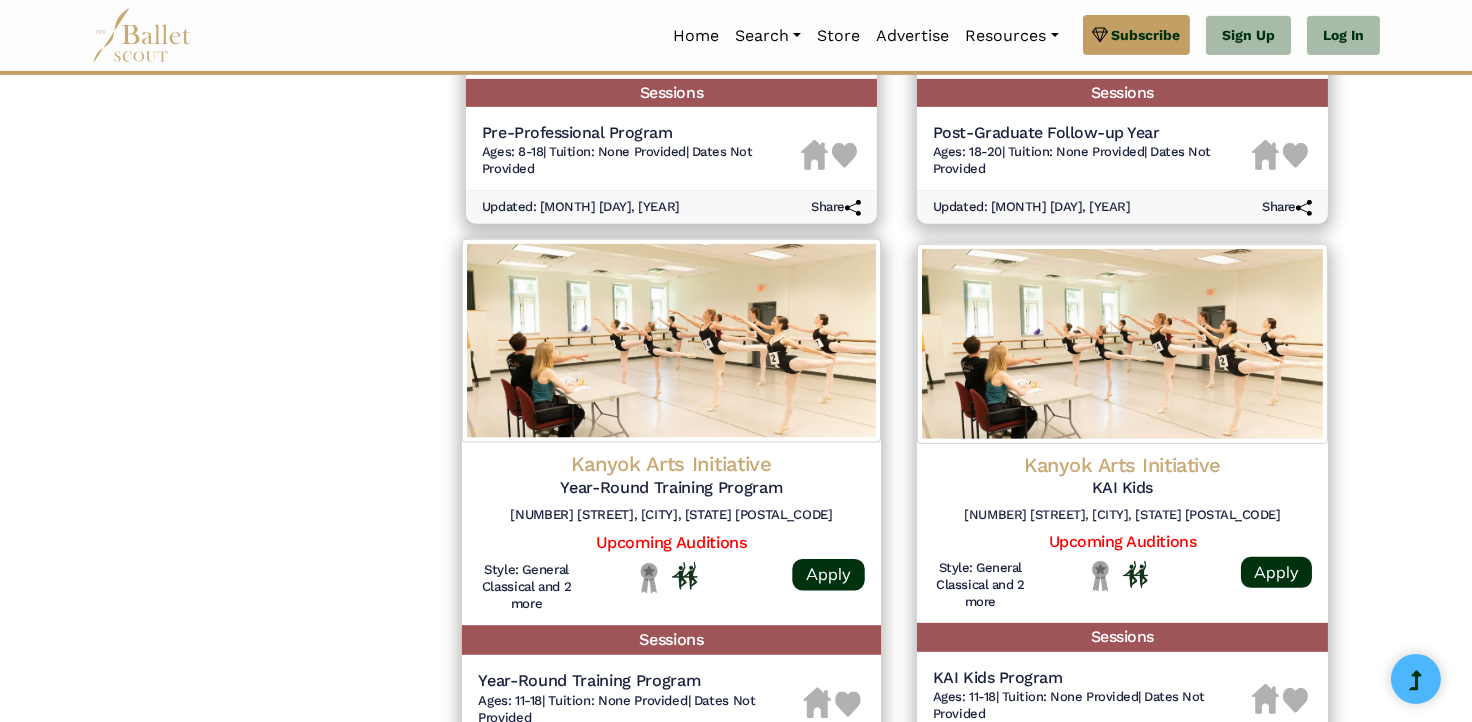 click on "Year-Round Training Program" at bounding box center (1122, -1095) 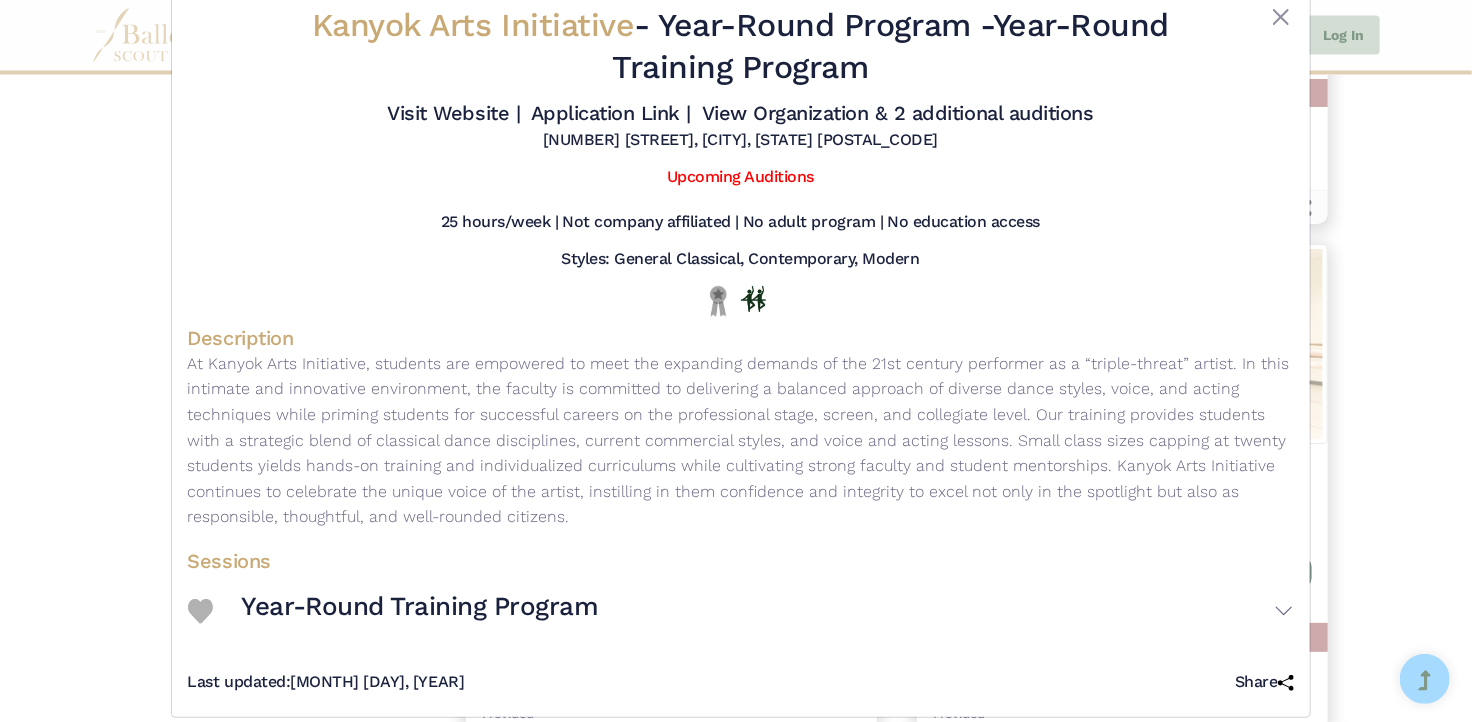 scroll, scrollTop: 70, scrollLeft: 0, axis: vertical 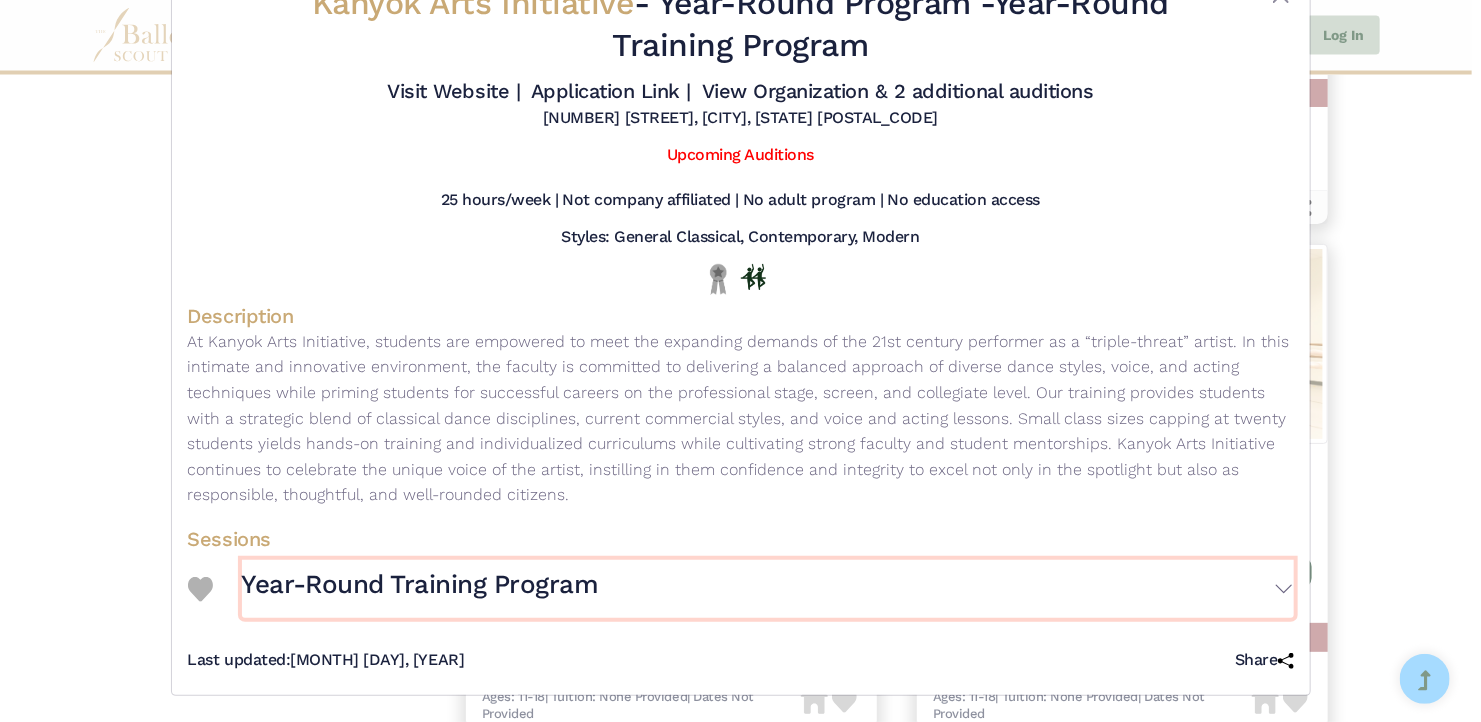 click on "Year-Round Training Program" at bounding box center (420, 585) 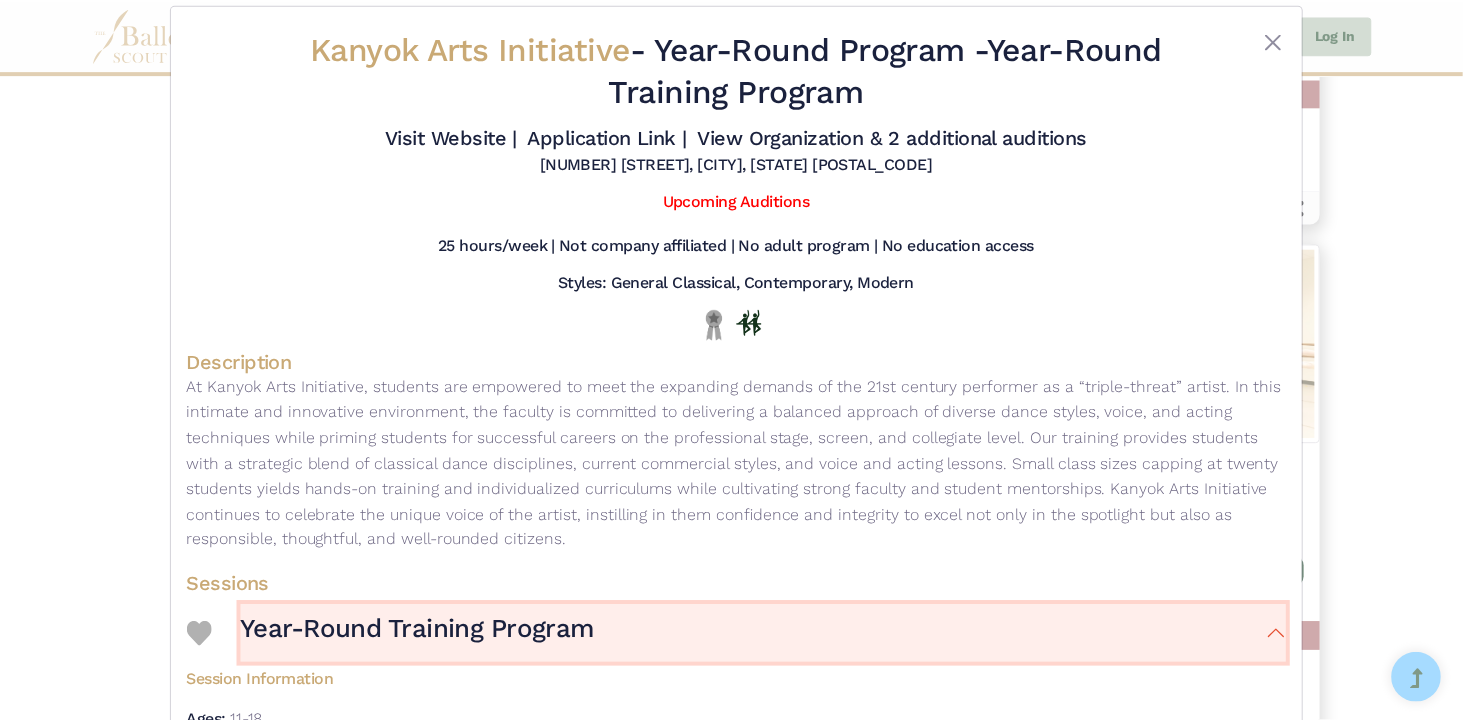 scroll, scrollTop: 0, scrollLeft: 0, axis: both 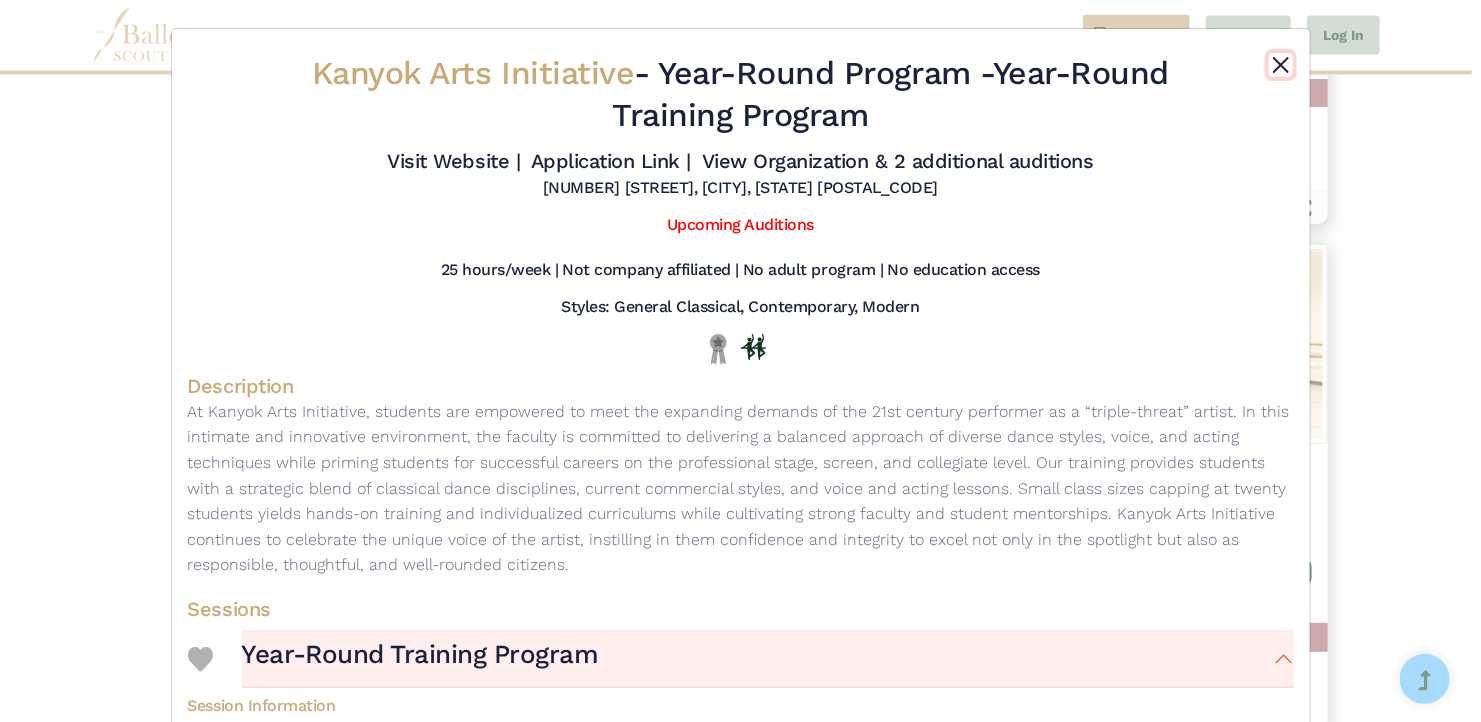click at bounding box center [1281, 65] 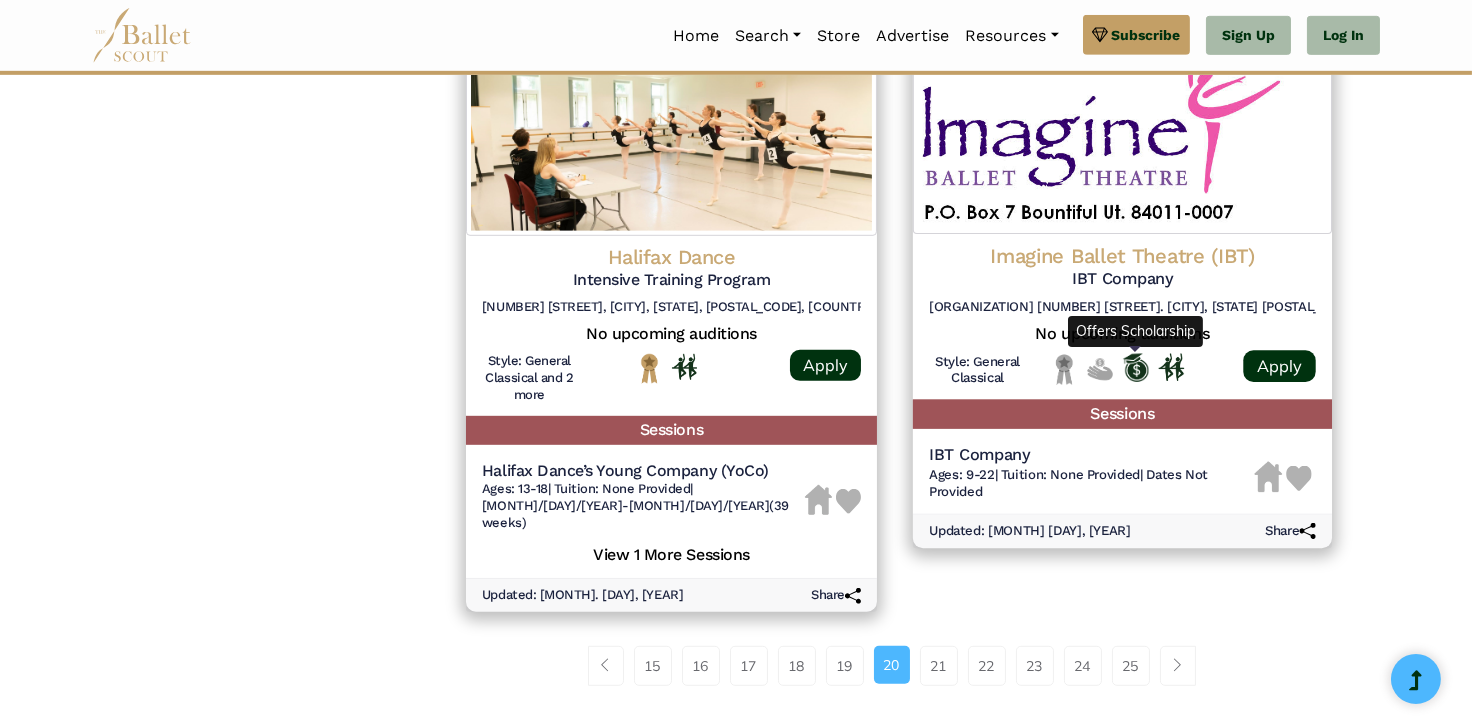 scroll, scrollTop: 2600, scrollLeft: 0, axis: vertical 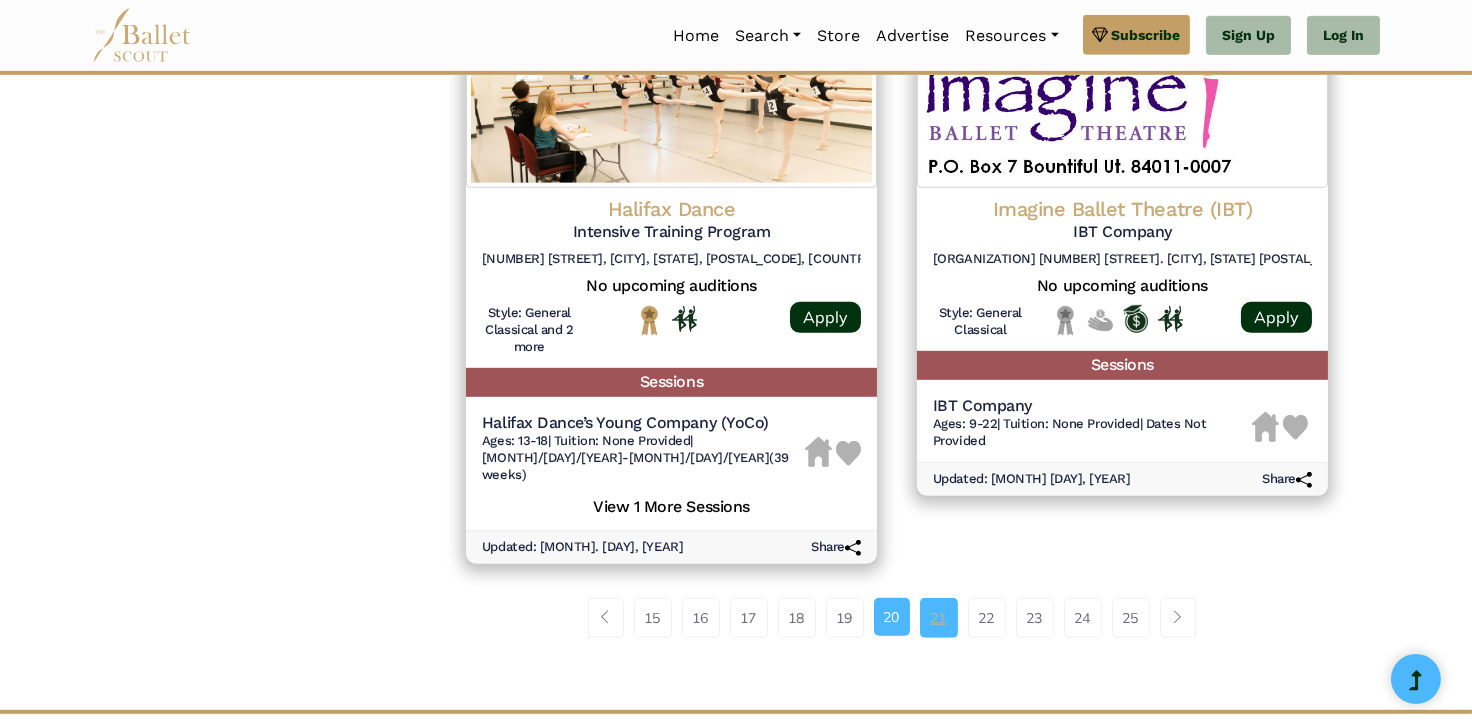 click on "21" at bounding box center (939, 618) 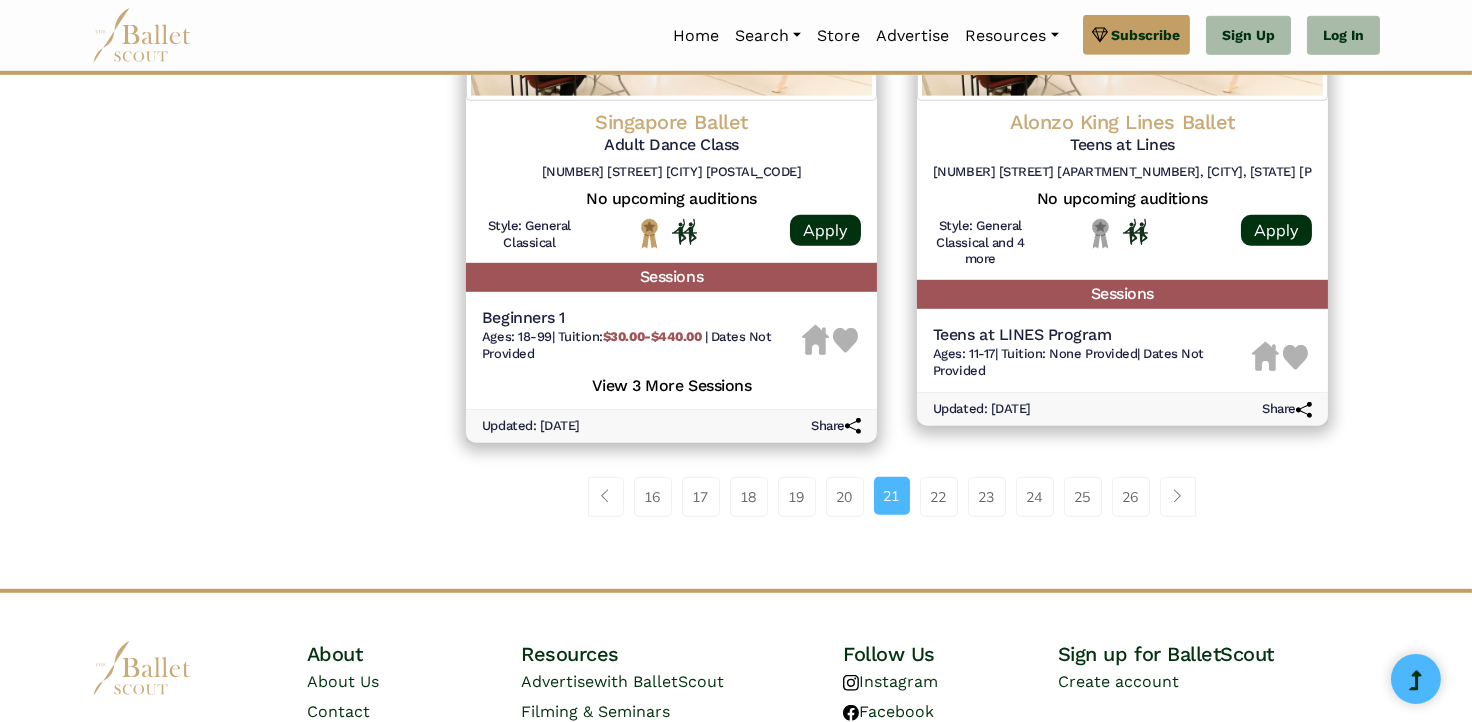 scroll, scrollTop: 2800, scrollLeft: 0, axis: vertical 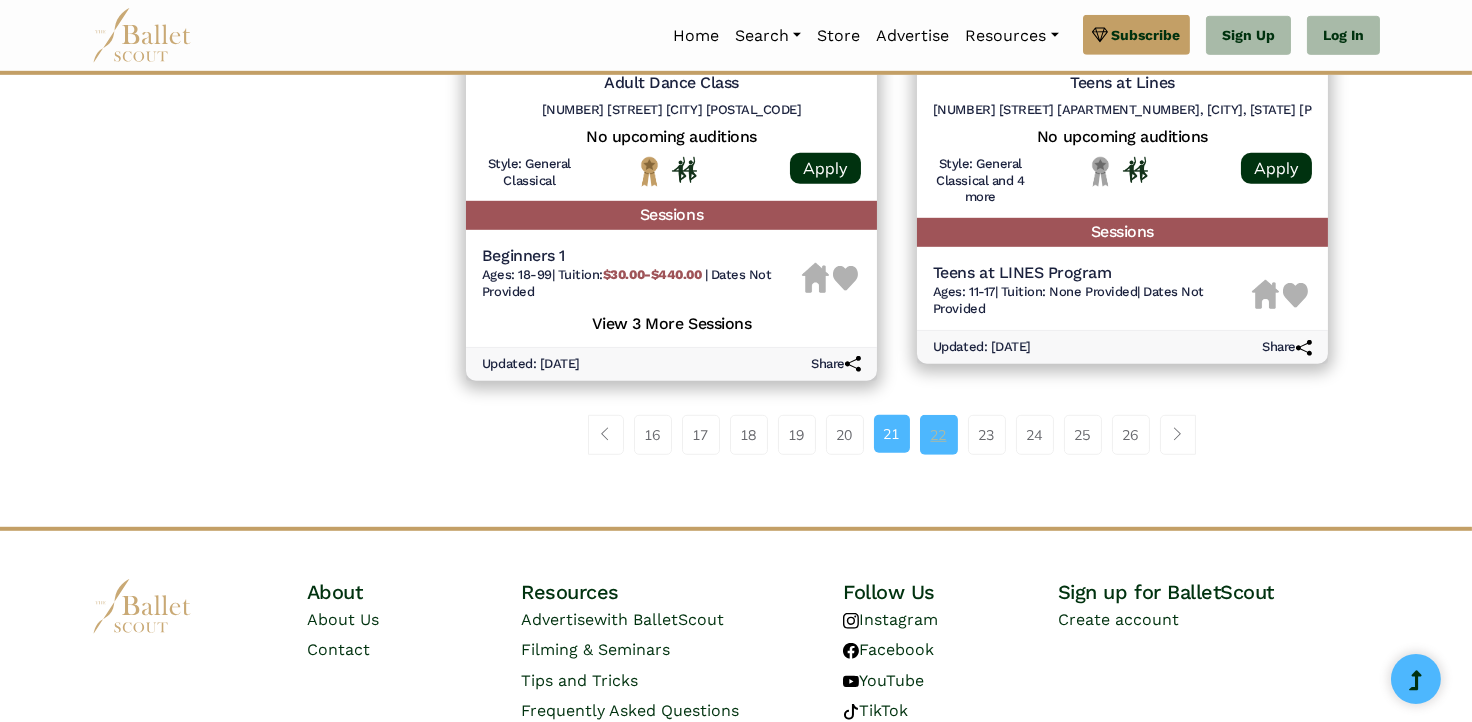 click on "22" at bounding box center [939, 435] 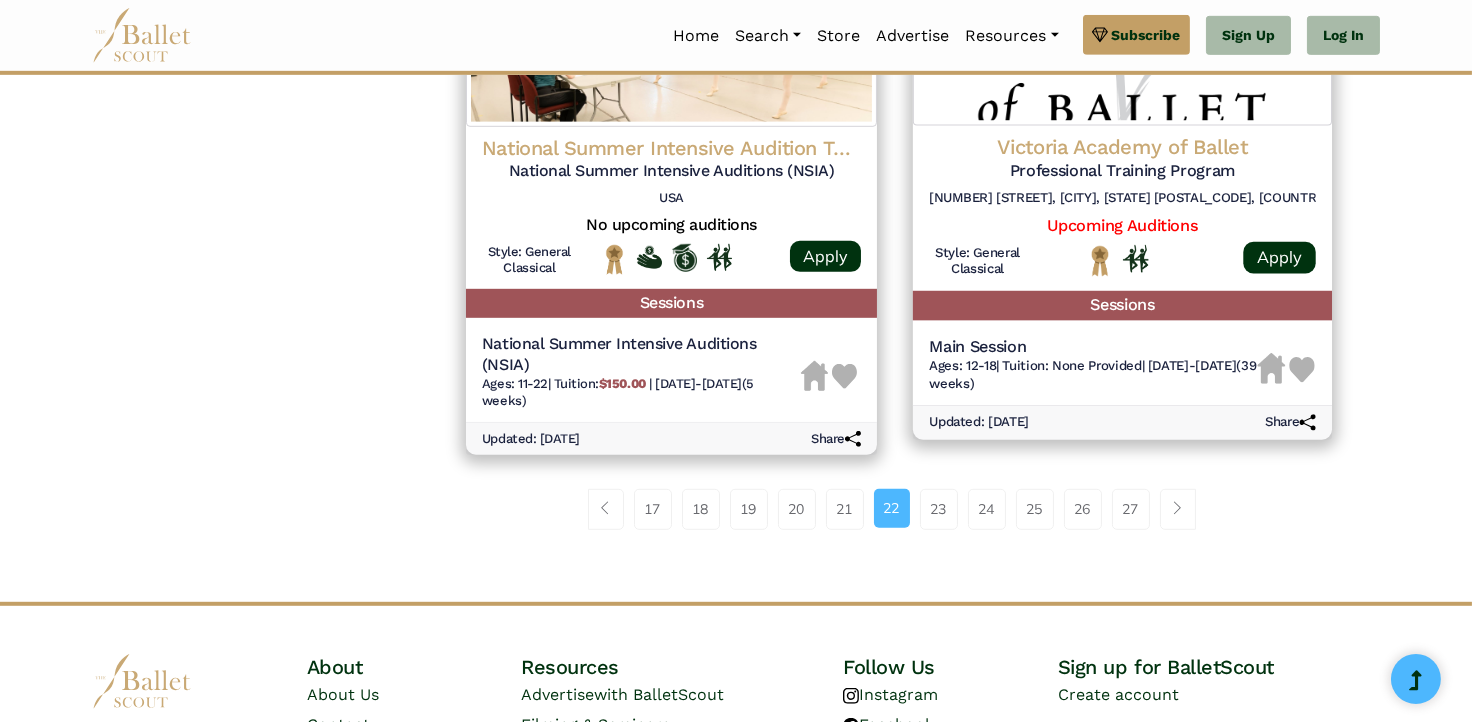 scroll, scrollTop: 2700, scrollLeft: 0, axis: vertical 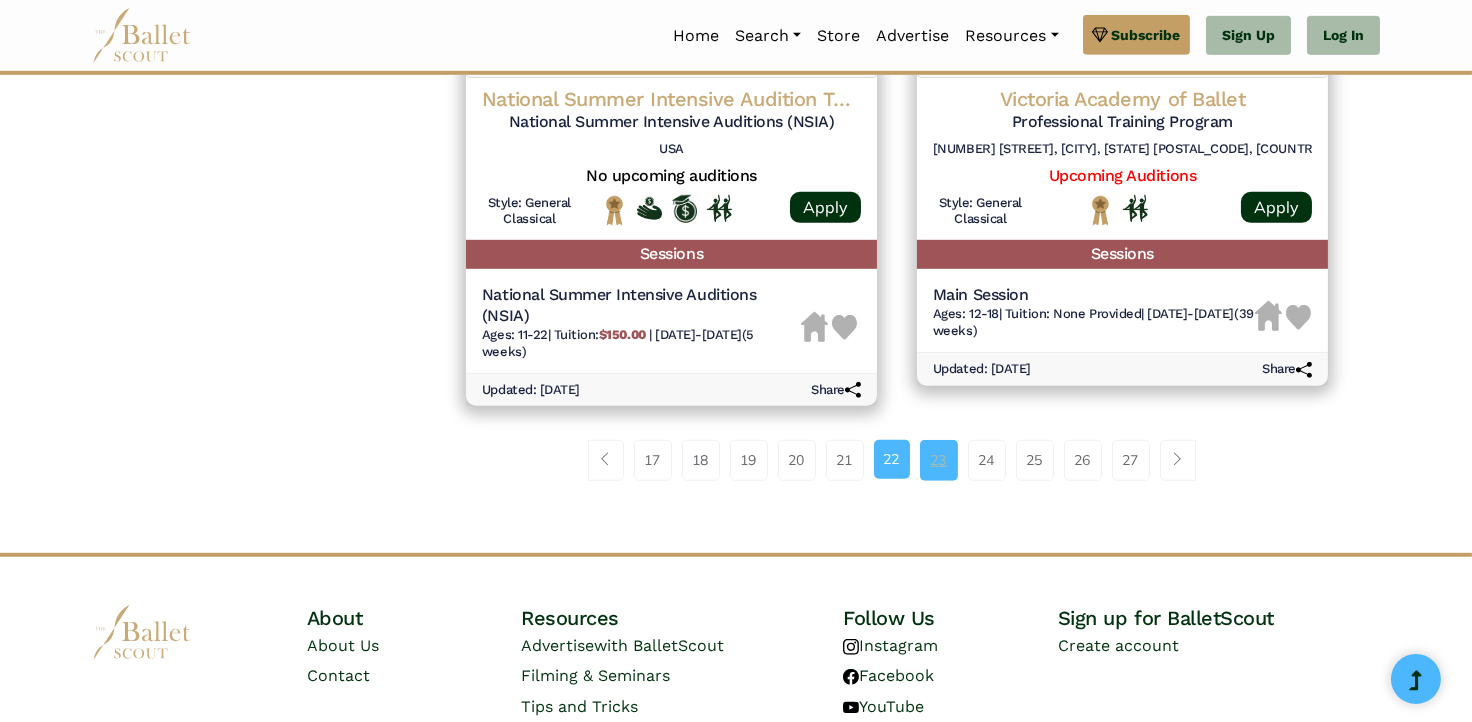 click on "23" at bounding box center (939, 460) 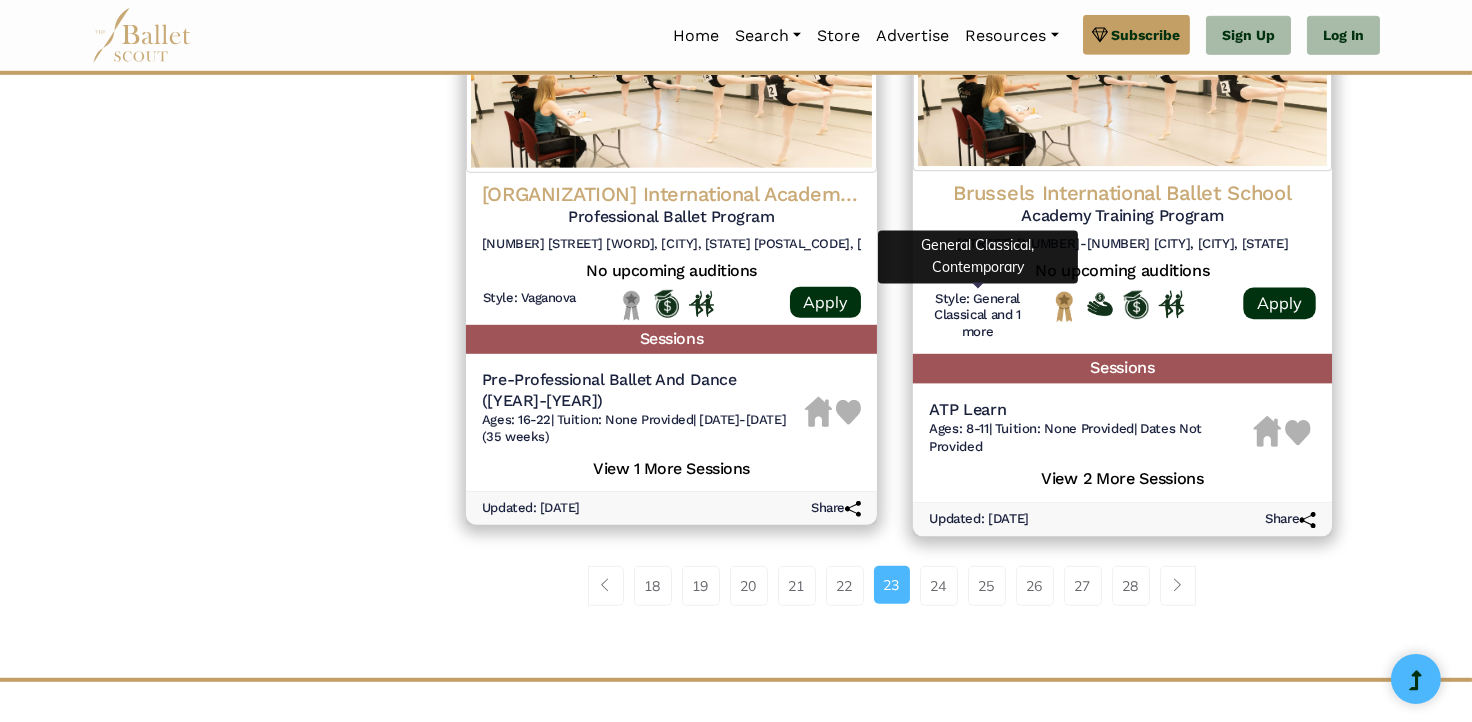 scroll, scrollTop: 2800, scrollLeft: 0, axis: vertical 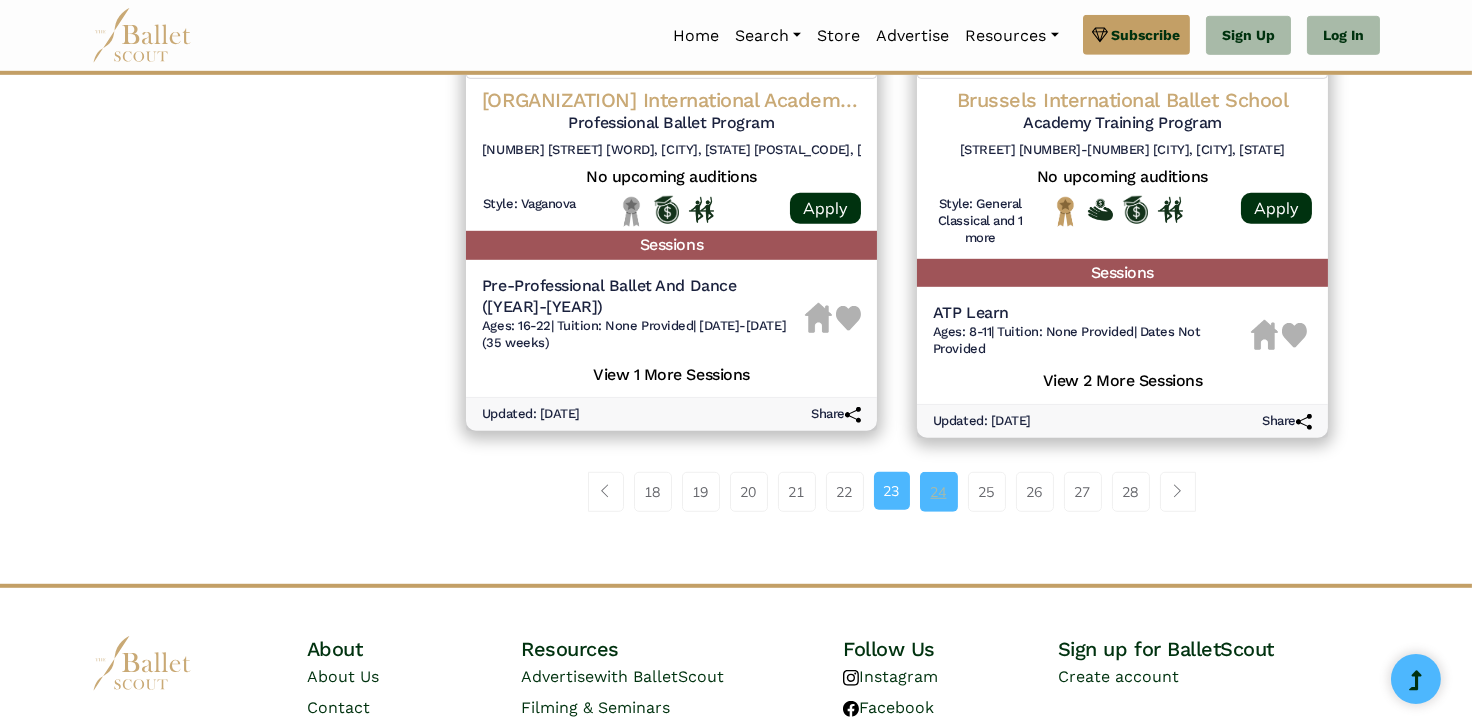 click on "24" at bounding box center (939, 492) 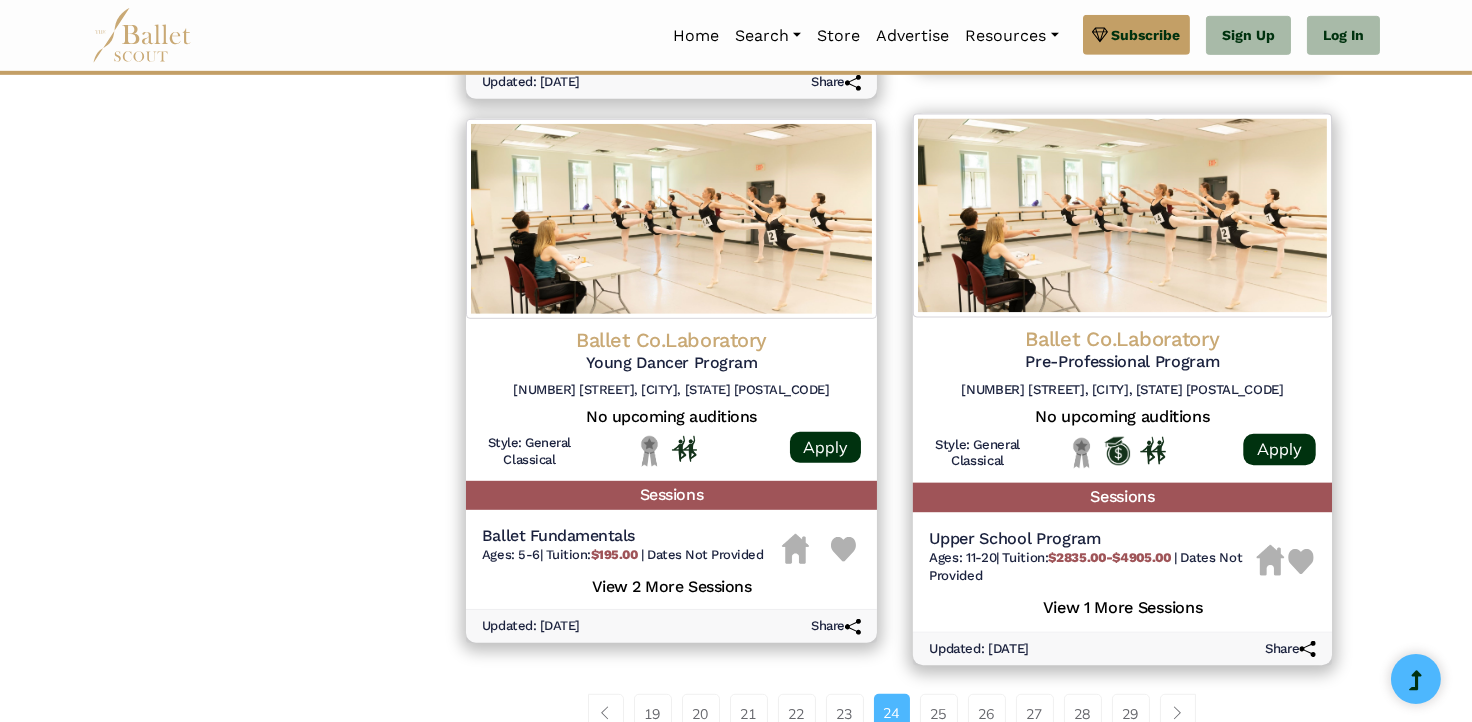 scroll, scrollTop: 2700, scrollLeft: 0, axis: vertical 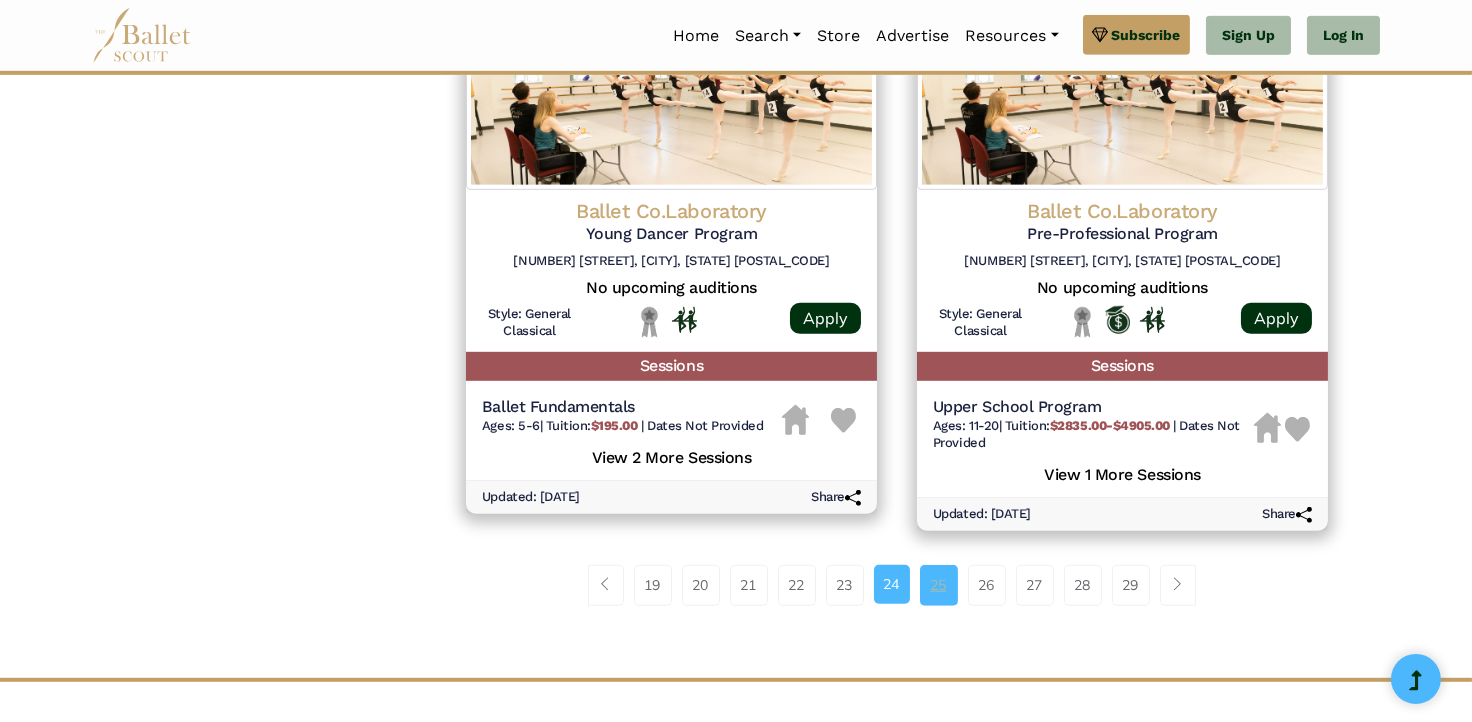 click on "25" at bounding box center [939, 585] 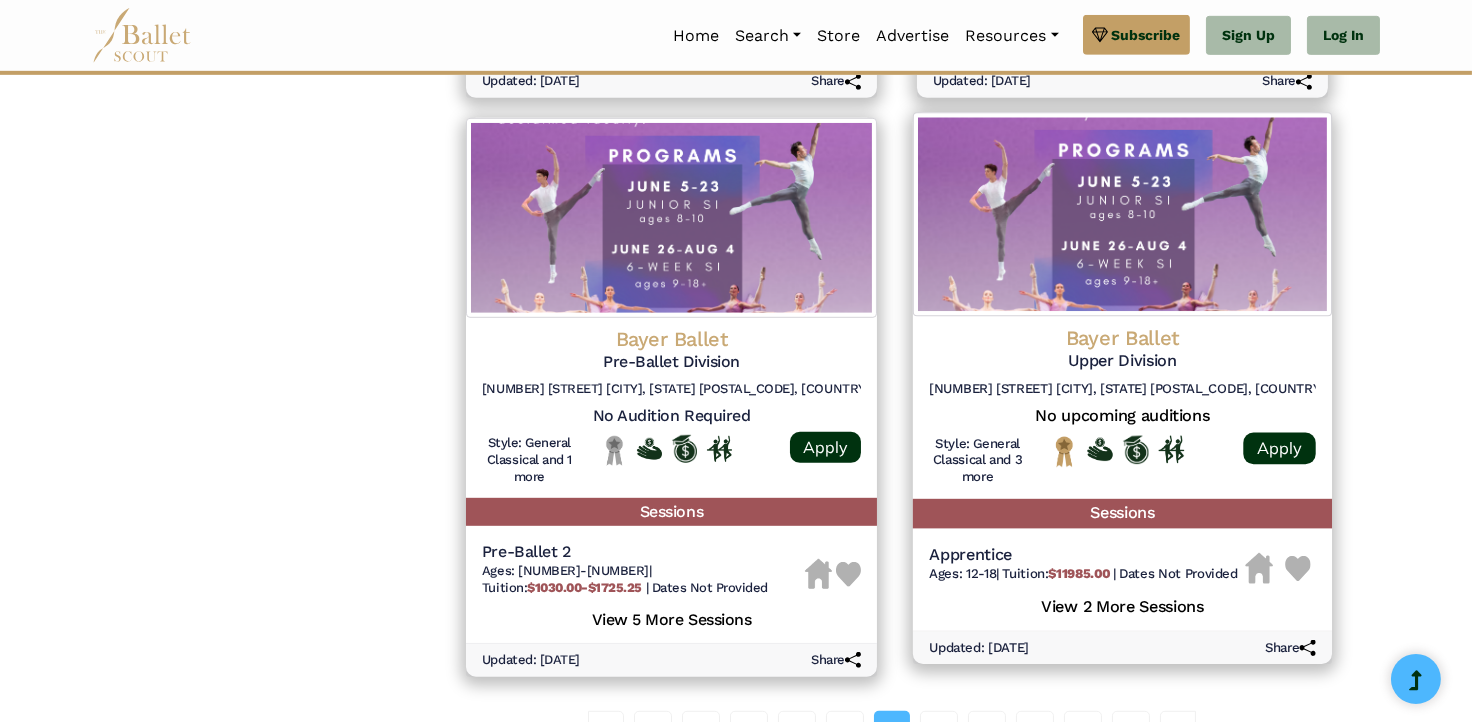 scroll, scrollTop: 2600, scrollLeft: 0, axis: vertical 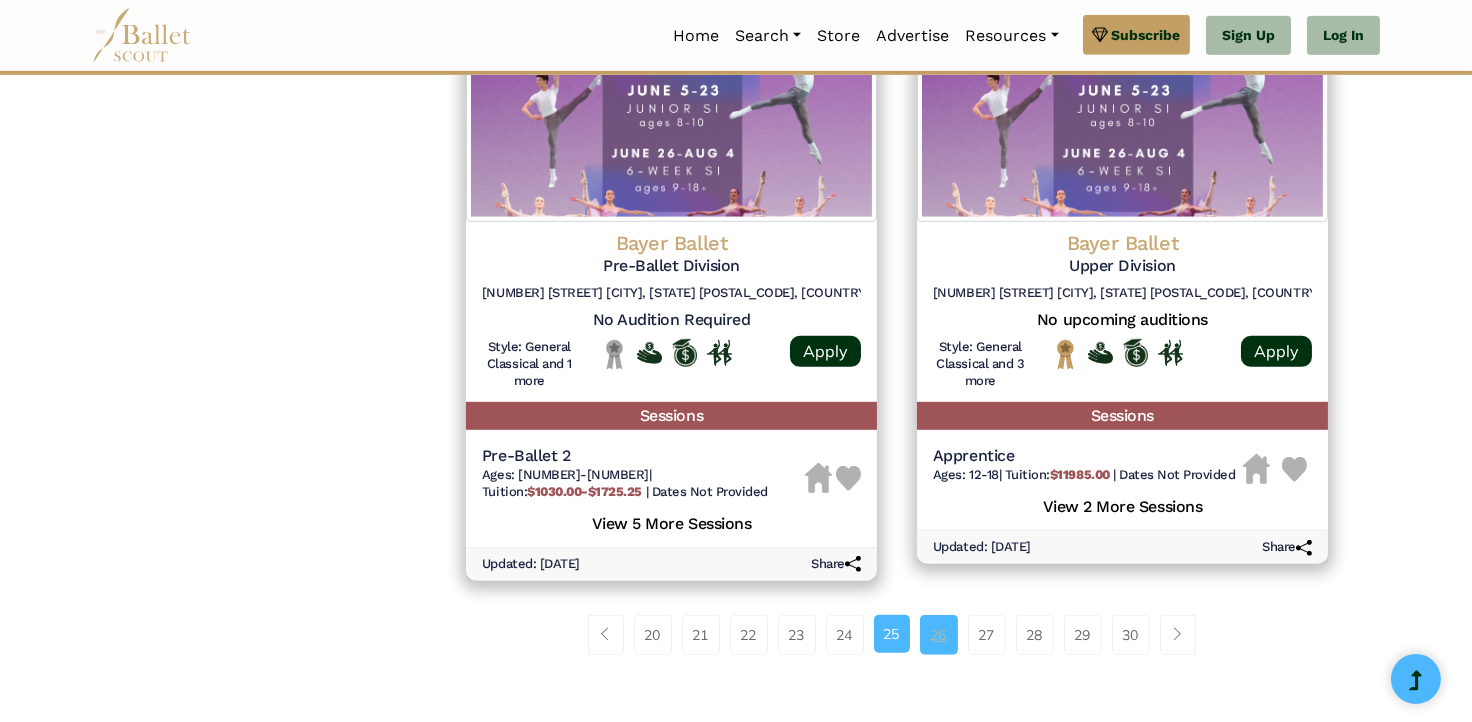 click on "26" at bounding box center (939, 635) 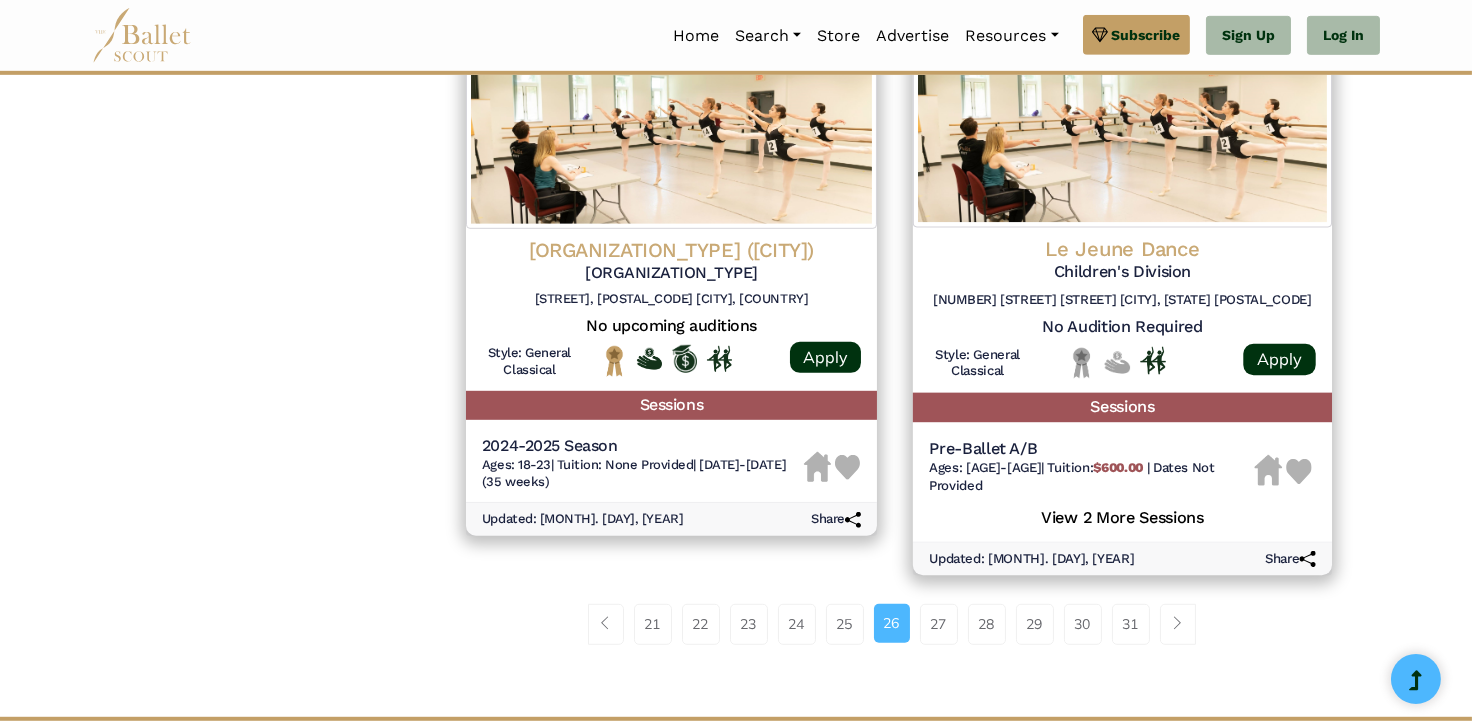 scroll, scrollTop: 2700, scrollLeft: 0, axis: vertical 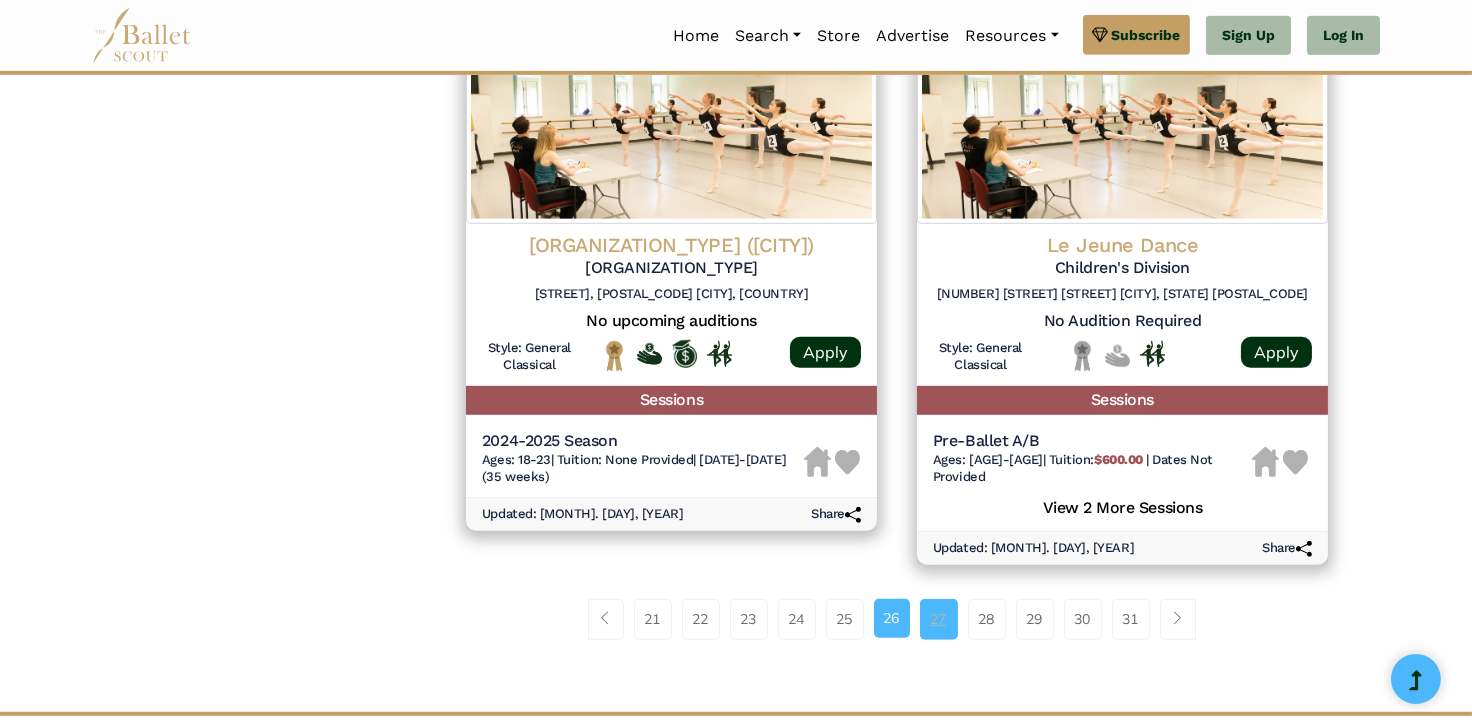 click on "27" at bounding box center (939, 619) 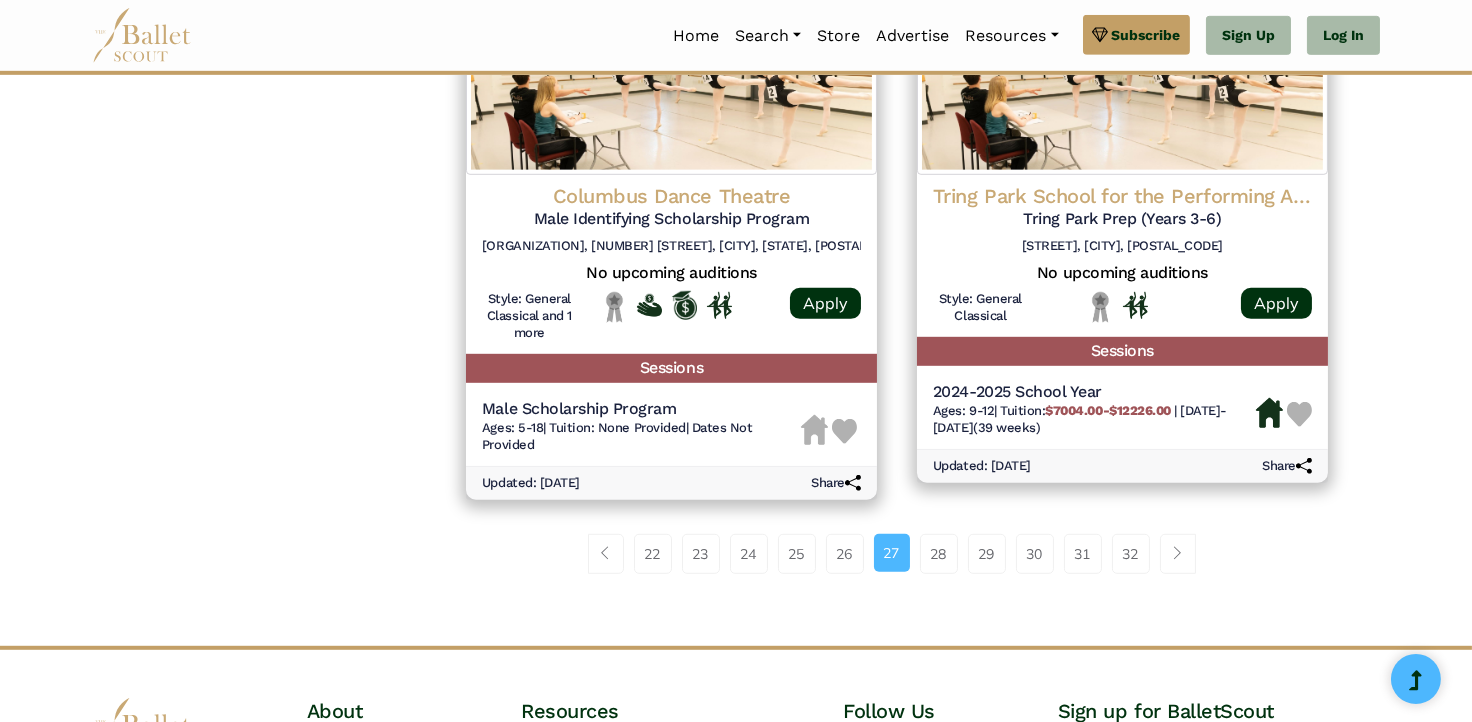 scroll, scrollTop: 2700, scrollLeft: 0, axis: vertical 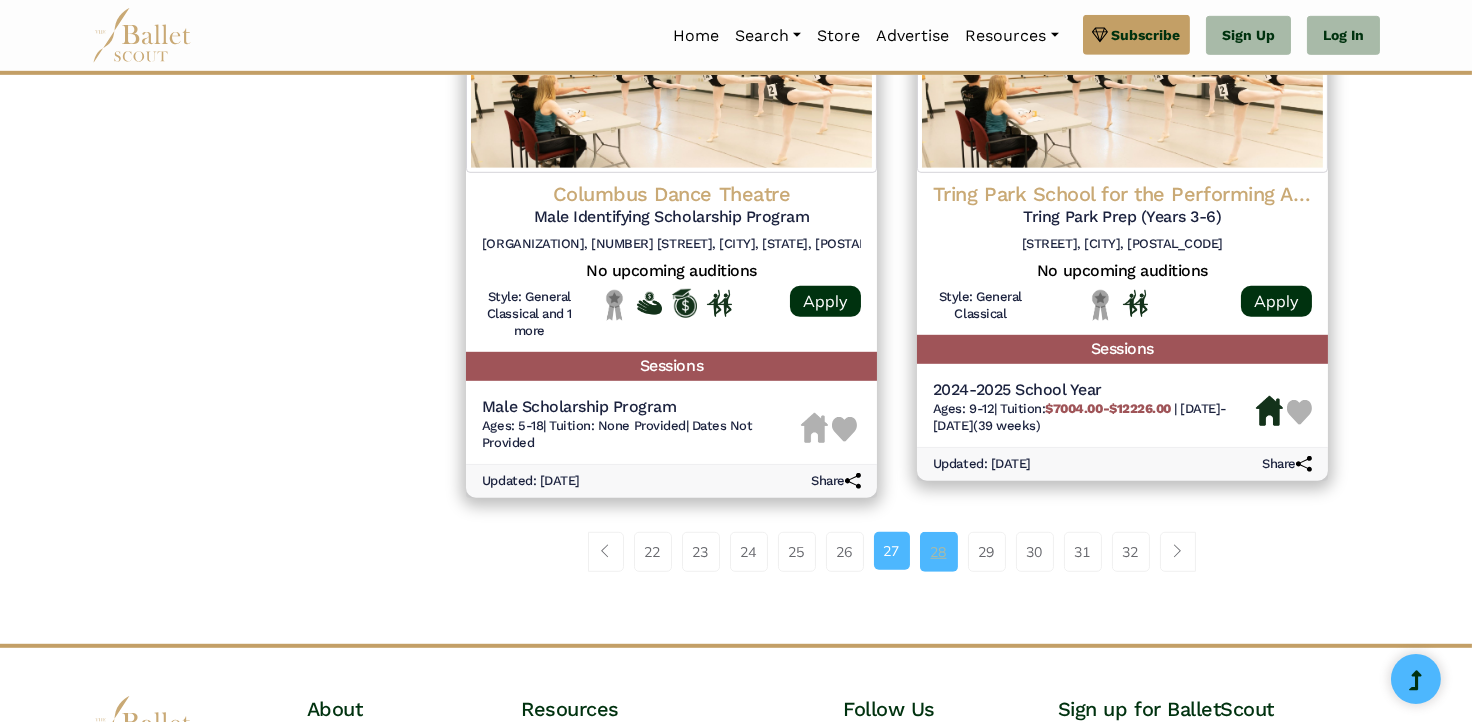 click on "28" at bounding box center (939, 552) 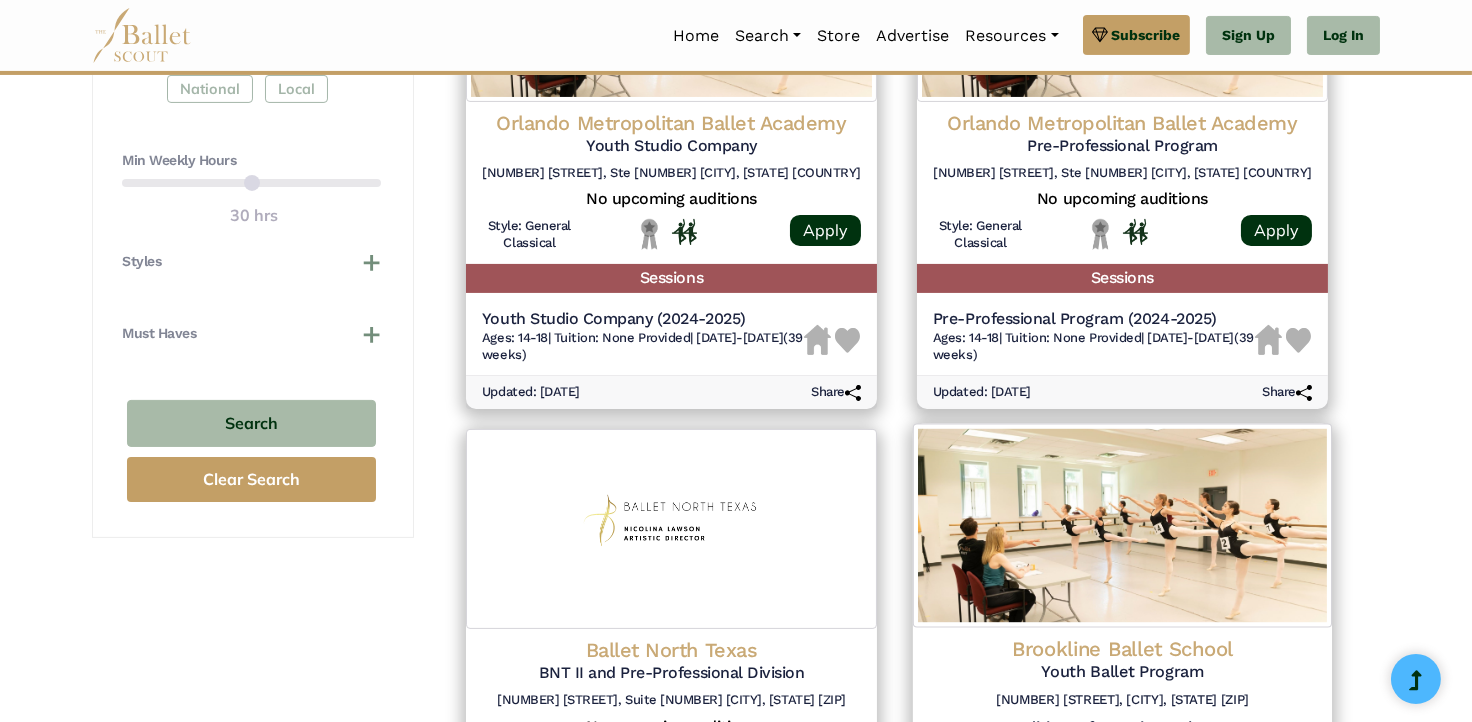 scroll, scrollTop: 1000, scrollLeft: 0, axis: vertical 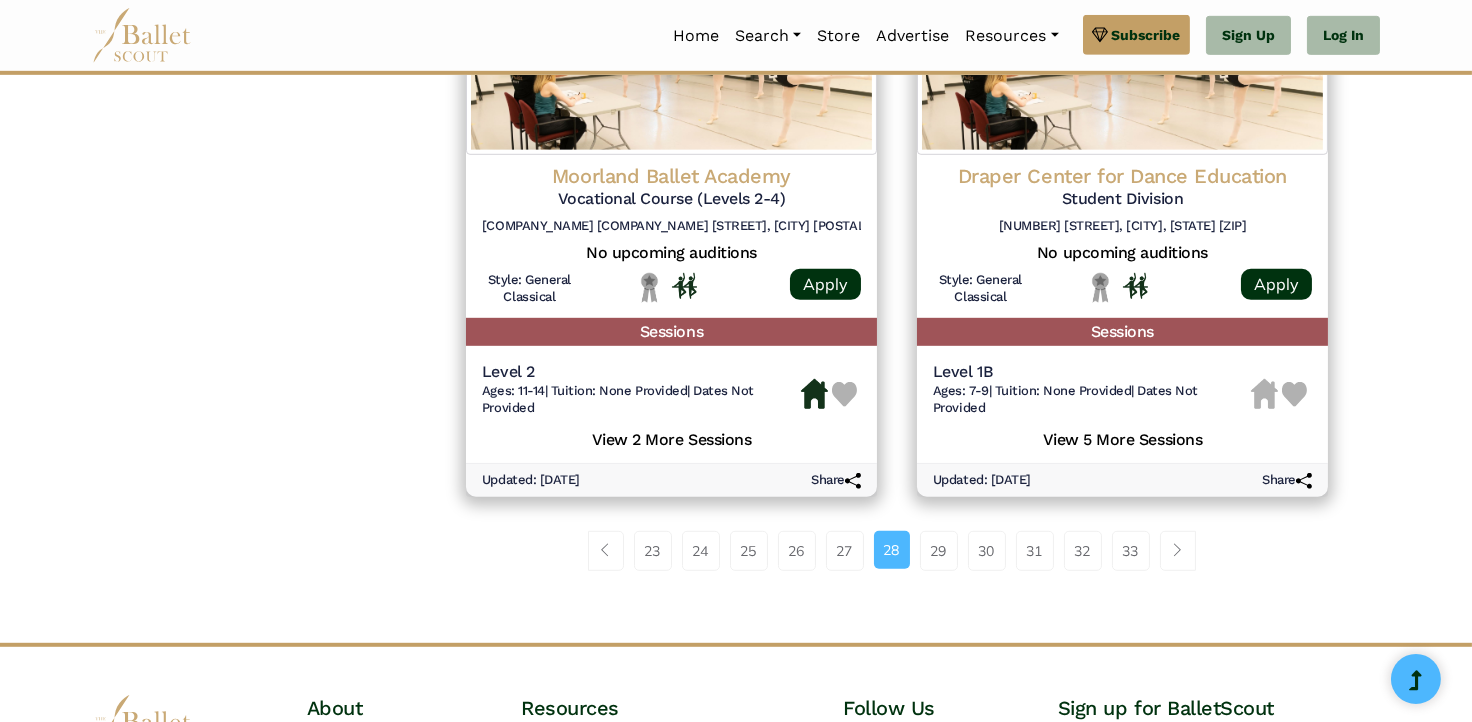 drag, startPoint x: 954, startPoint y: 545, endPoint x: 957, endPoint y: 517, distance: 28.160255 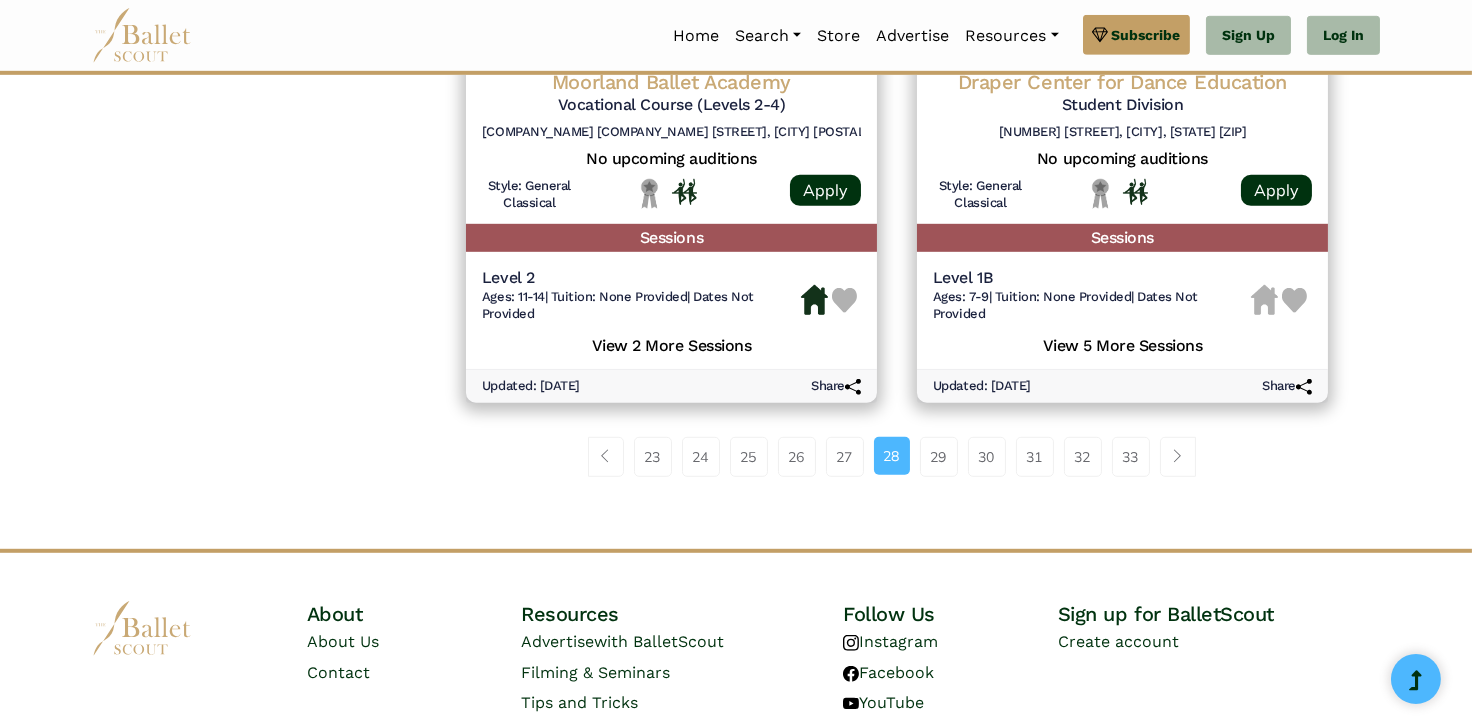 scroll, scrollTop: 2750, scrollLeft: 0, axis: vertical 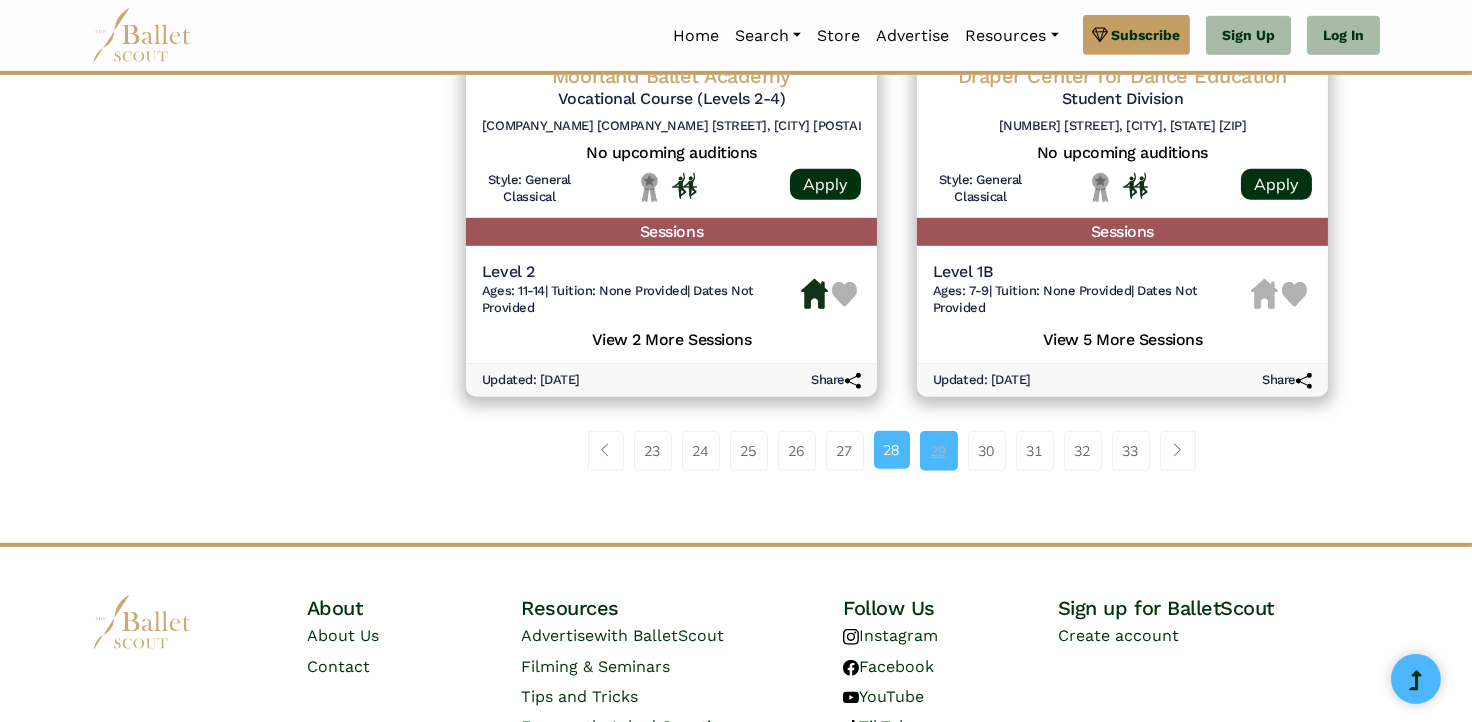 click on "29" at bounding box center (939, 451) 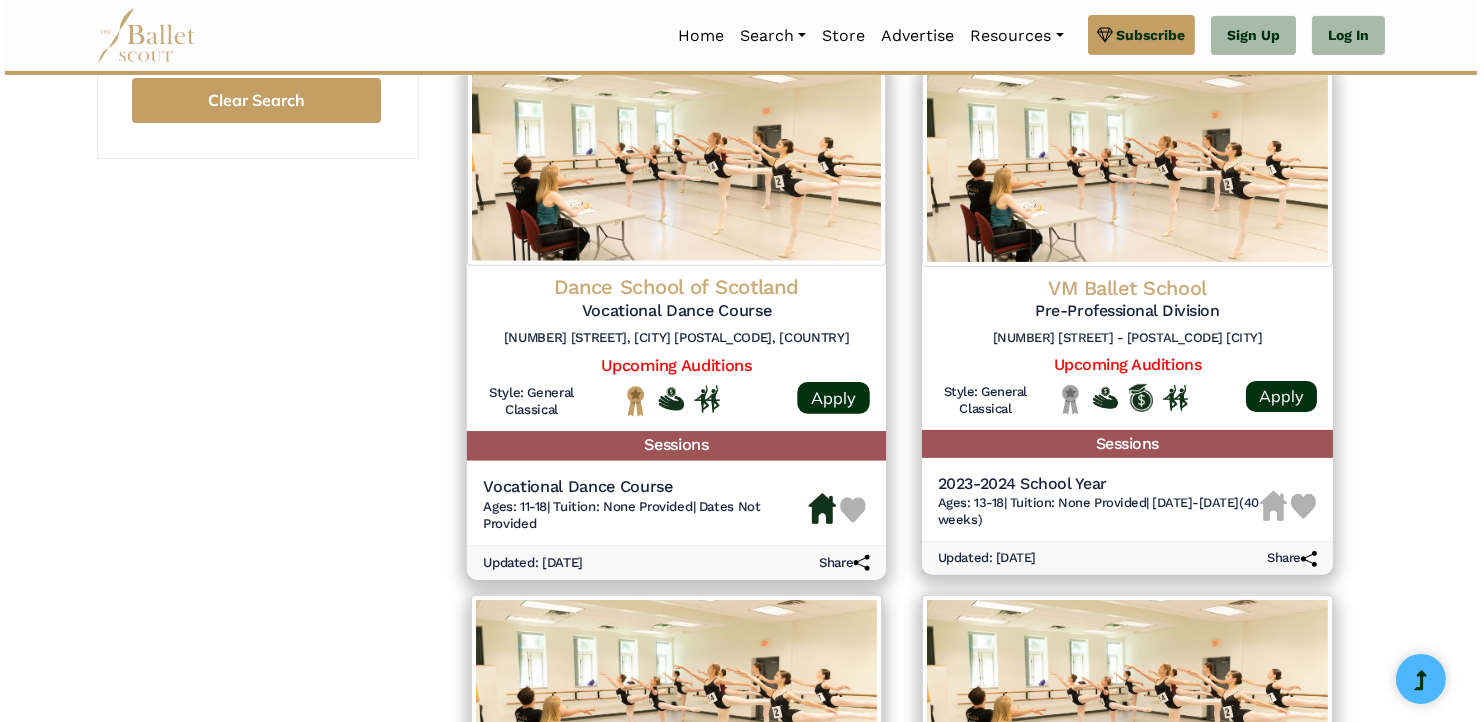 scroll, scrollTop: 1500, scrollLeft: 0, axis: vertical 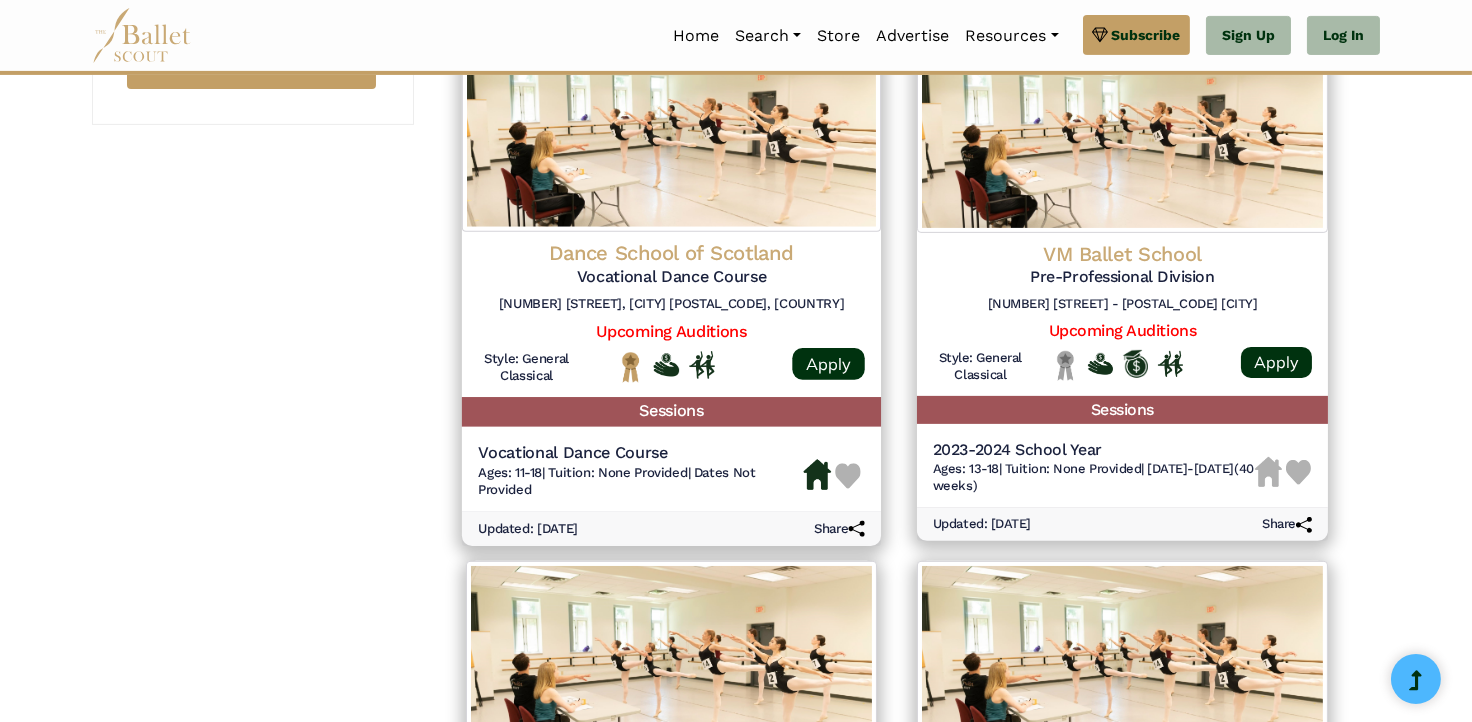 click on "60 Knightswood Rd, Glasgow G13 2XD, United Kingdom" at bounding box center (671, 304) 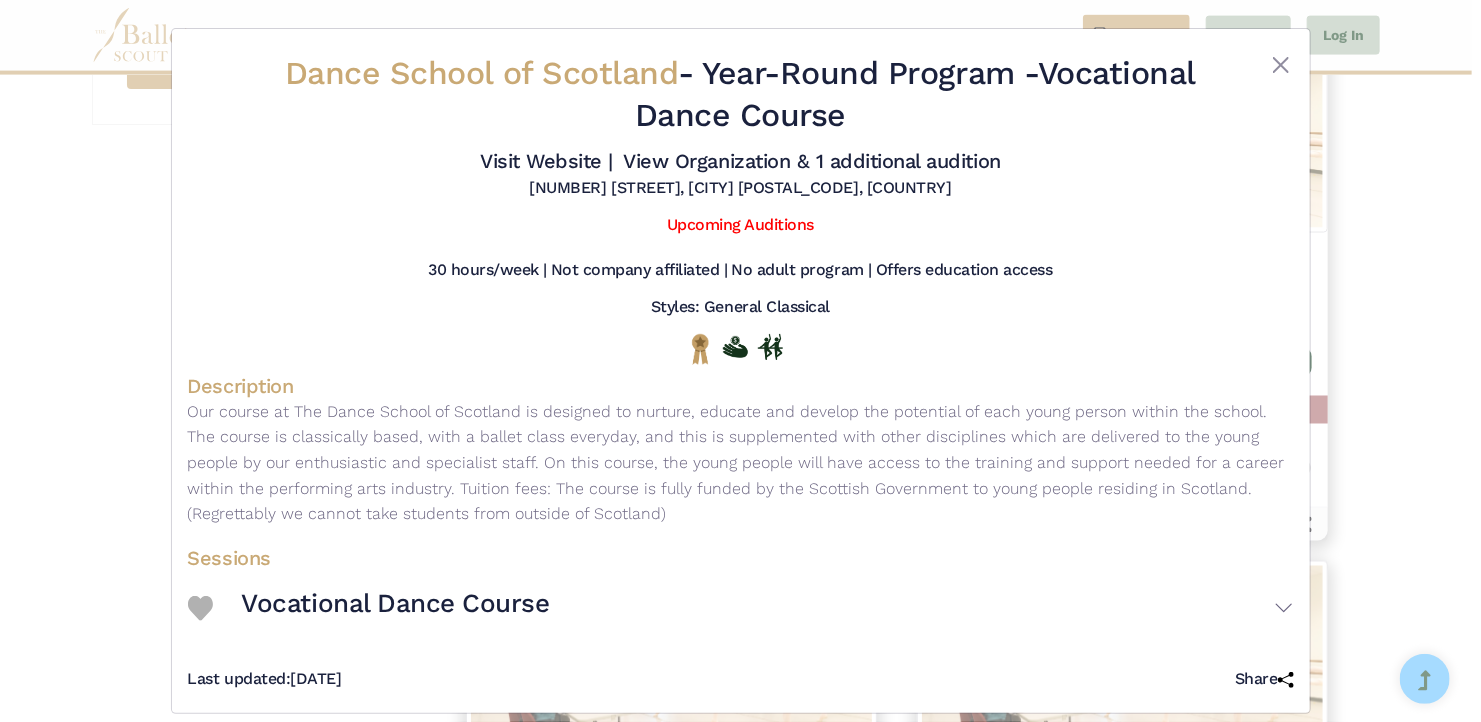 drag, startPoint x: 682, startPoint y: 297, endPoint x: 710, endPoint y: 302, distance: 28.442924 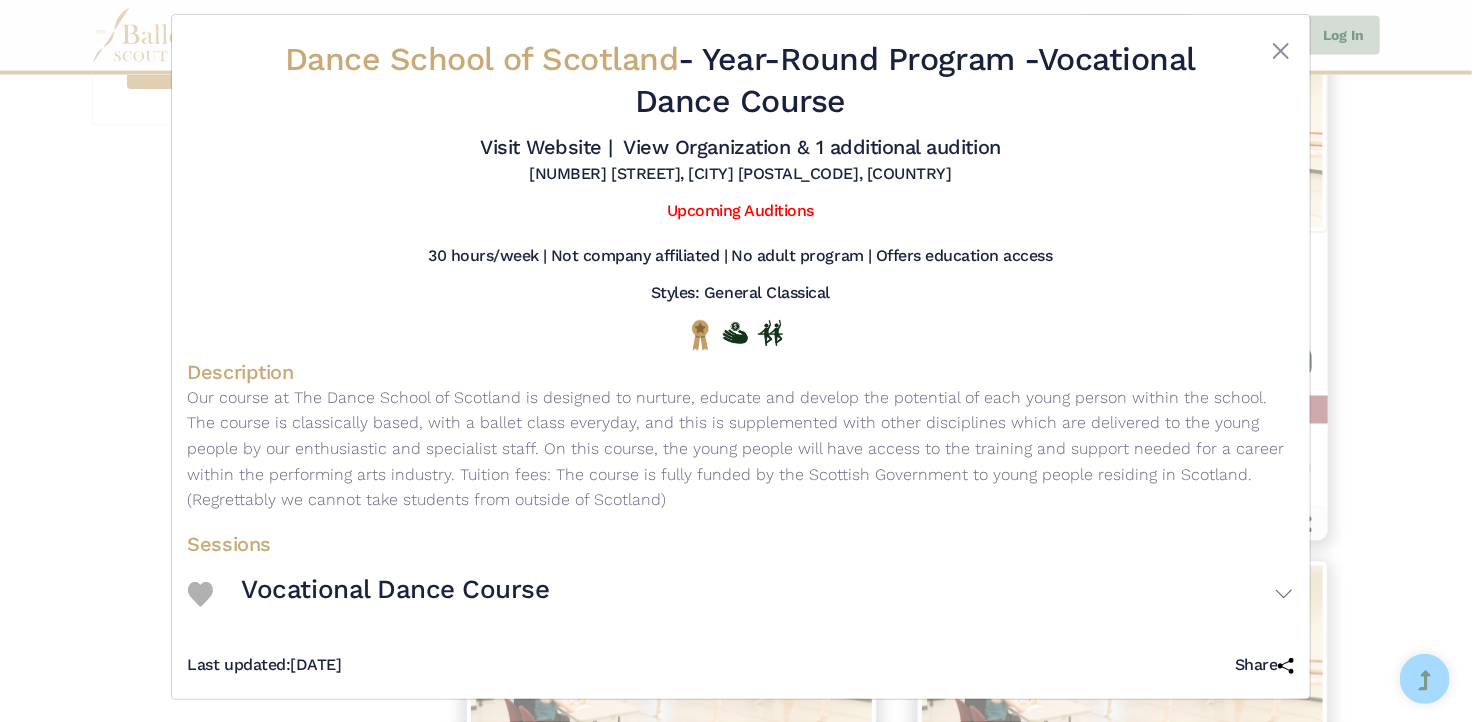 scroll, scrollTop: 19, scrollLeft: 0, axis: vertical 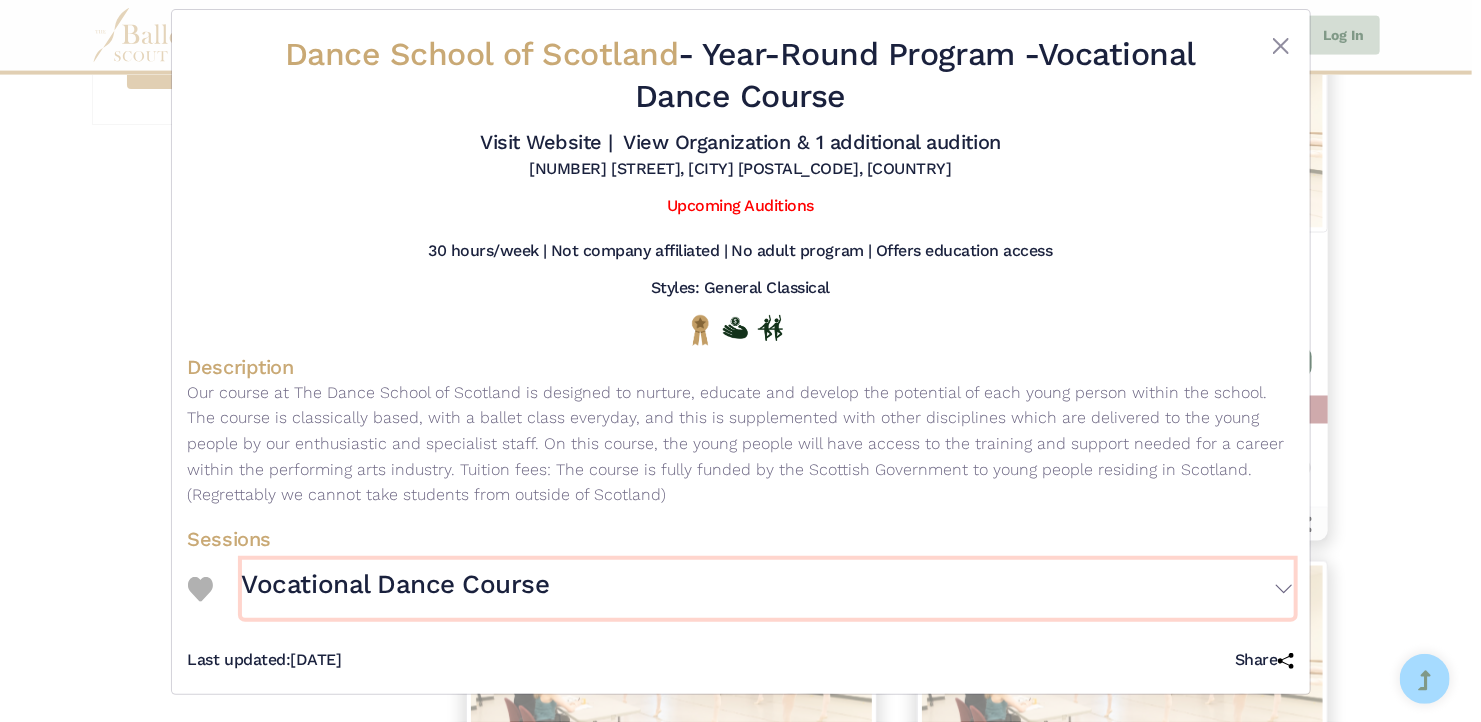 click on "Vocational Dance Course" at bounding box center [396, 585] 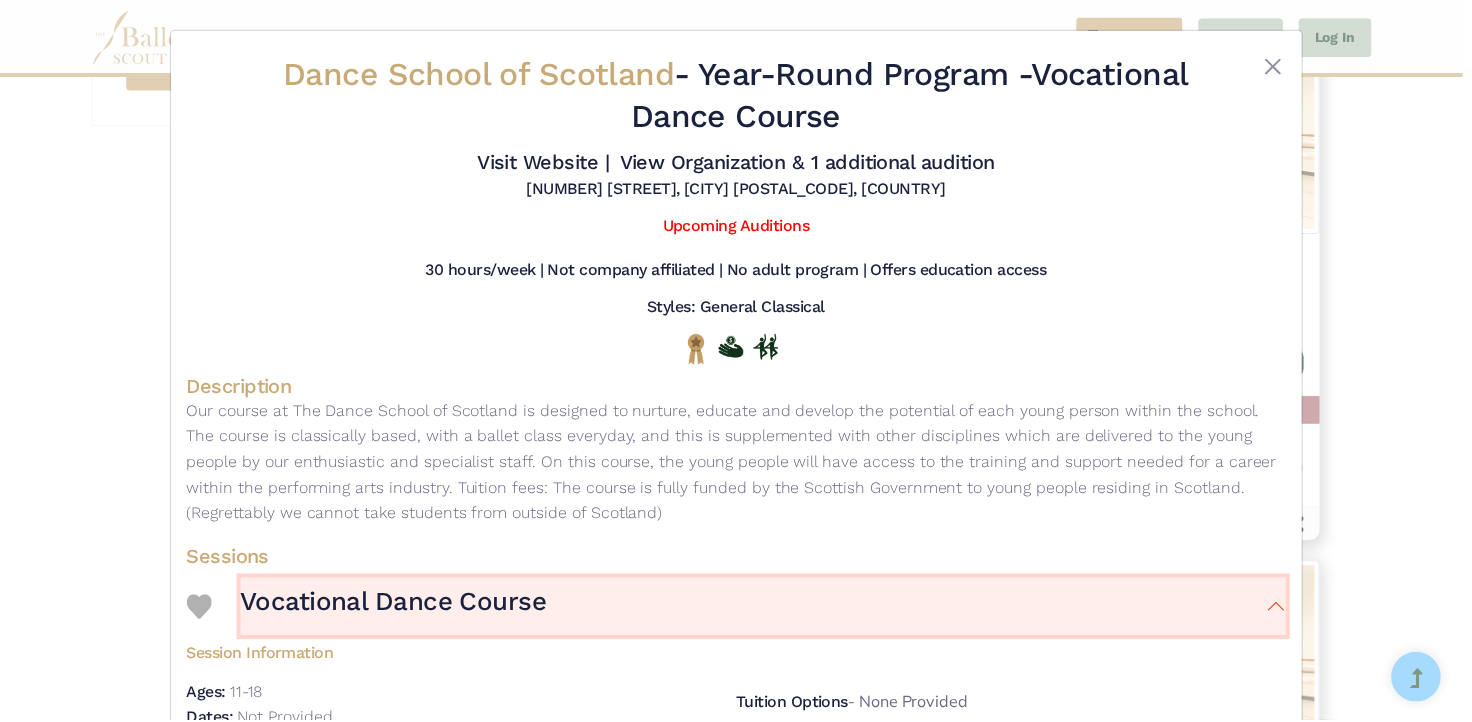 scroll, scrollTop: 0, scrollLeft: 0, axis: both 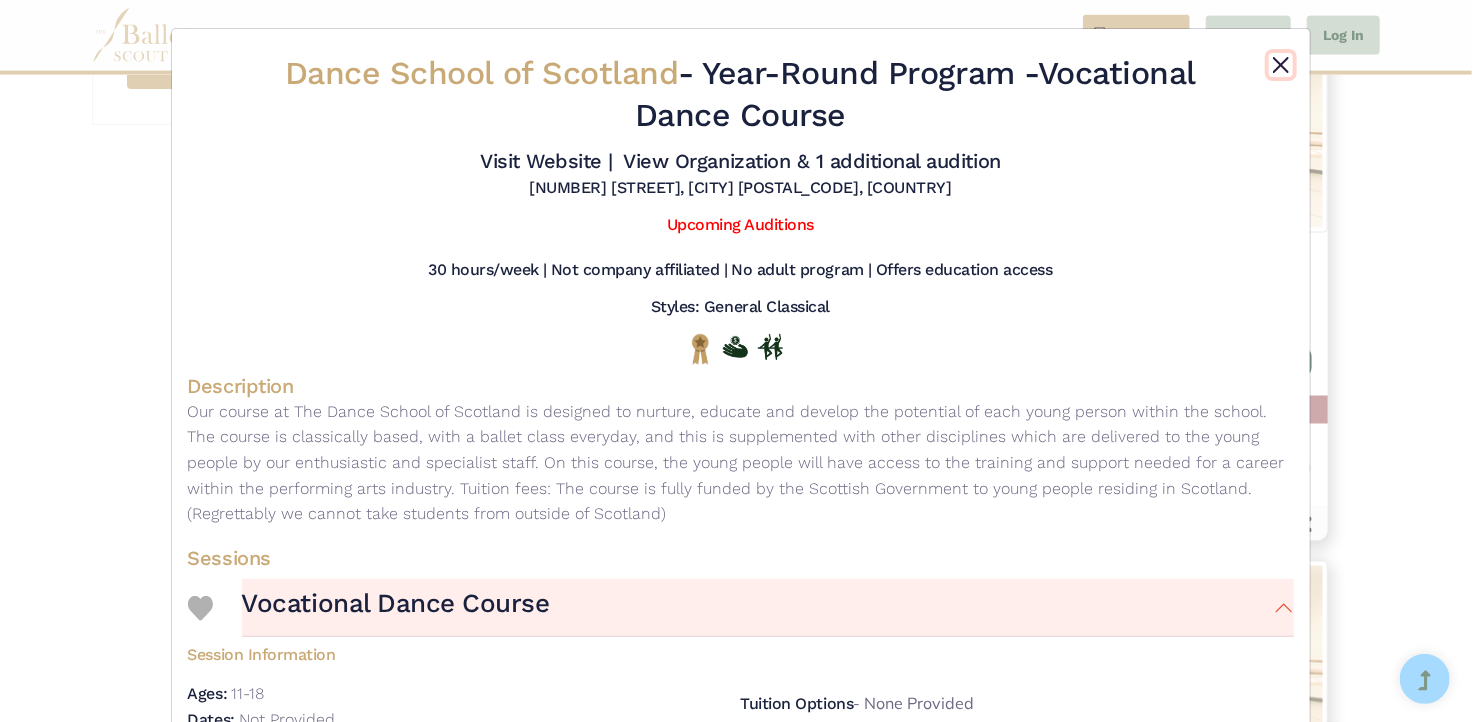 click at bounding box center (1281, 65) 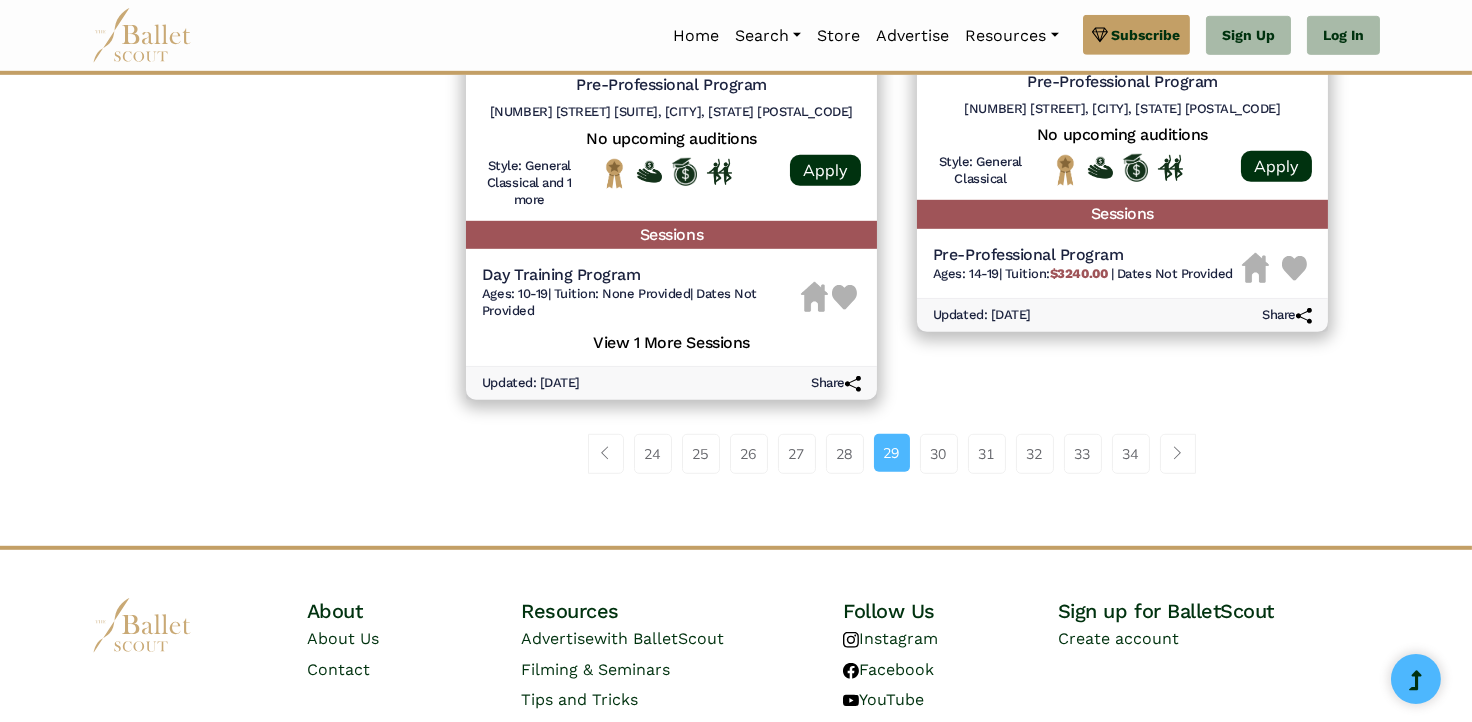 scroll, scrollTop: 2800, scrollLeft: 0, axis: vertical 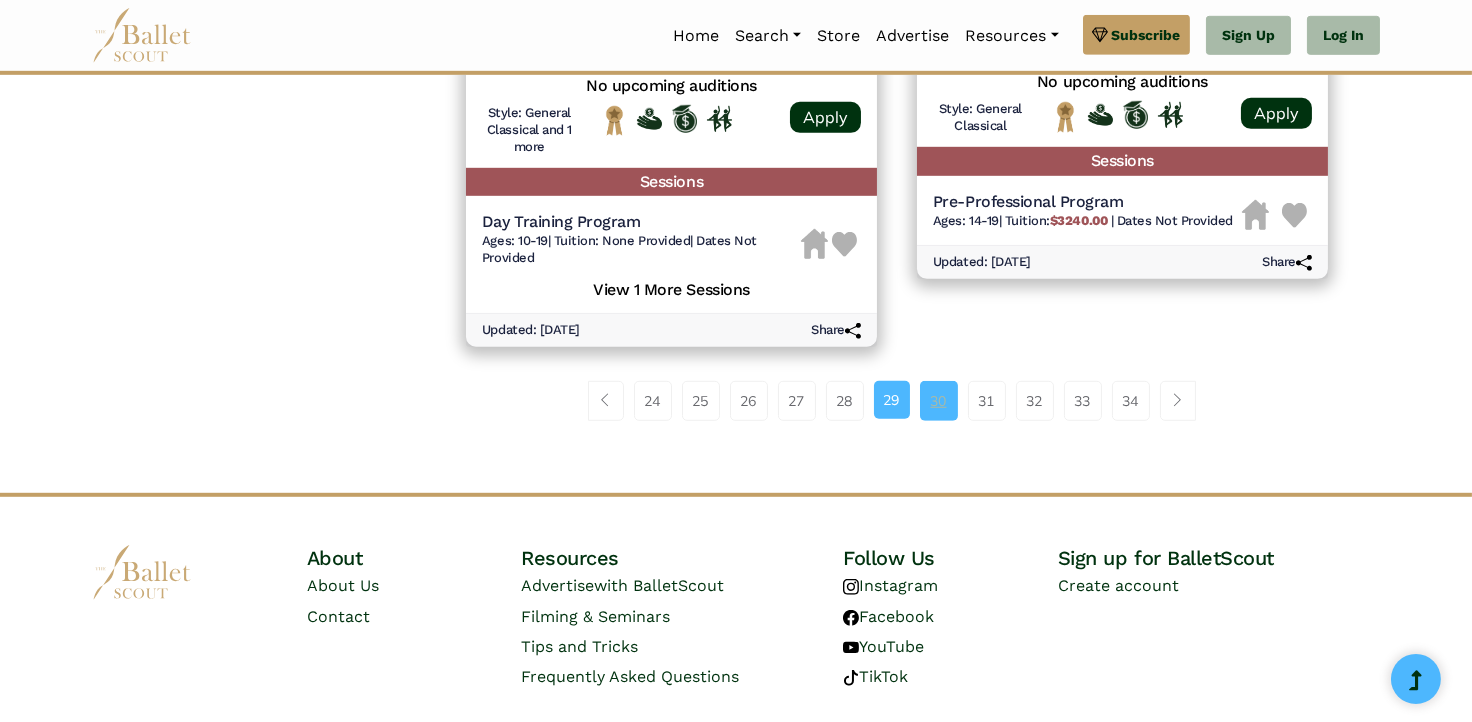 click on "30" at bounding box center [939, 401] 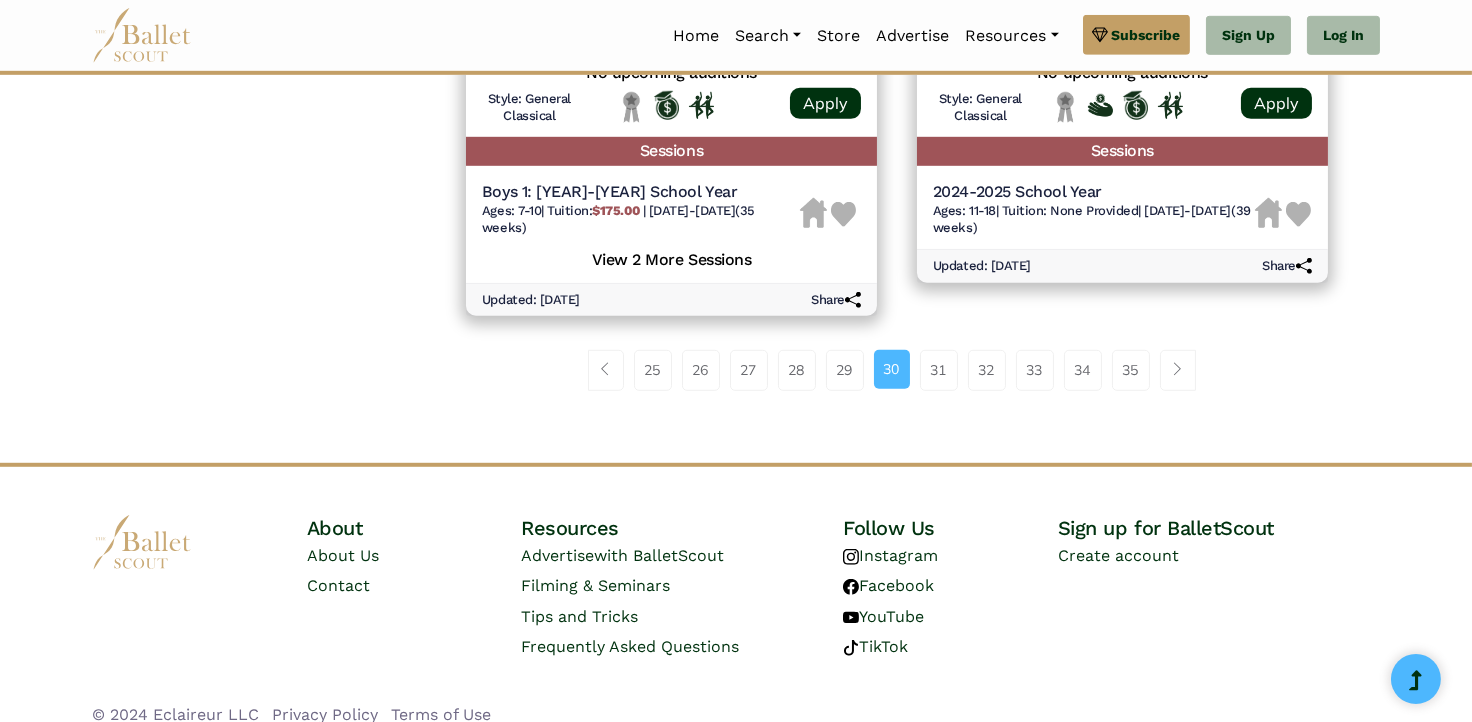 scroll, scrollTop: 2800, scrollLeft: 0, axis: vertical 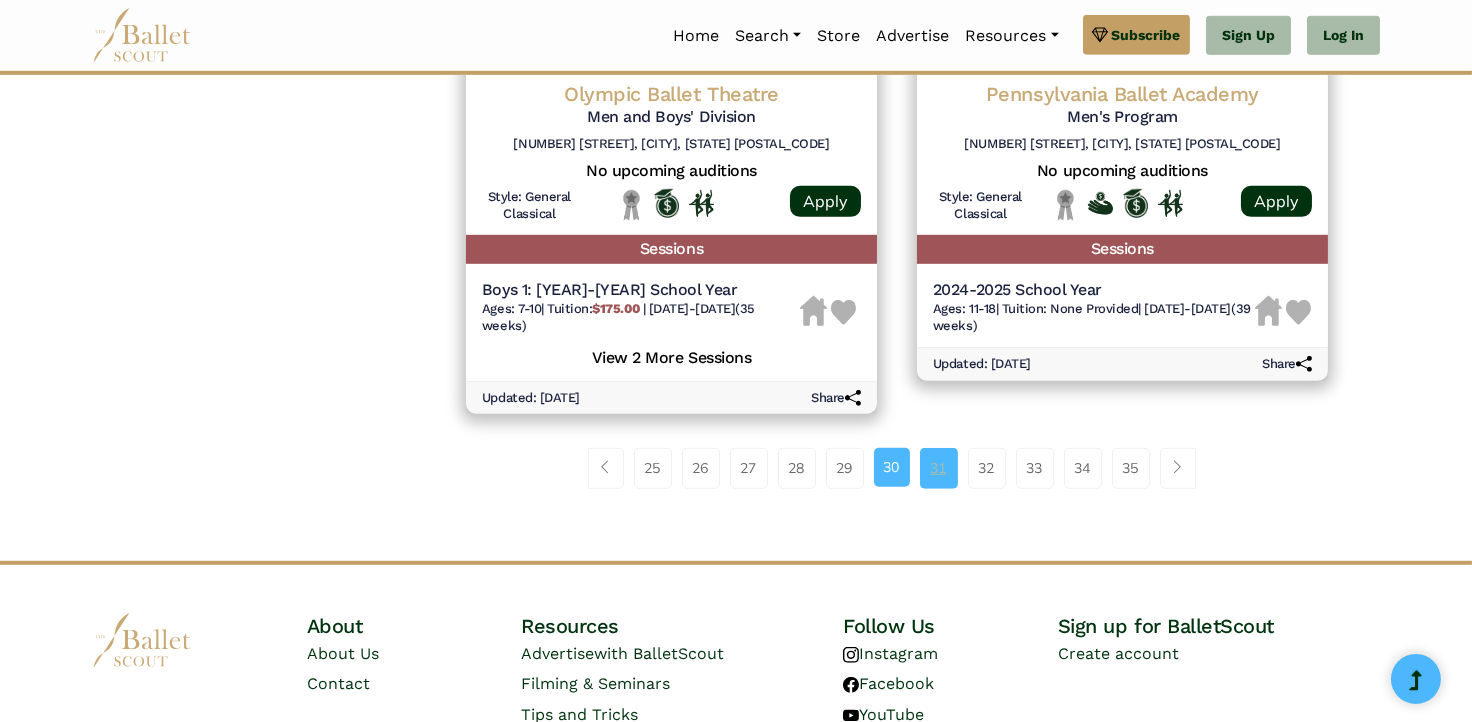 click on "31" at bounding box center (939, 468) 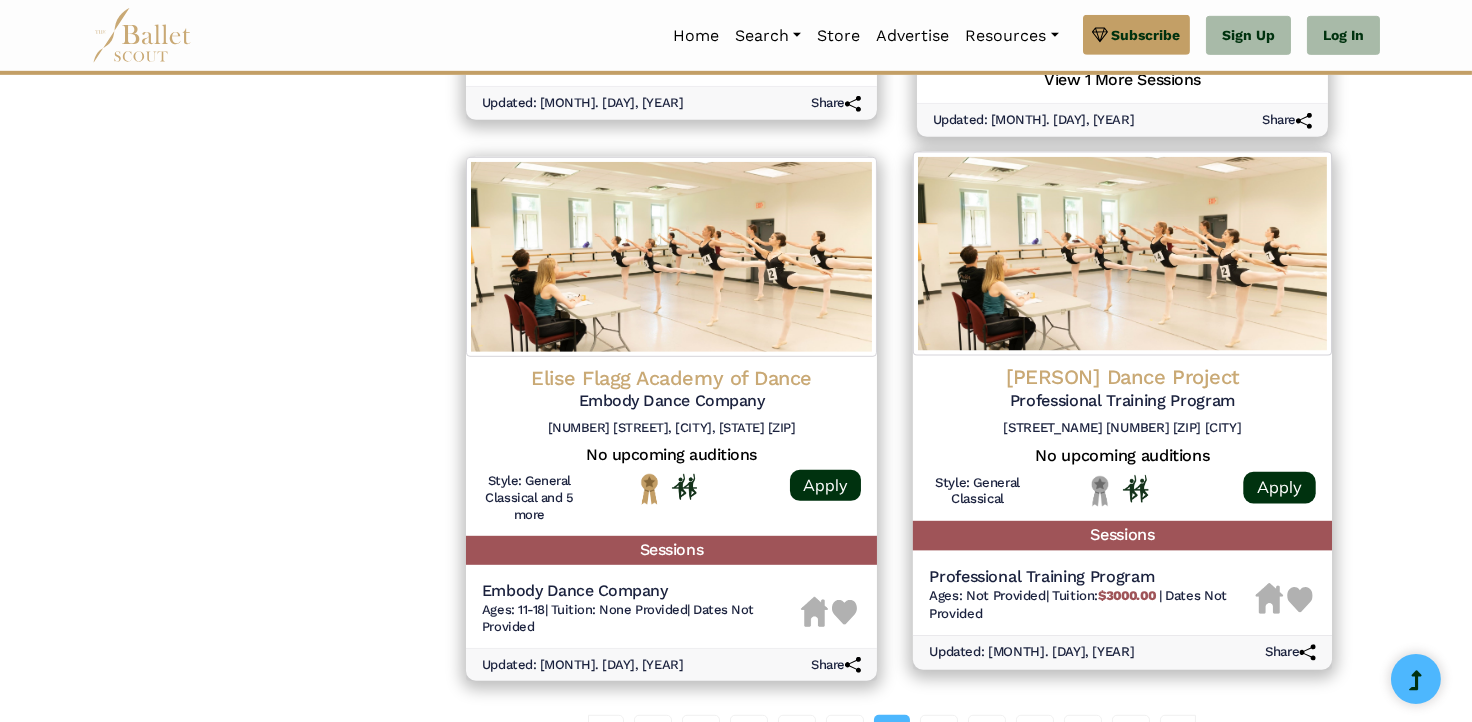 scroll, scrollTop: 2600, scrollLeft: 0, axis: vertical 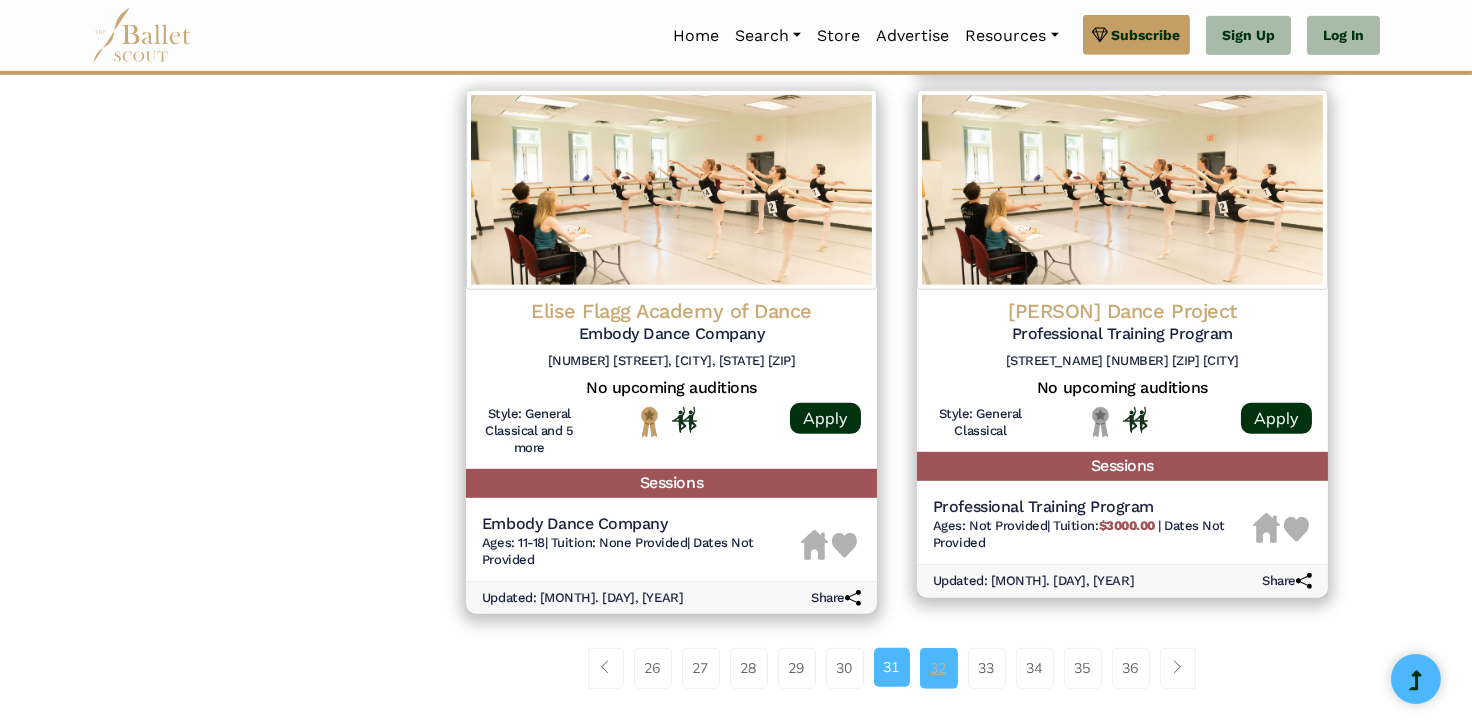 click on "32" at bounding box center [939, 668] 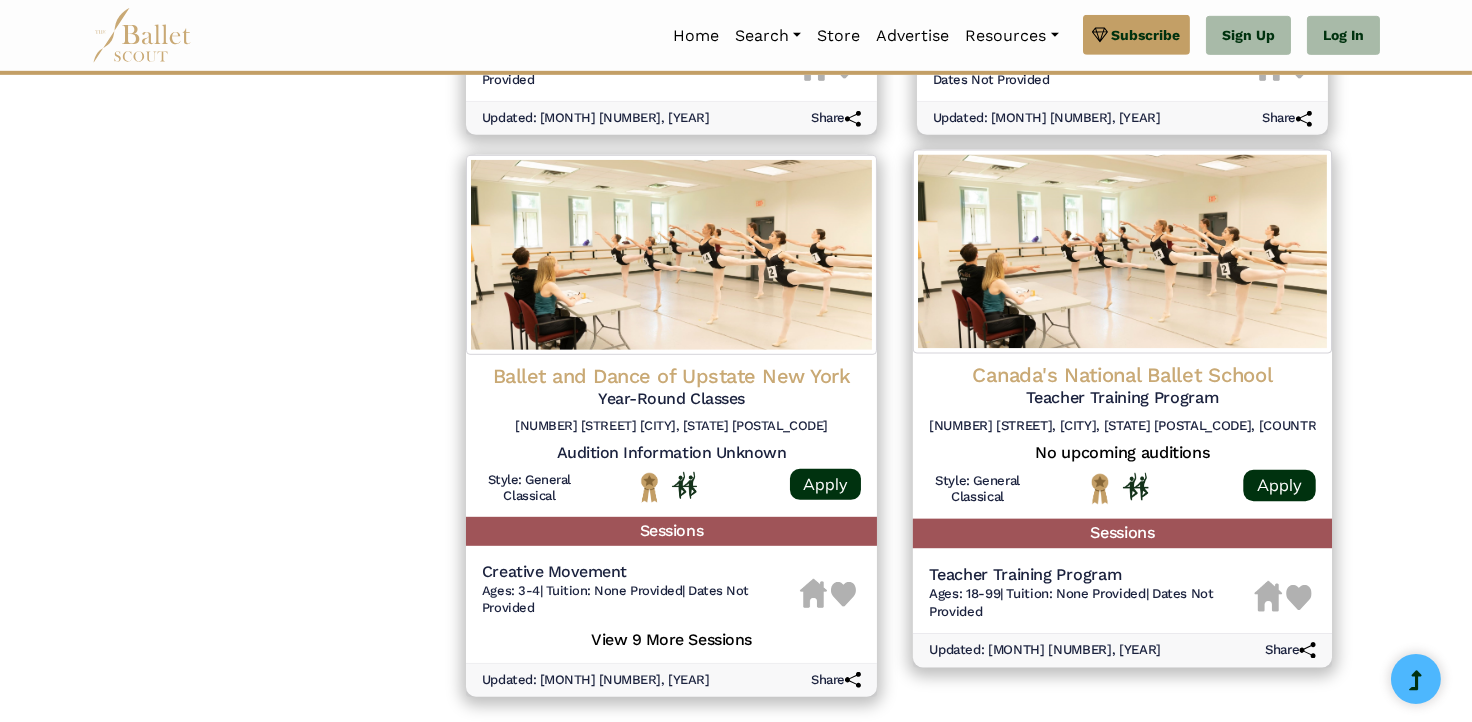 scroll, scrollTop: 2600, scrollLeft: 0, axis: vertical 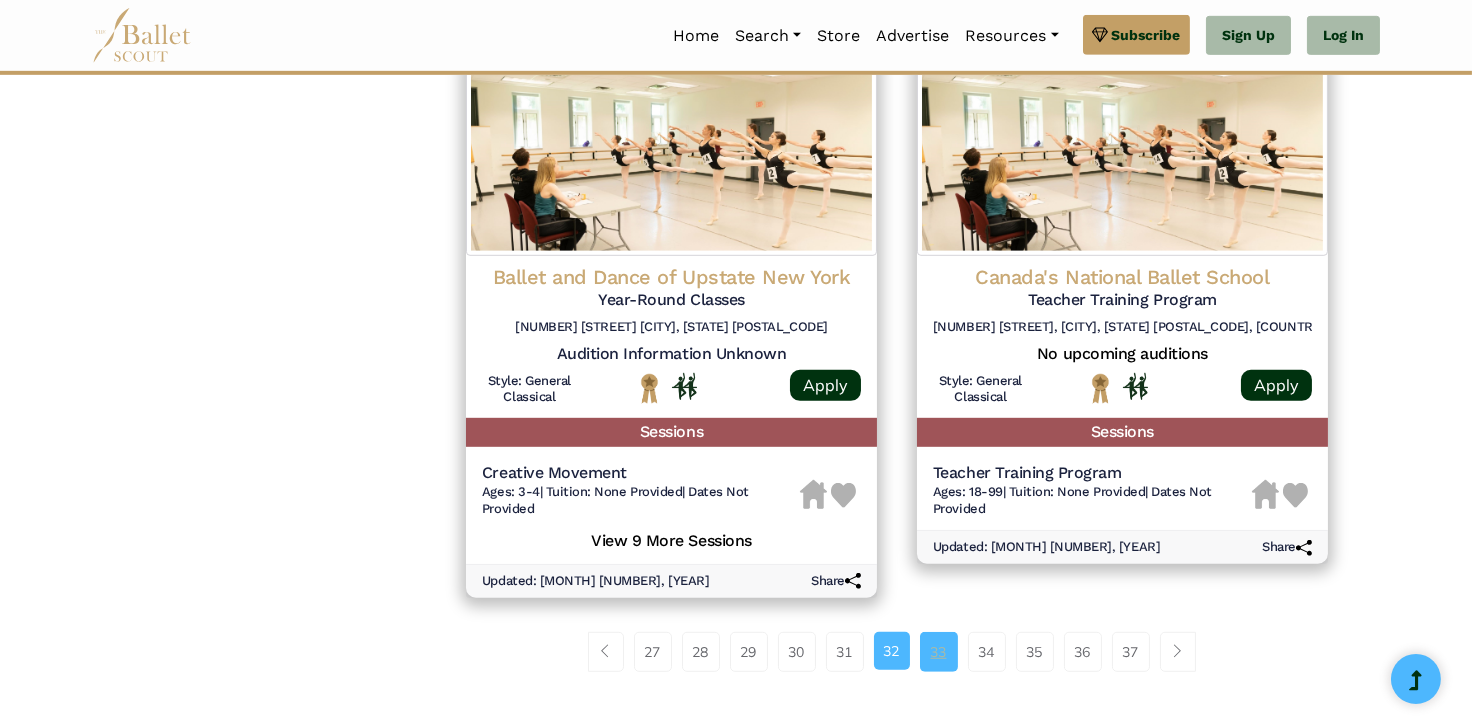 click on "33" at bounding box center [939, 652] 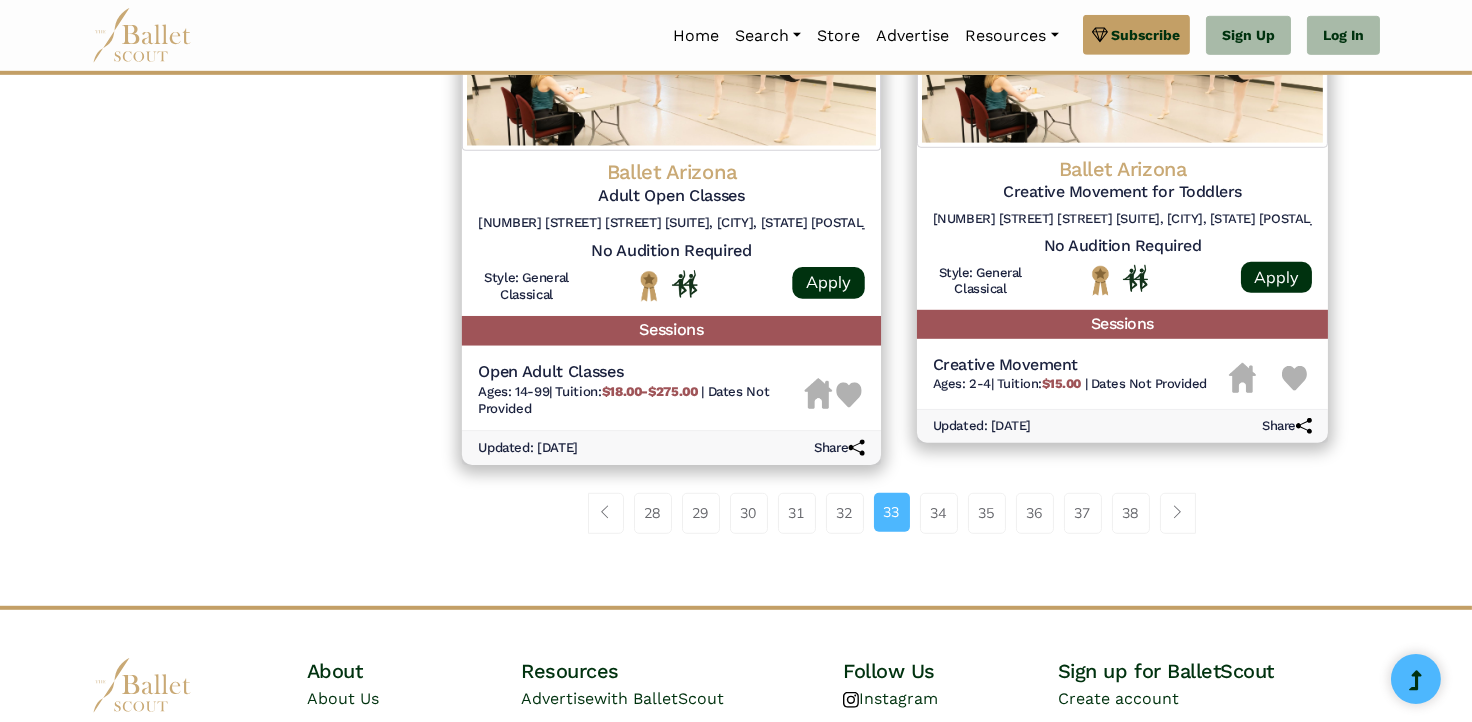 scroll, scrollTop: 2800, scrollLeft: 0, axis: vertical 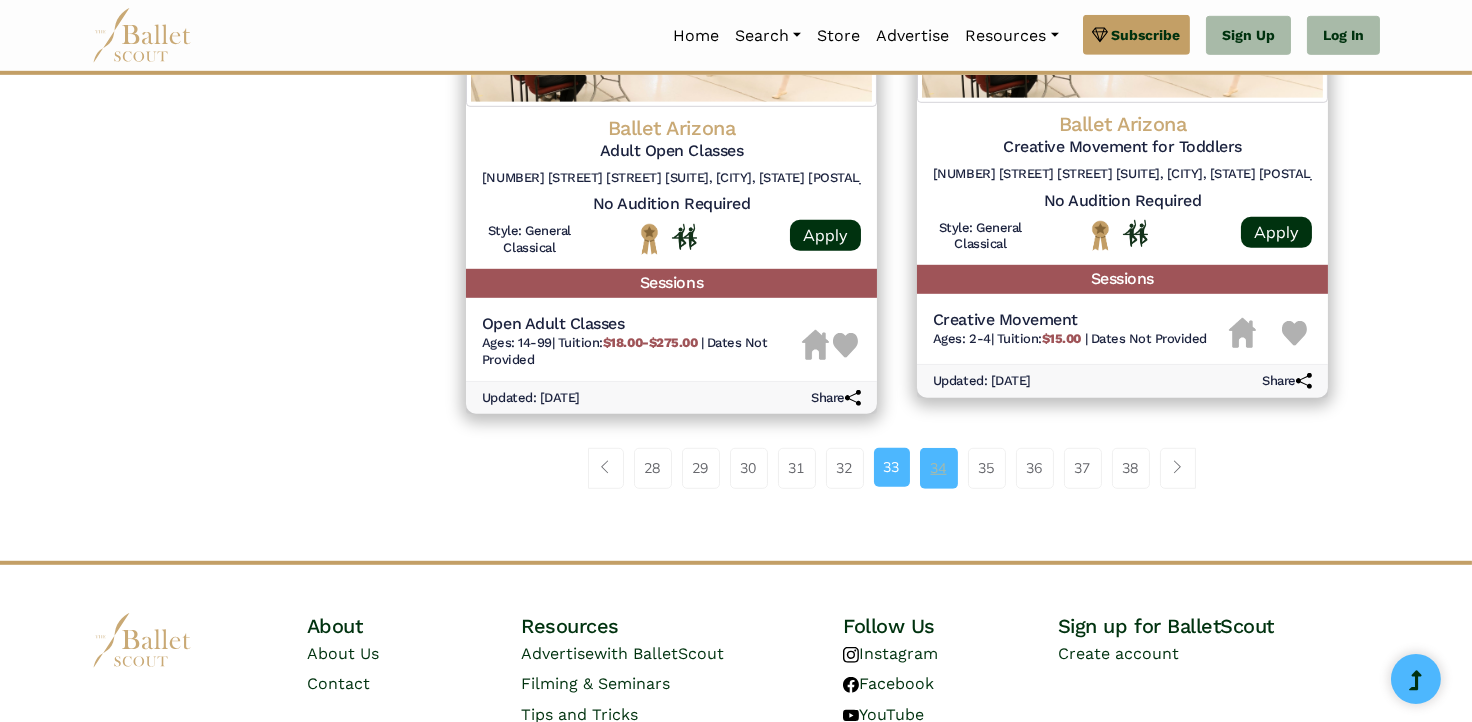 click on "34" at bounding box center [939, 468] 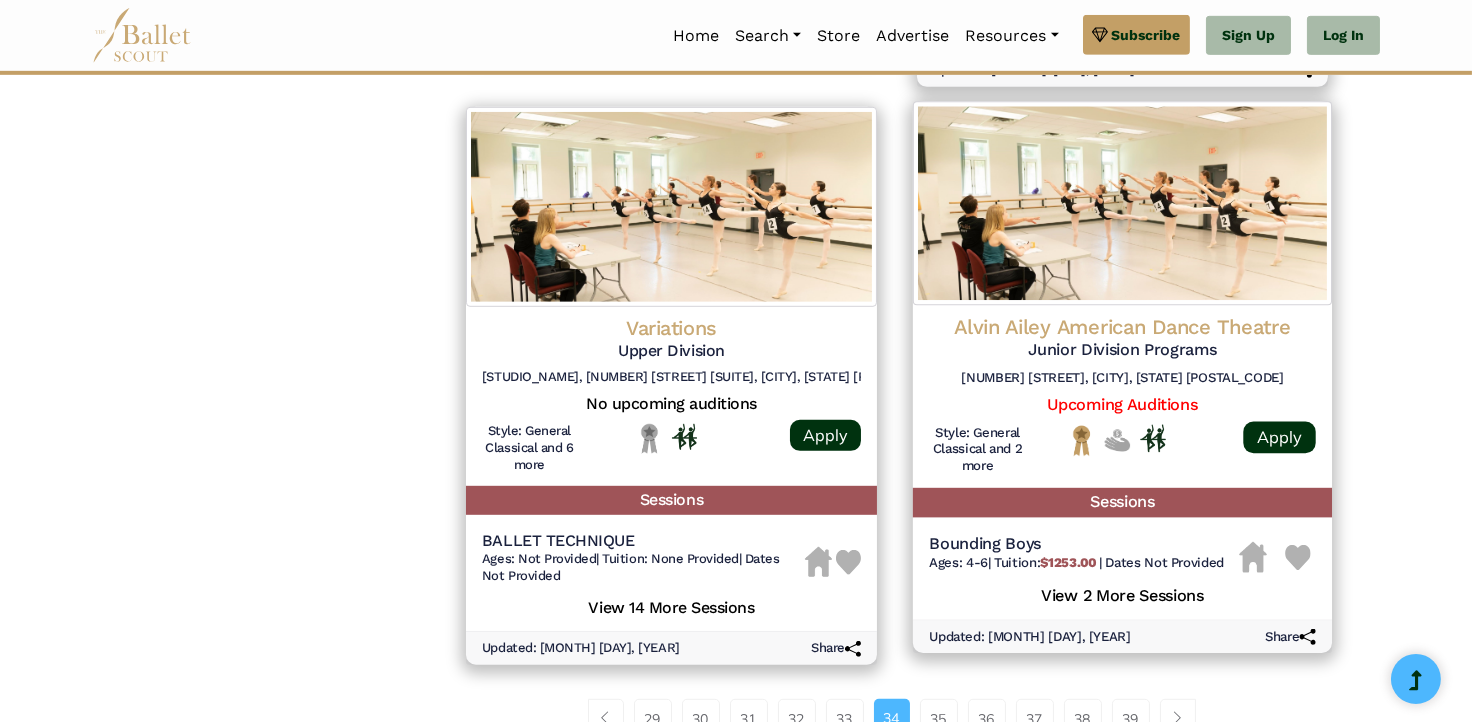 scroll, scrollTop: 2600, scrollLeft: 0, axis: vertical 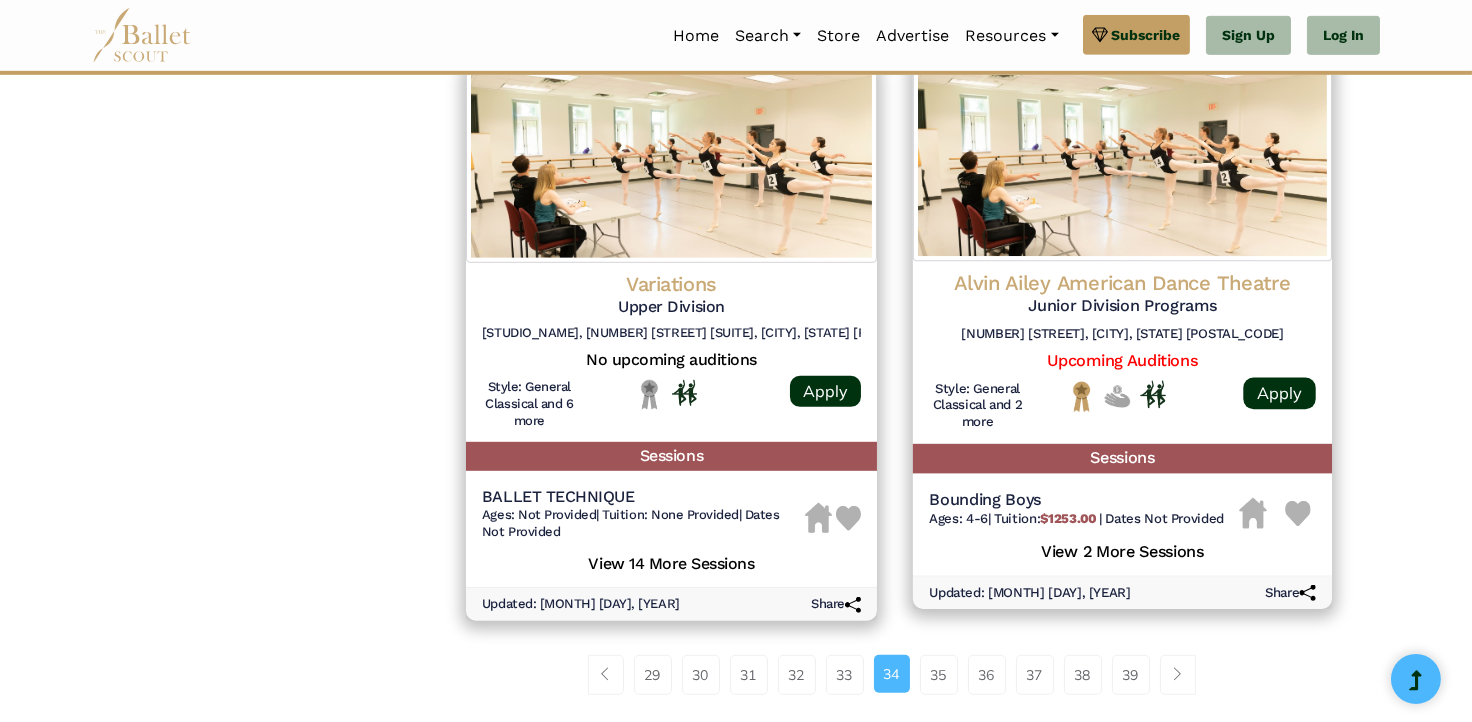 click on "Junior Division Programs" at bounding box center (1122, -1895) 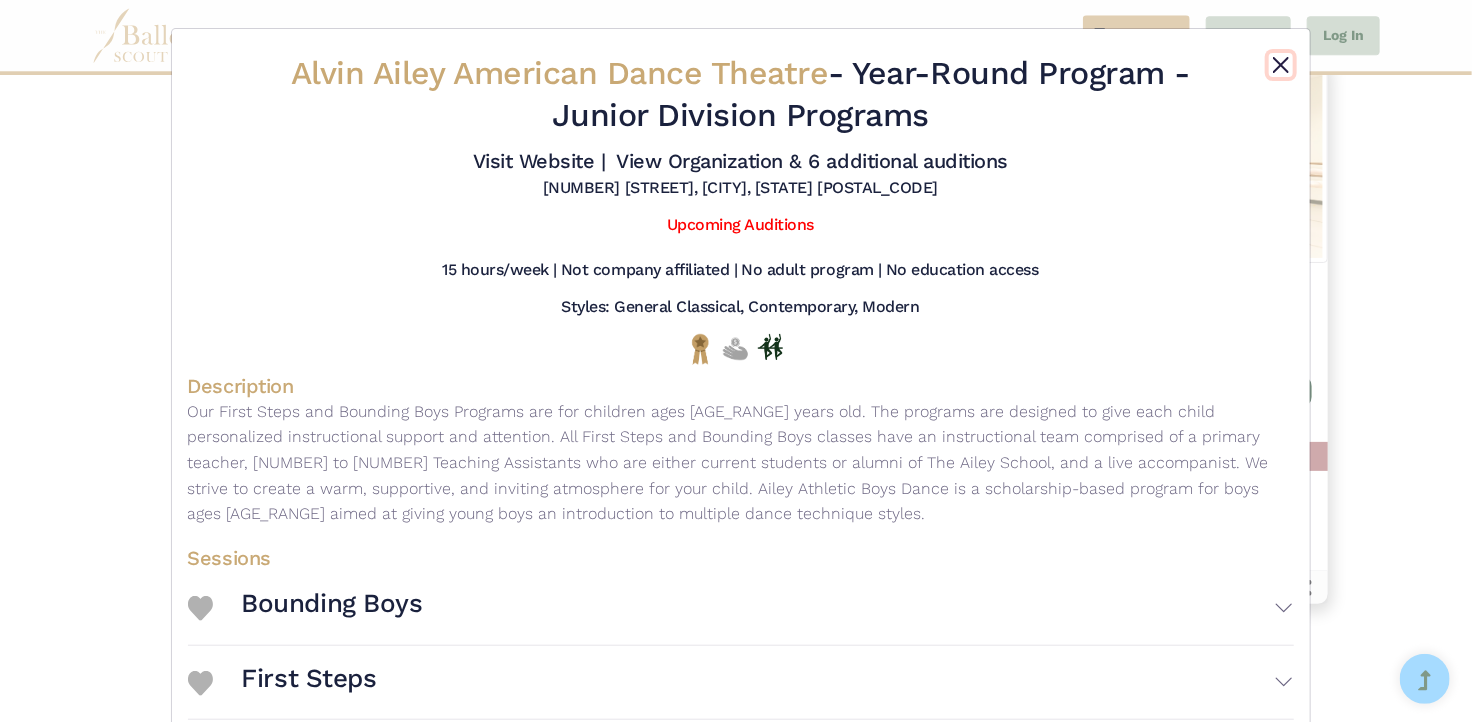 click at bounding box center (1281, 65) 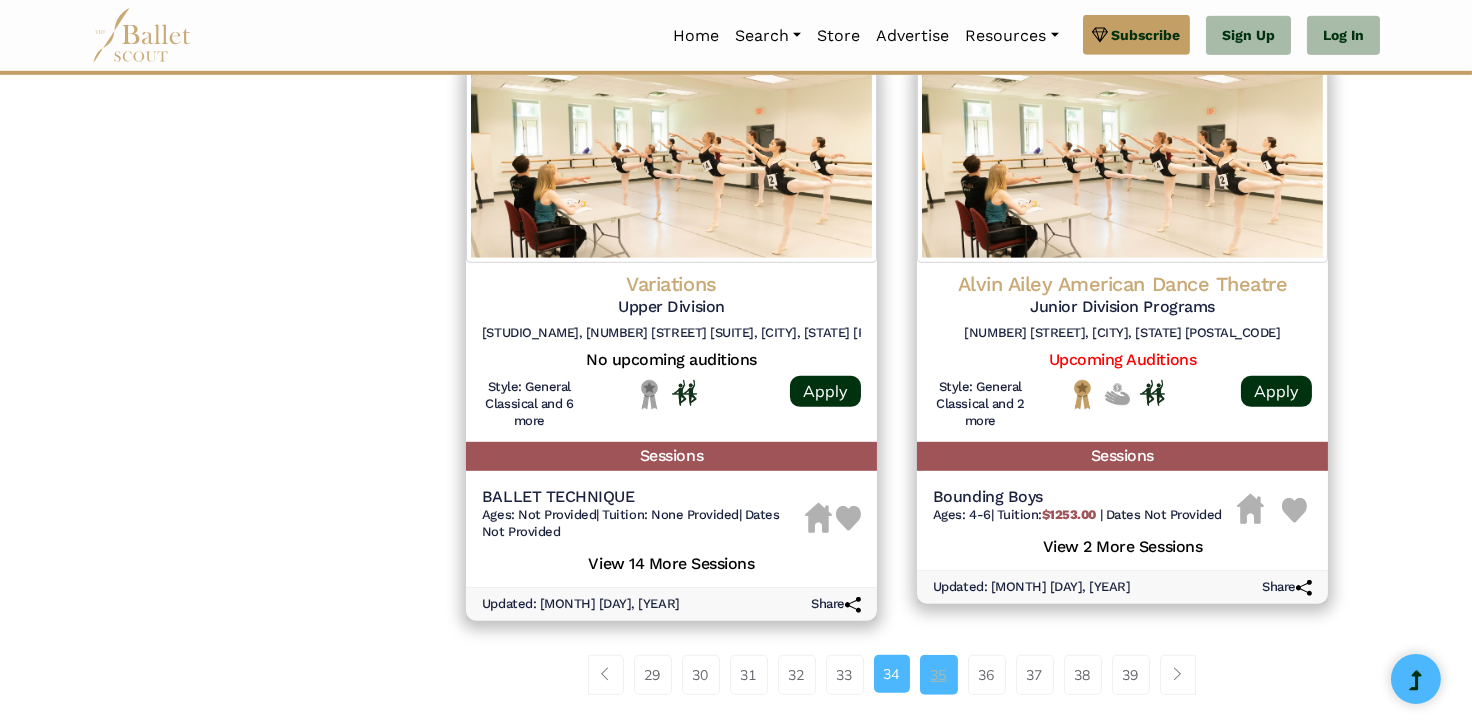click on "35" at bounding box center [939, 675] 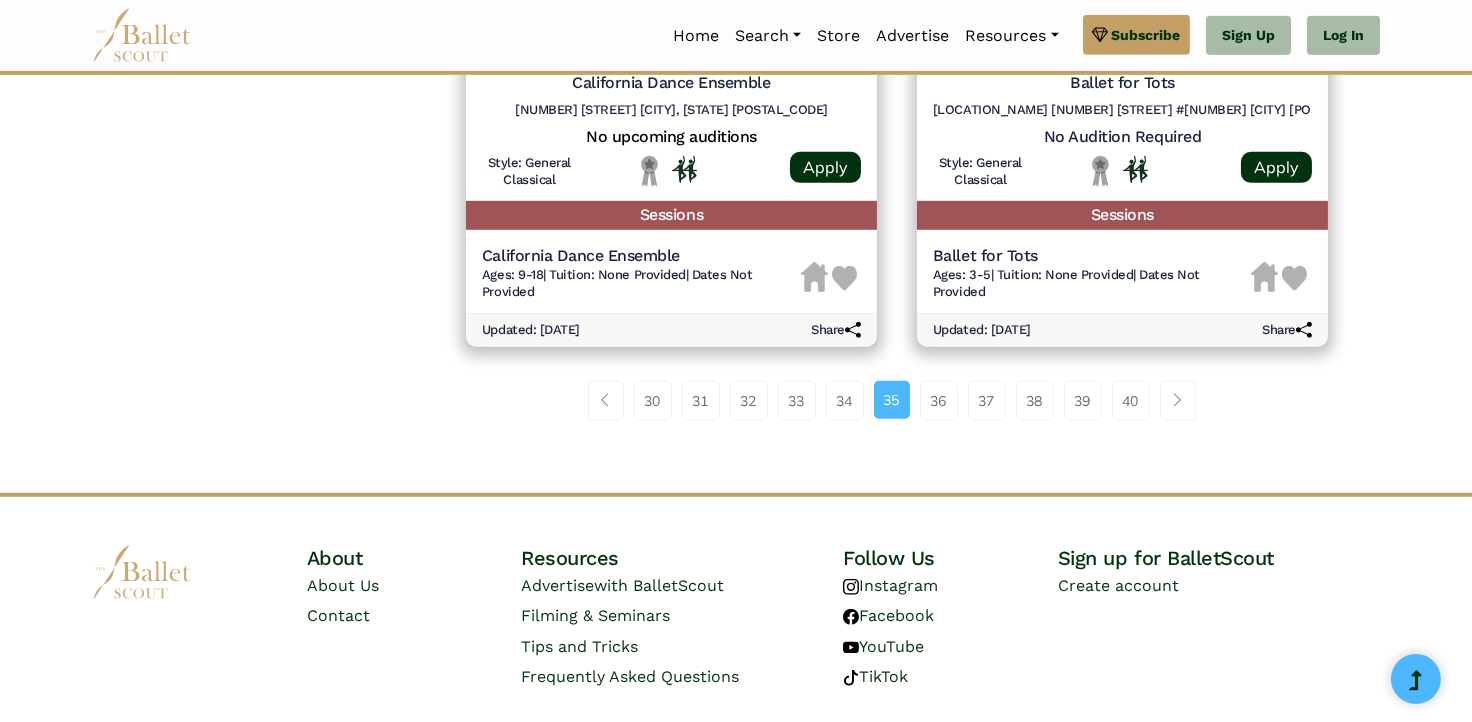 scroll, scrollTop: 2871, scrollLeft: 0, axis: vertical 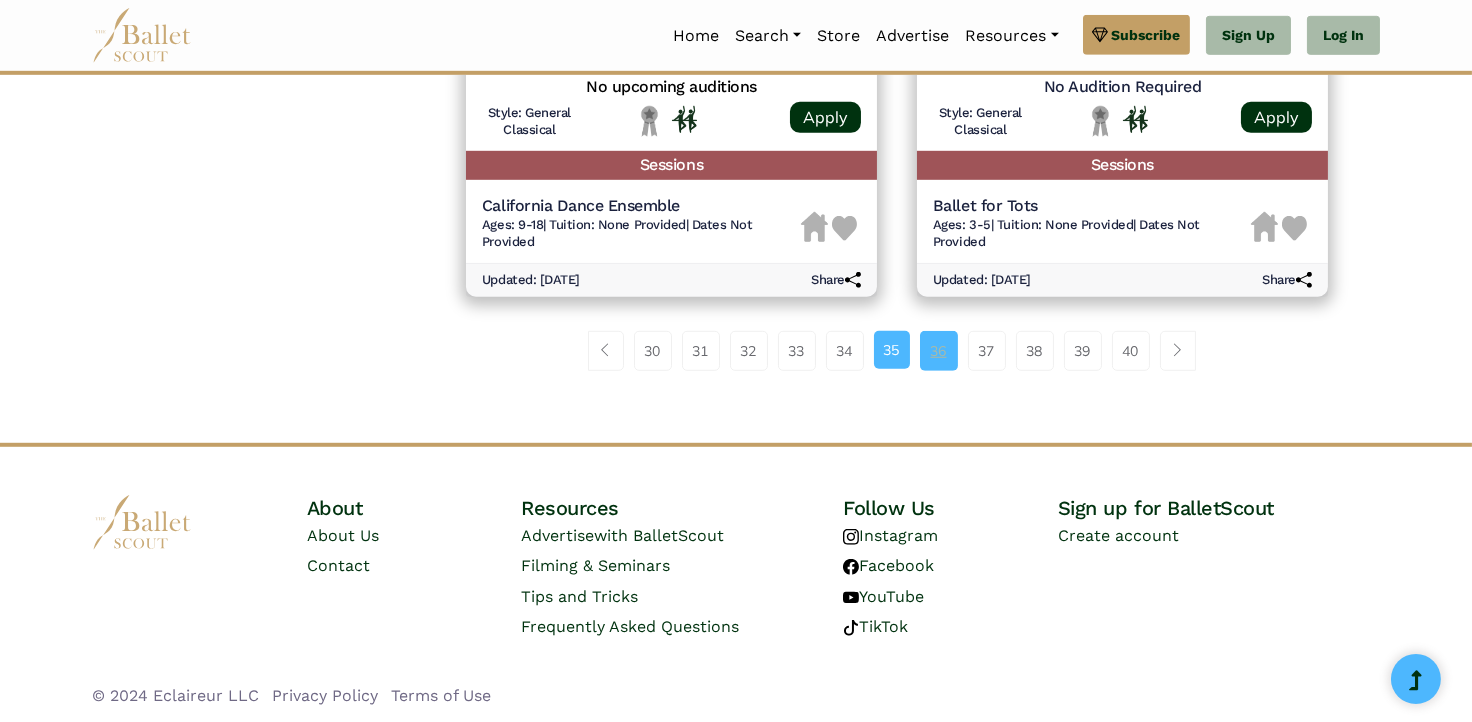 click on "36" at bounding box center (939, 351) 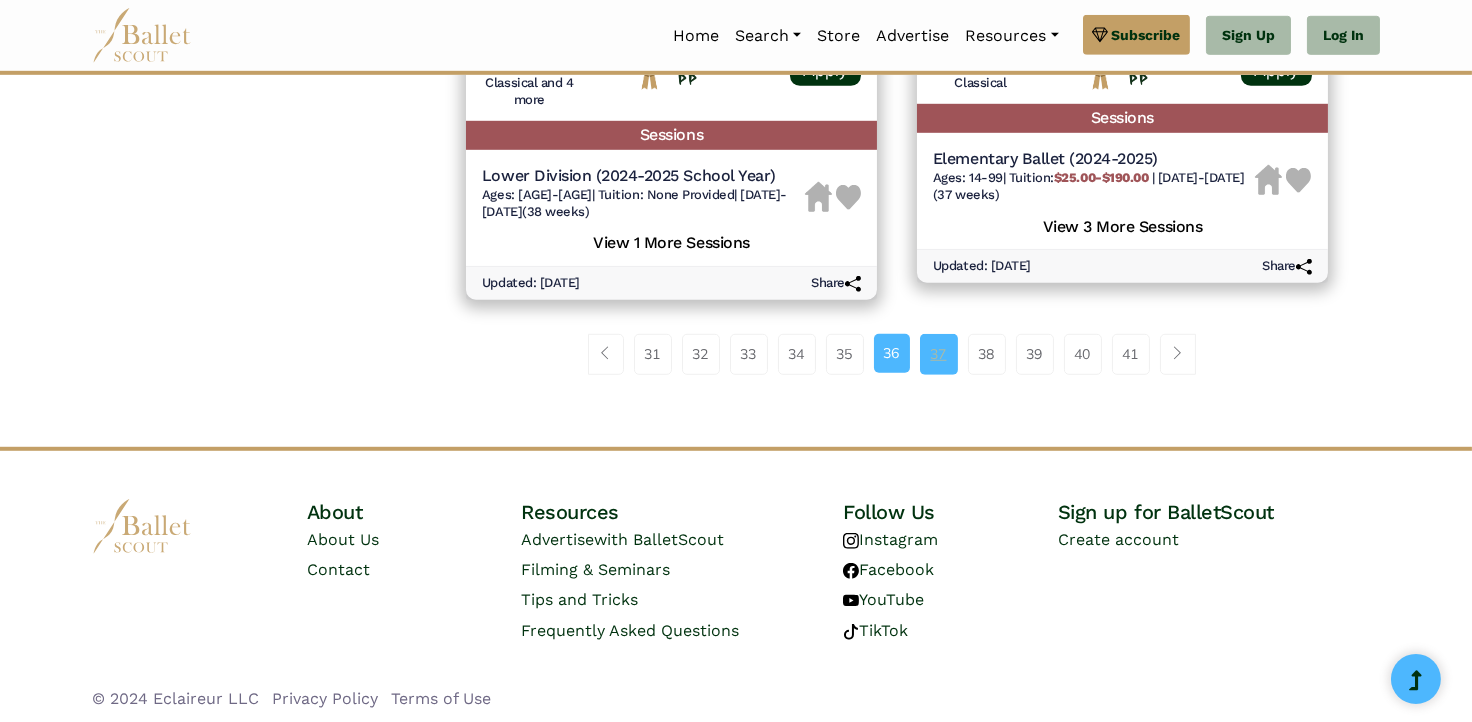 scroll, scrollTop: 2968, scrollLeft: 0, axis: vertical 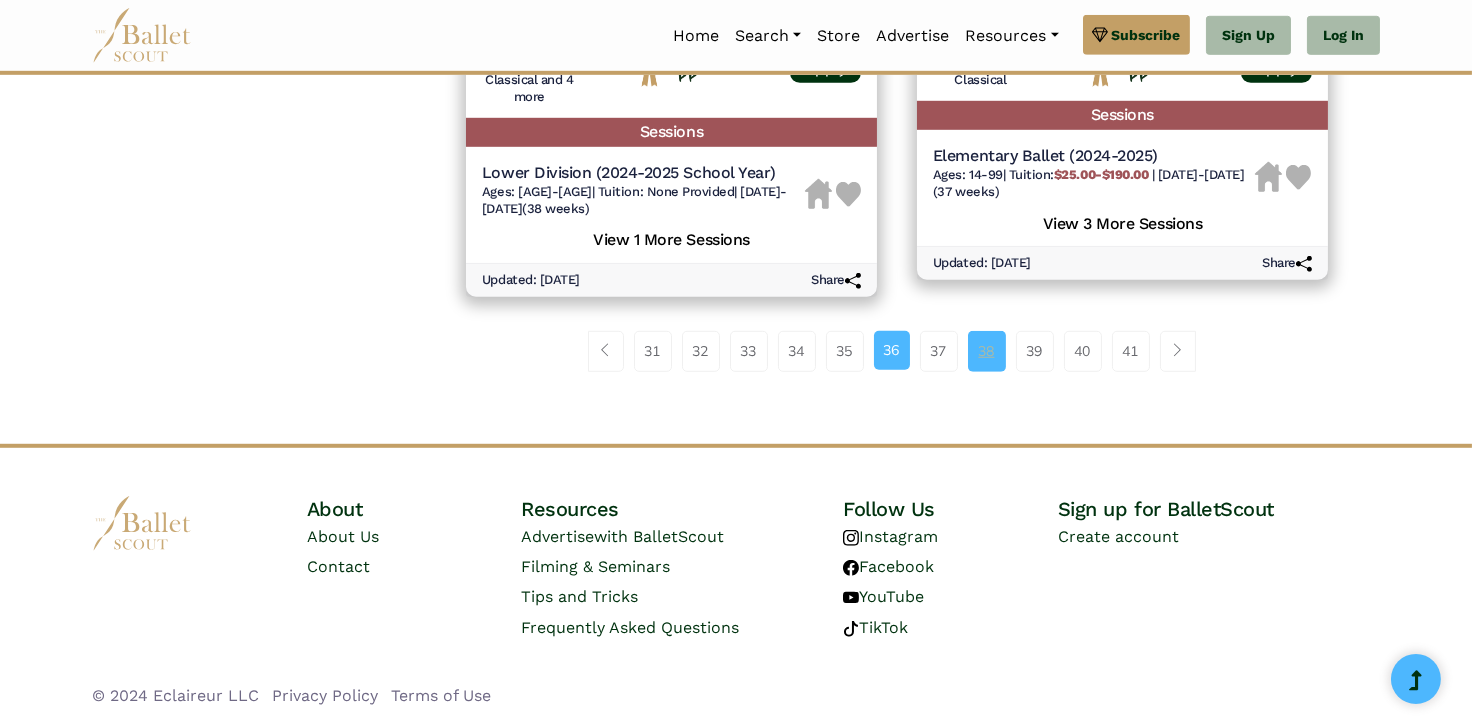 click on "38" at bounding box center (987, 351) 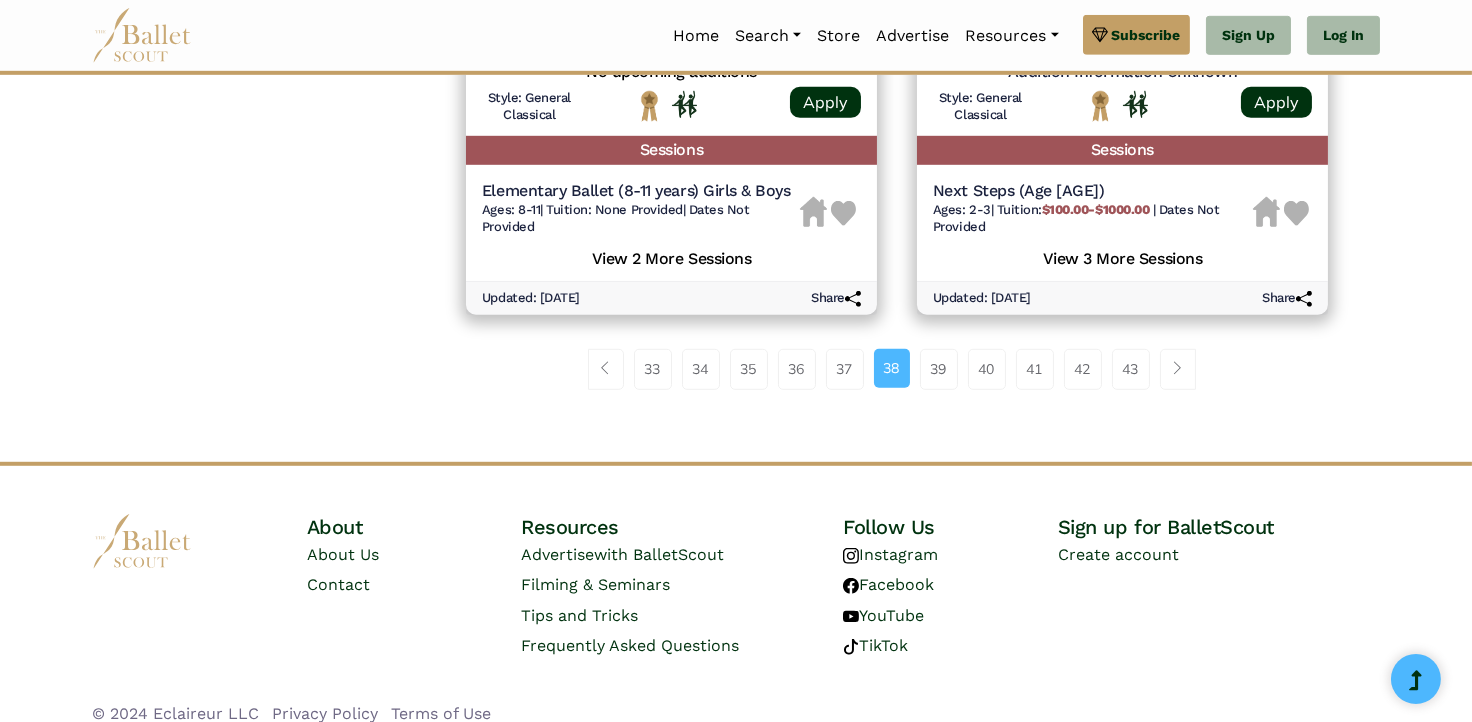 scroll, scrollTop: 2900, scrollLeft: 0, axis: vertical 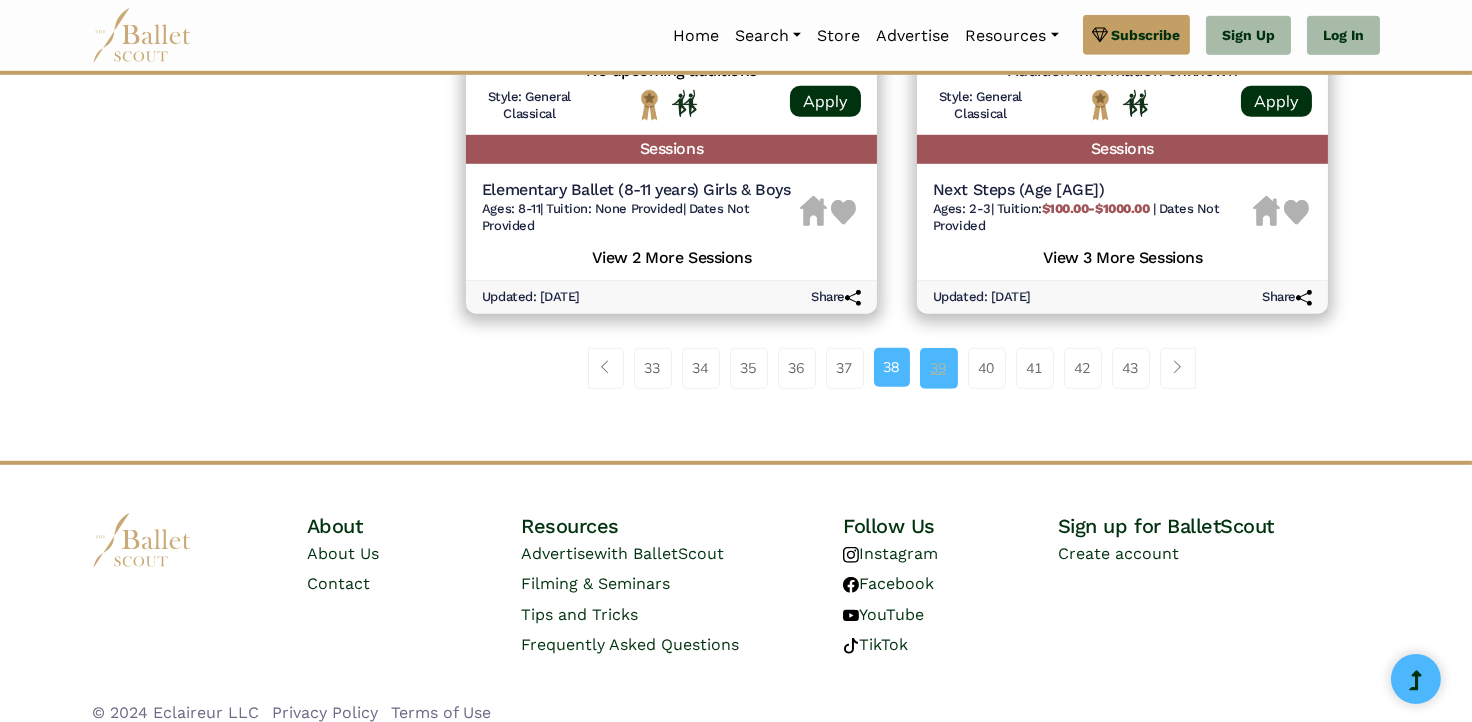 click on "39" at bounding box center (939, 368) 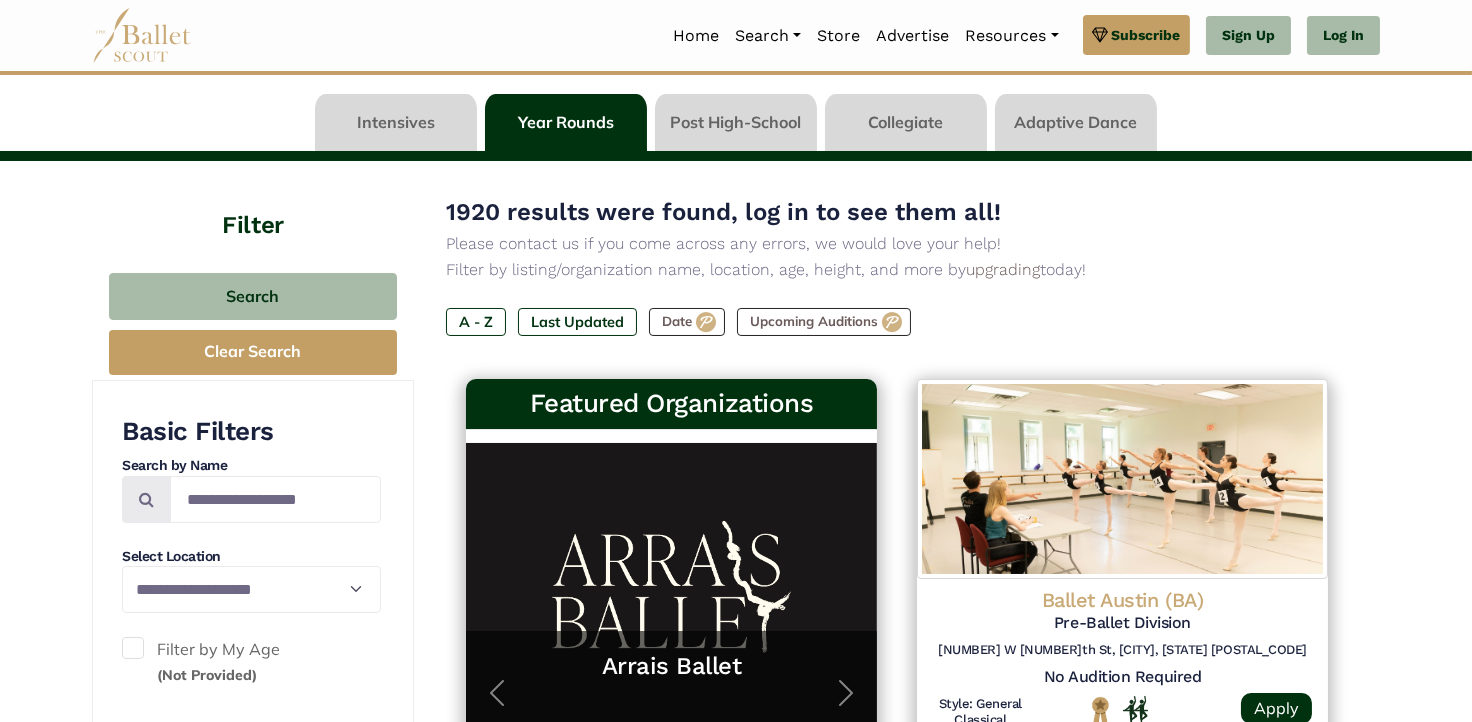 scroll, scrollTop: 0, scrollLeft: 0, axis: both 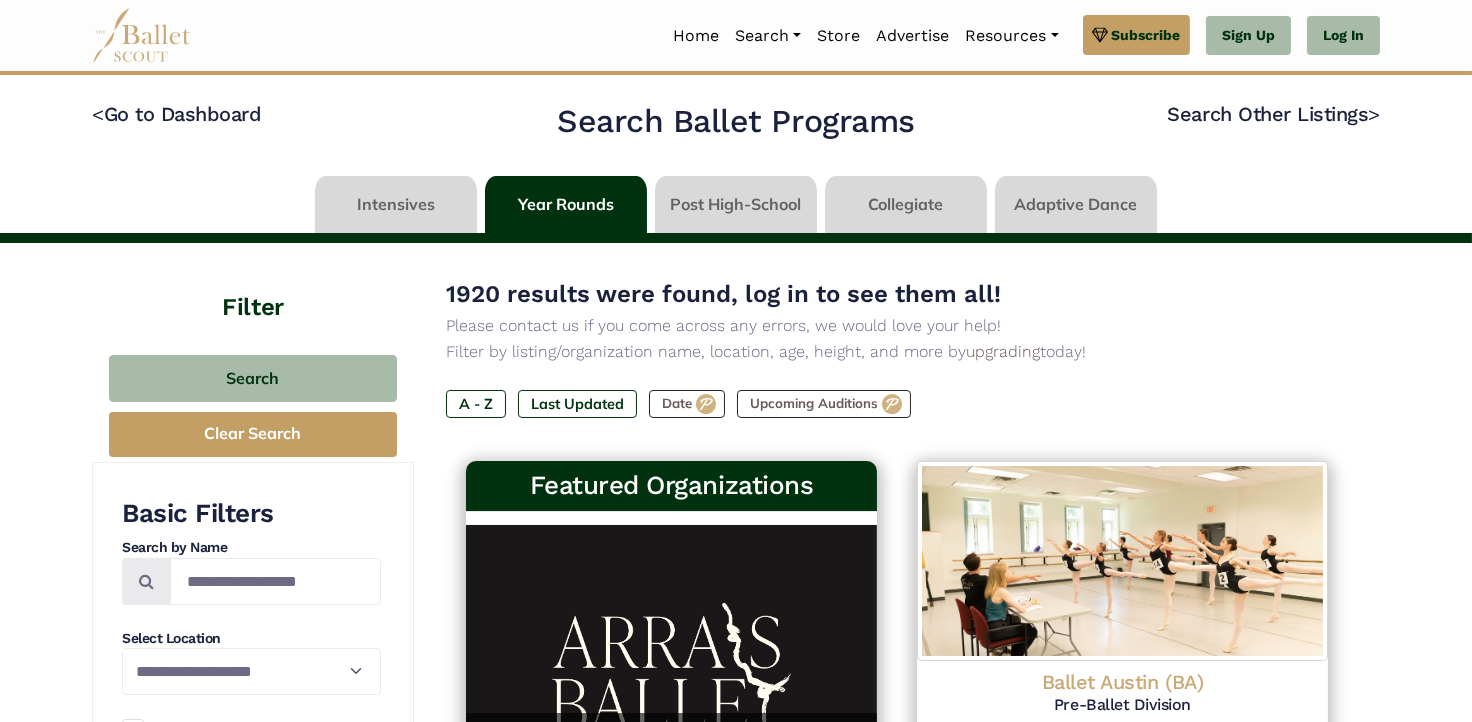 click at bounding box center (736, 204) 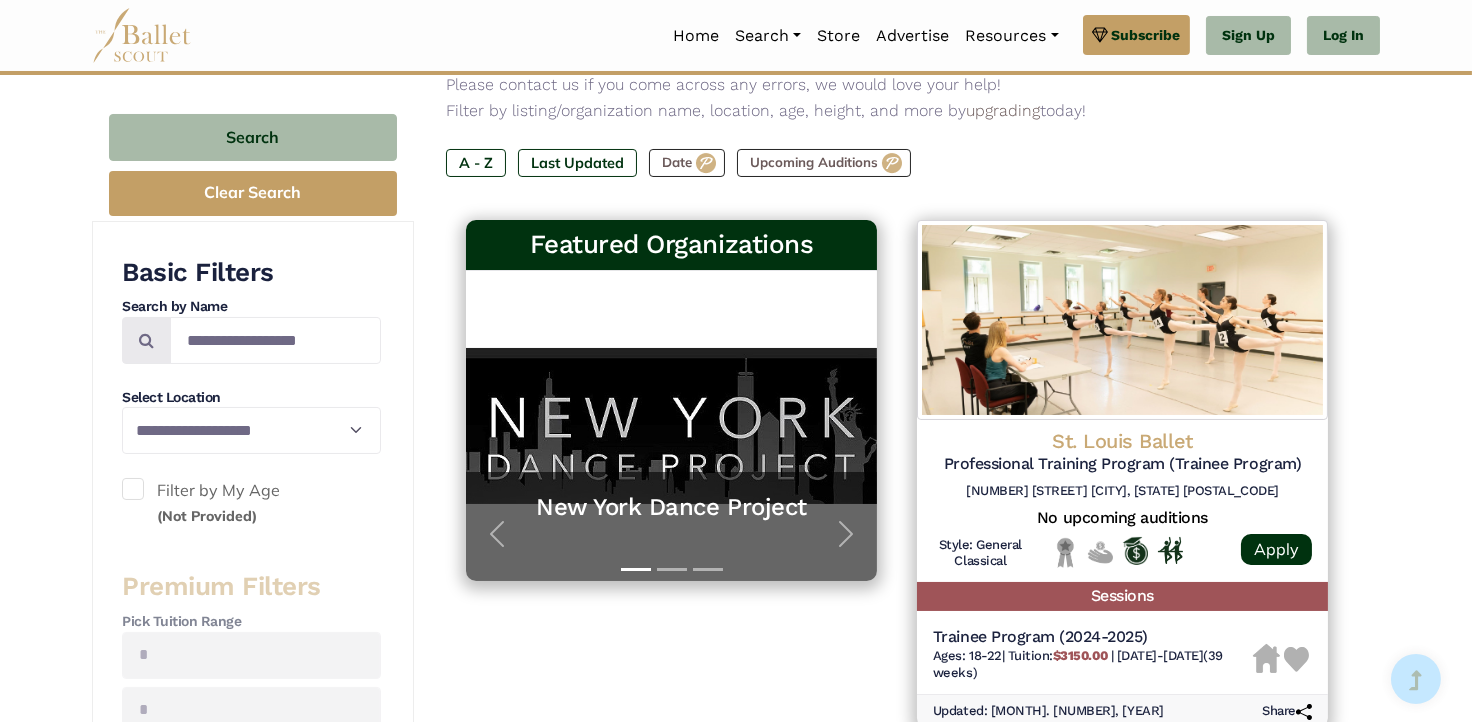 scroll, scrollTop: 300, scrollLeft: 0, axis: vertical 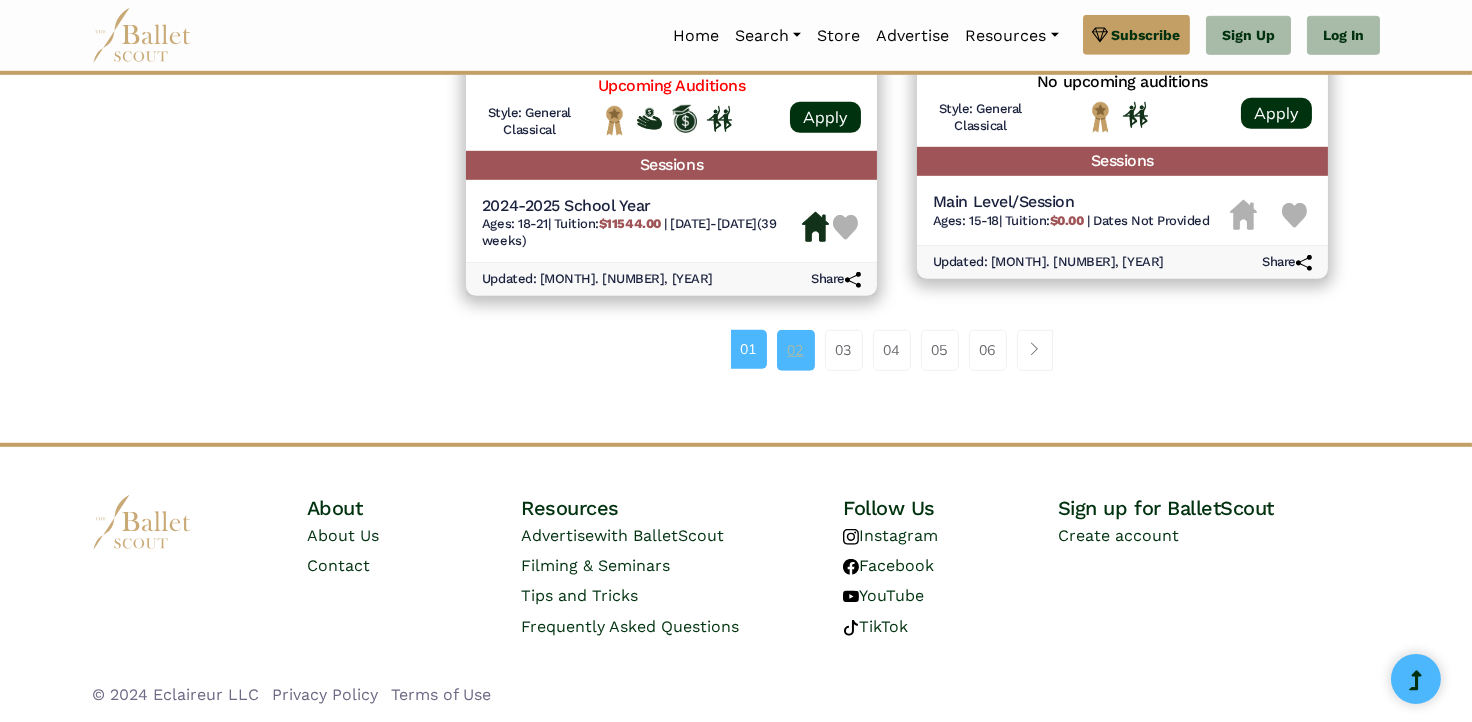 click on "02" at bounding box center (796, 350) 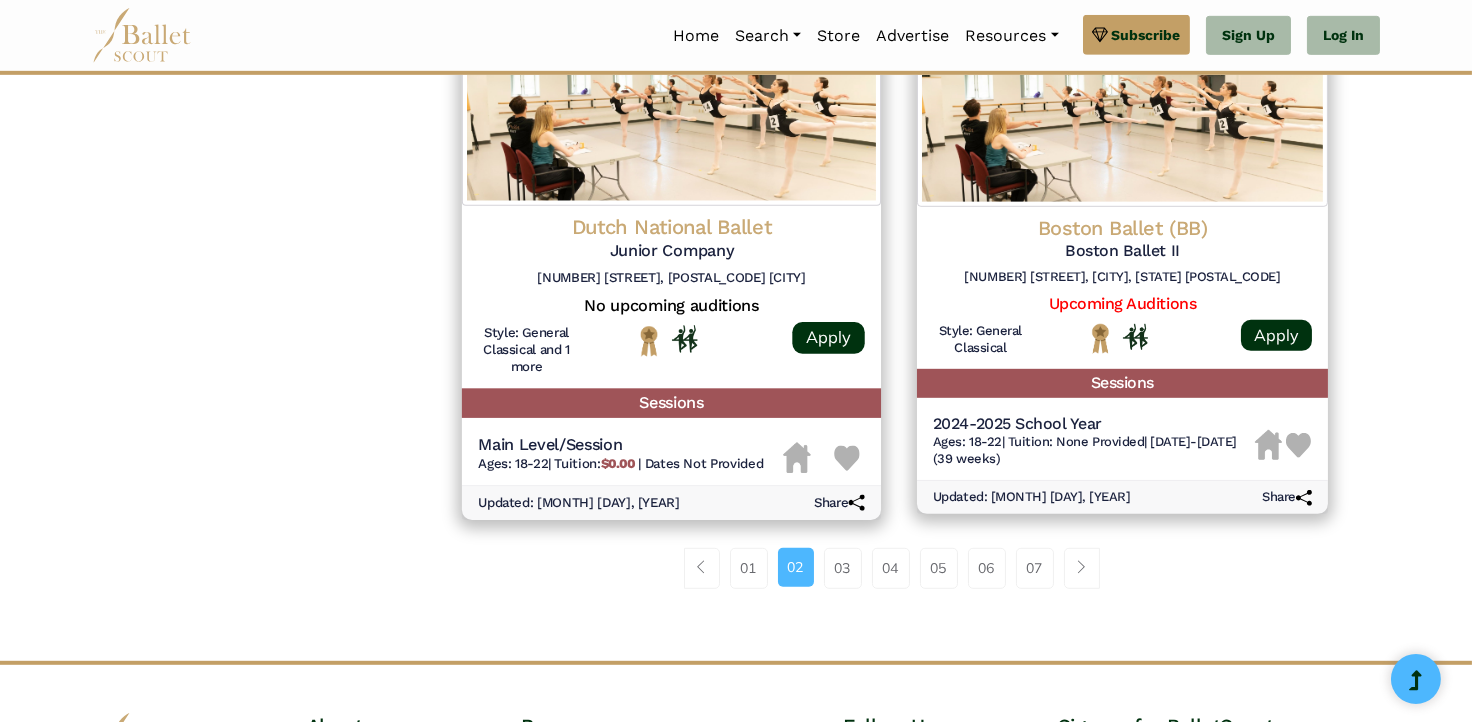 scroll, scrollTop: 2600, scrollLeft: 0, axis: vertical 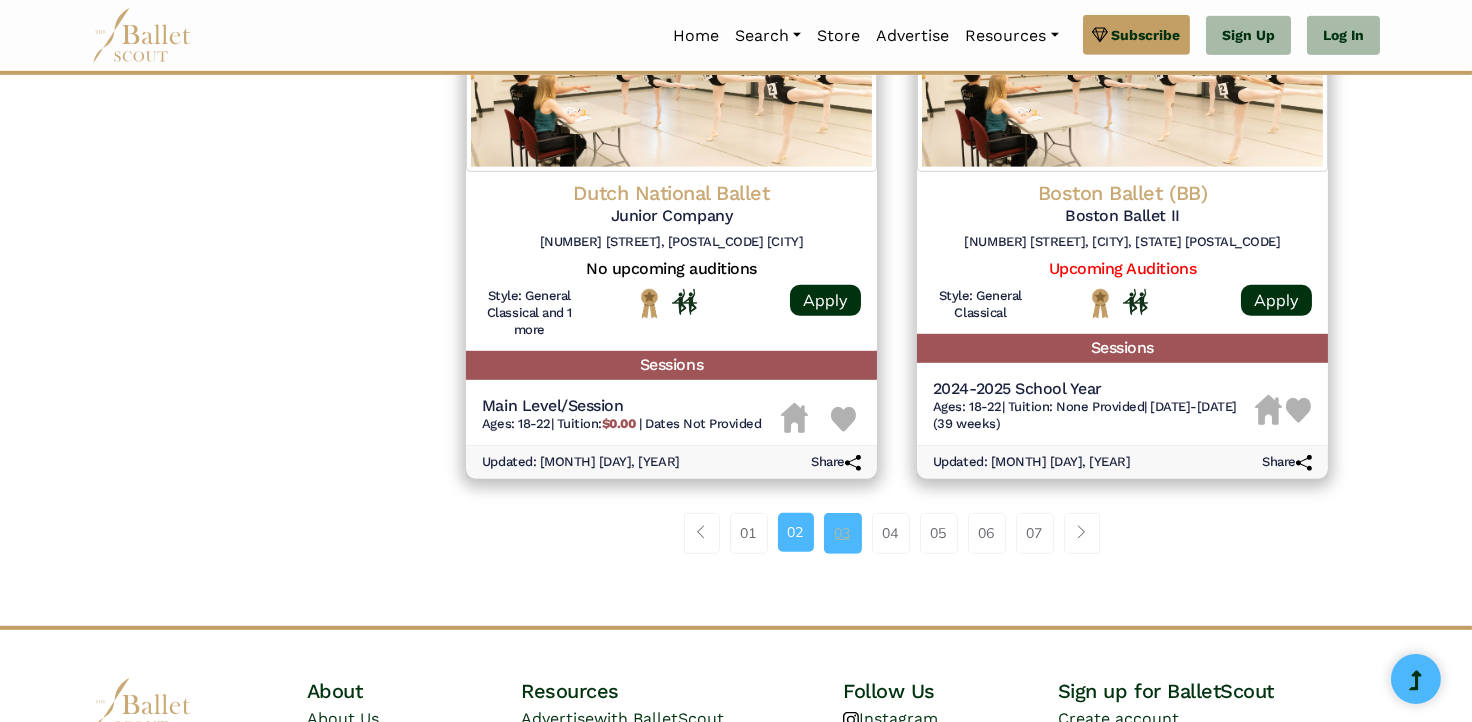 click on "03" at bounding box center [843, 533] 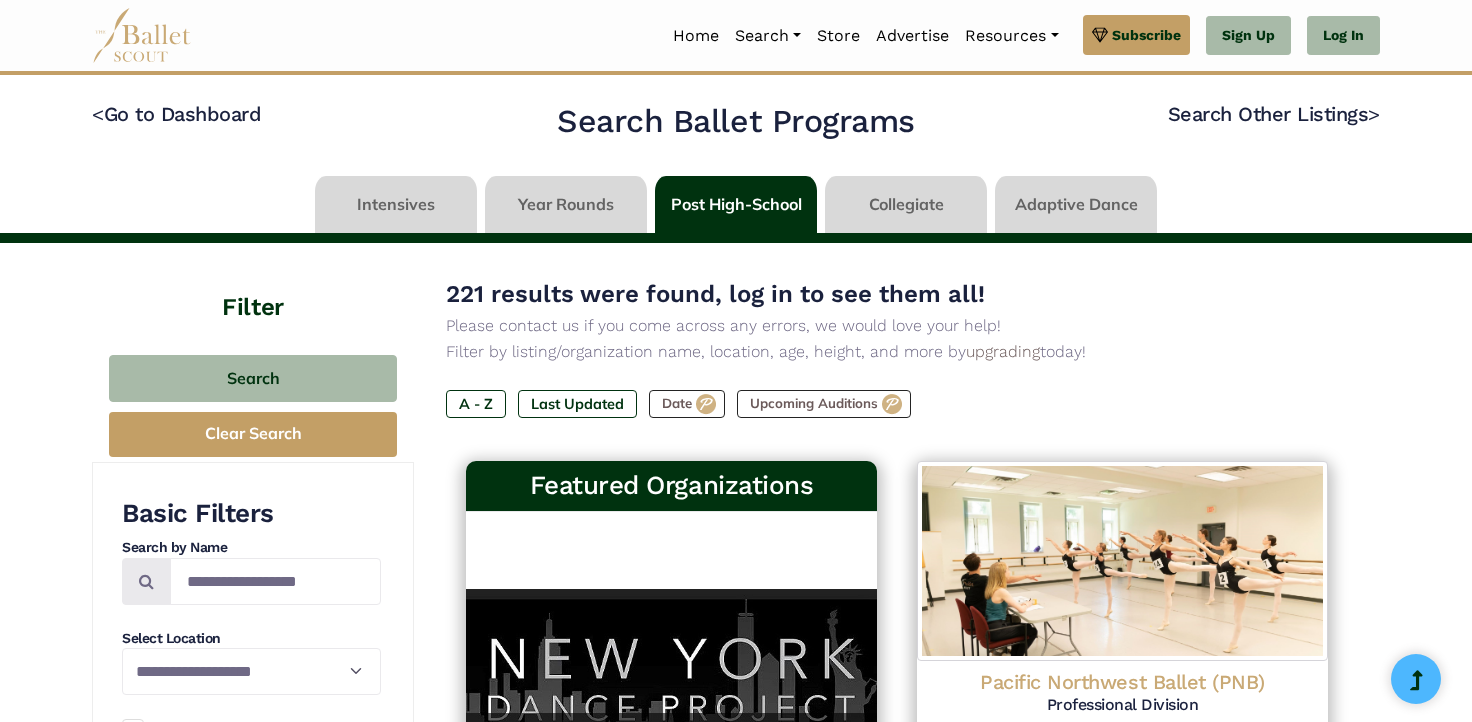 scroll, scrollTop: 0, scrollLeft: 0, axis: both 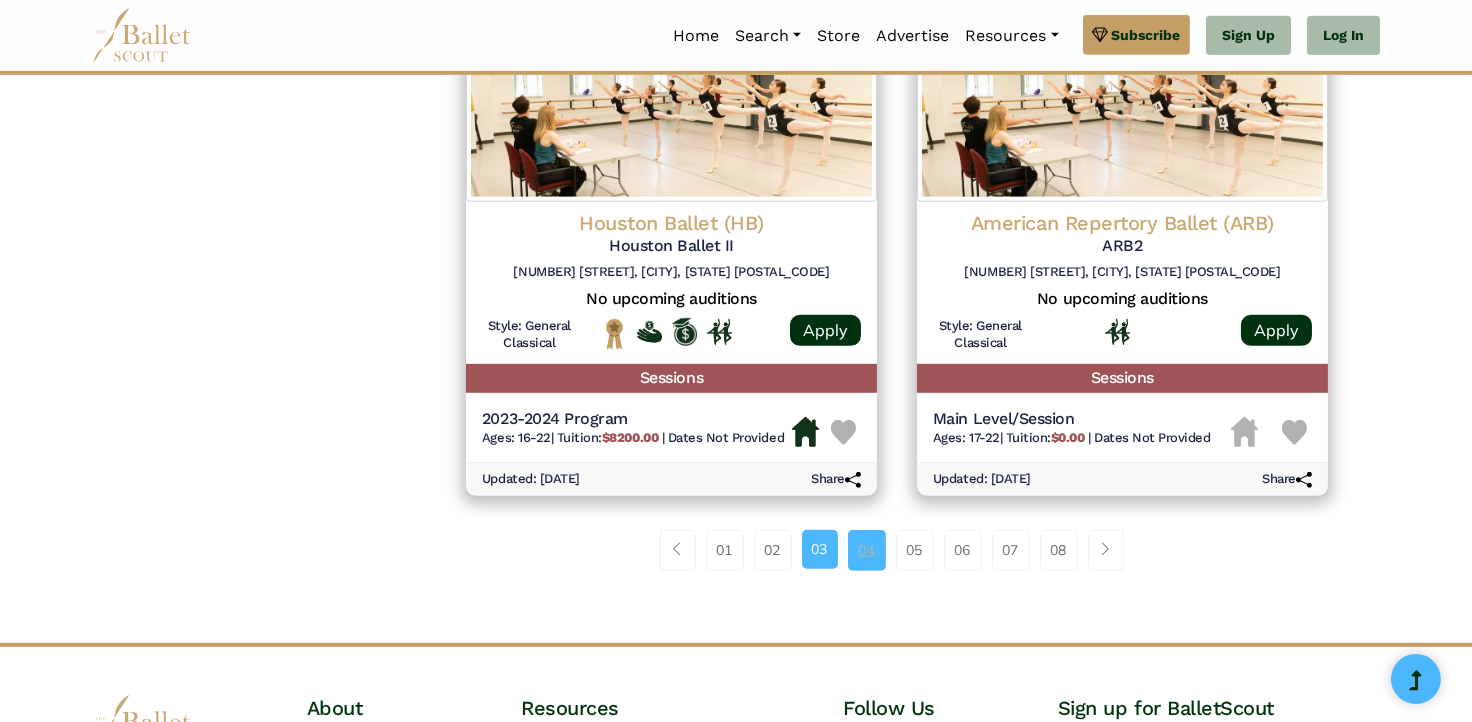 click on "04" at bounding box center [867, 550] 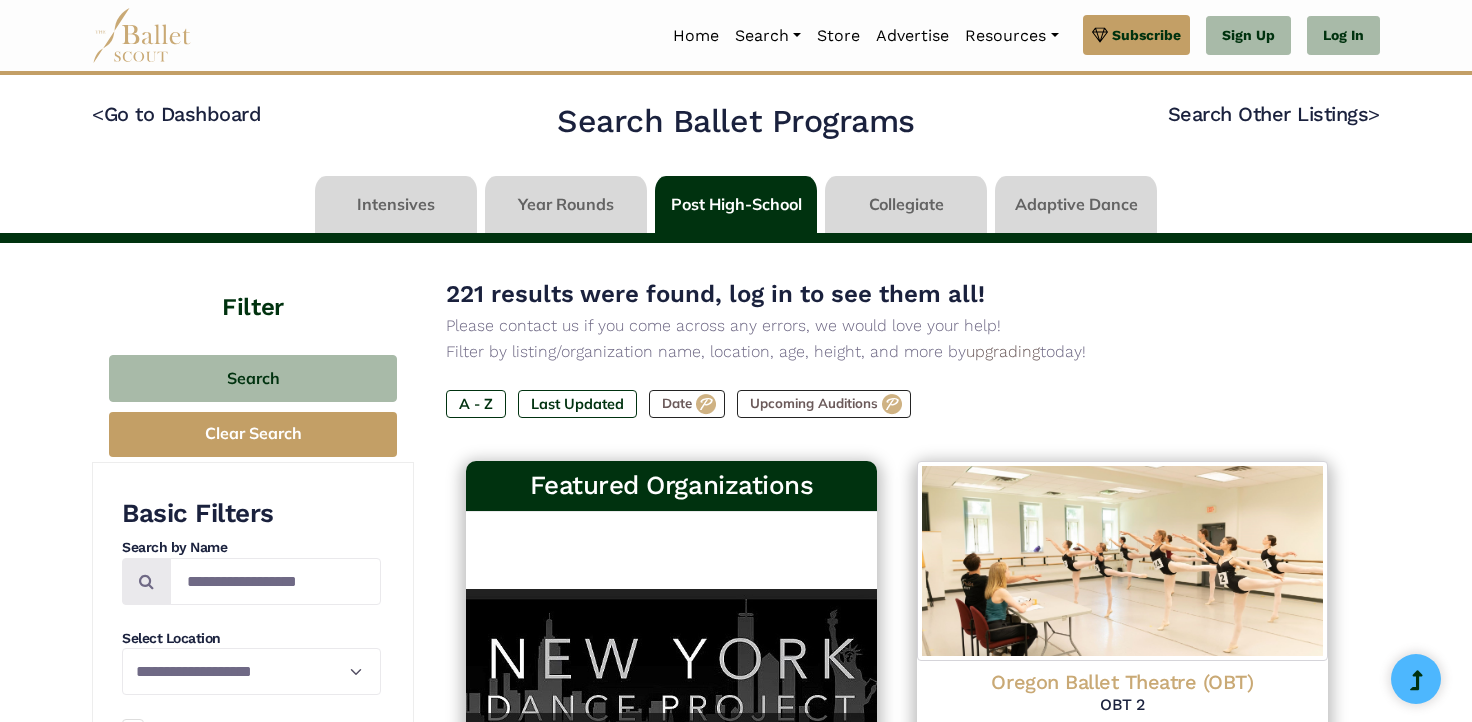 scroll, scrollTop: 0, scrollLeft: 0, axis: both 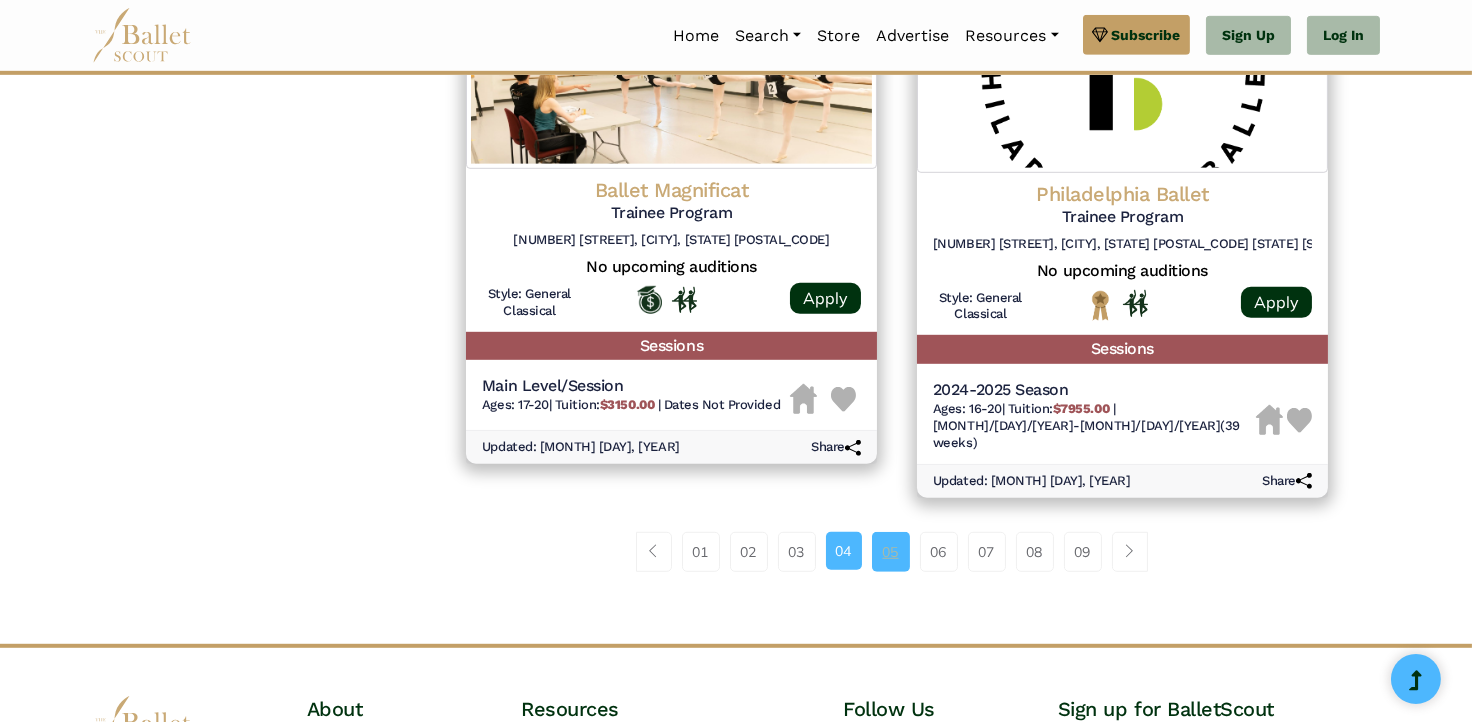 click on "05" at bounding box center (891, 552) 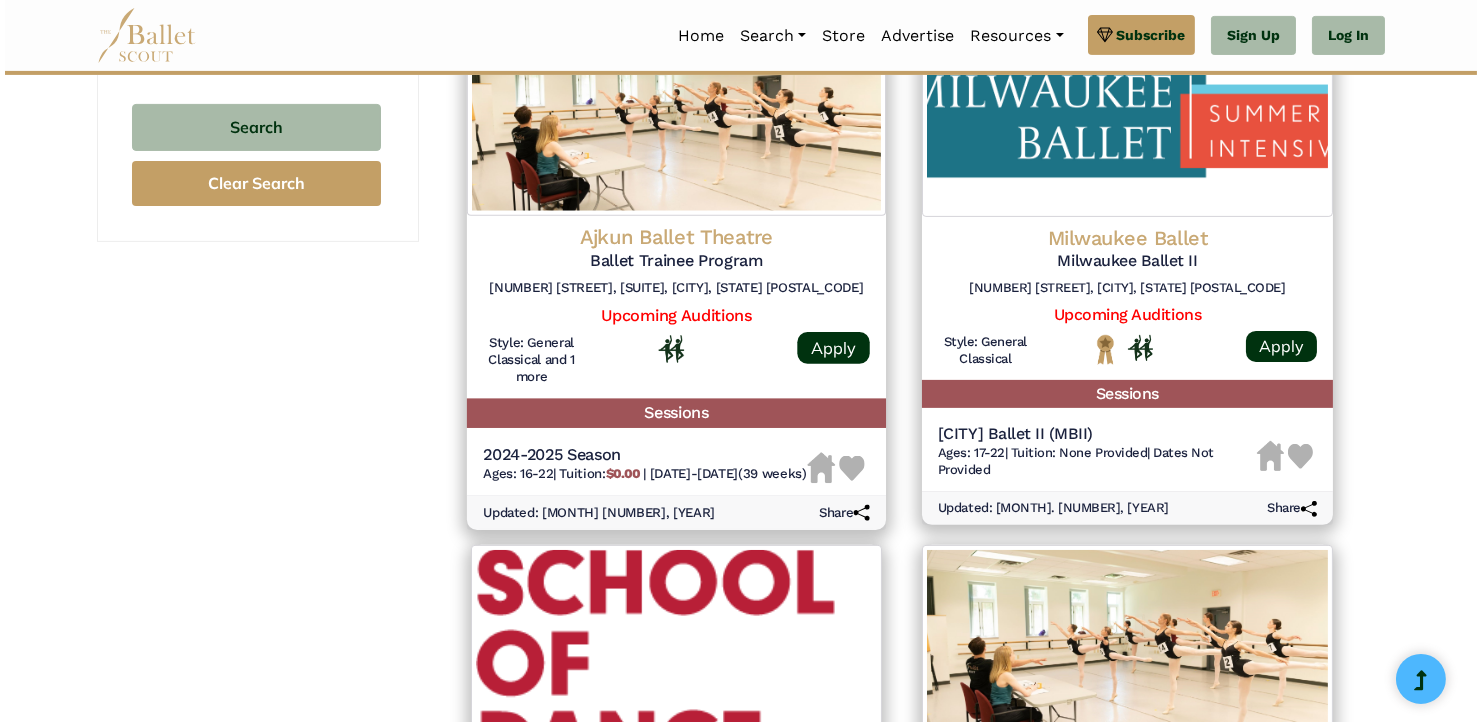 scroll, scrollTop: 1500, scrollLeft: 0, axis: vertical 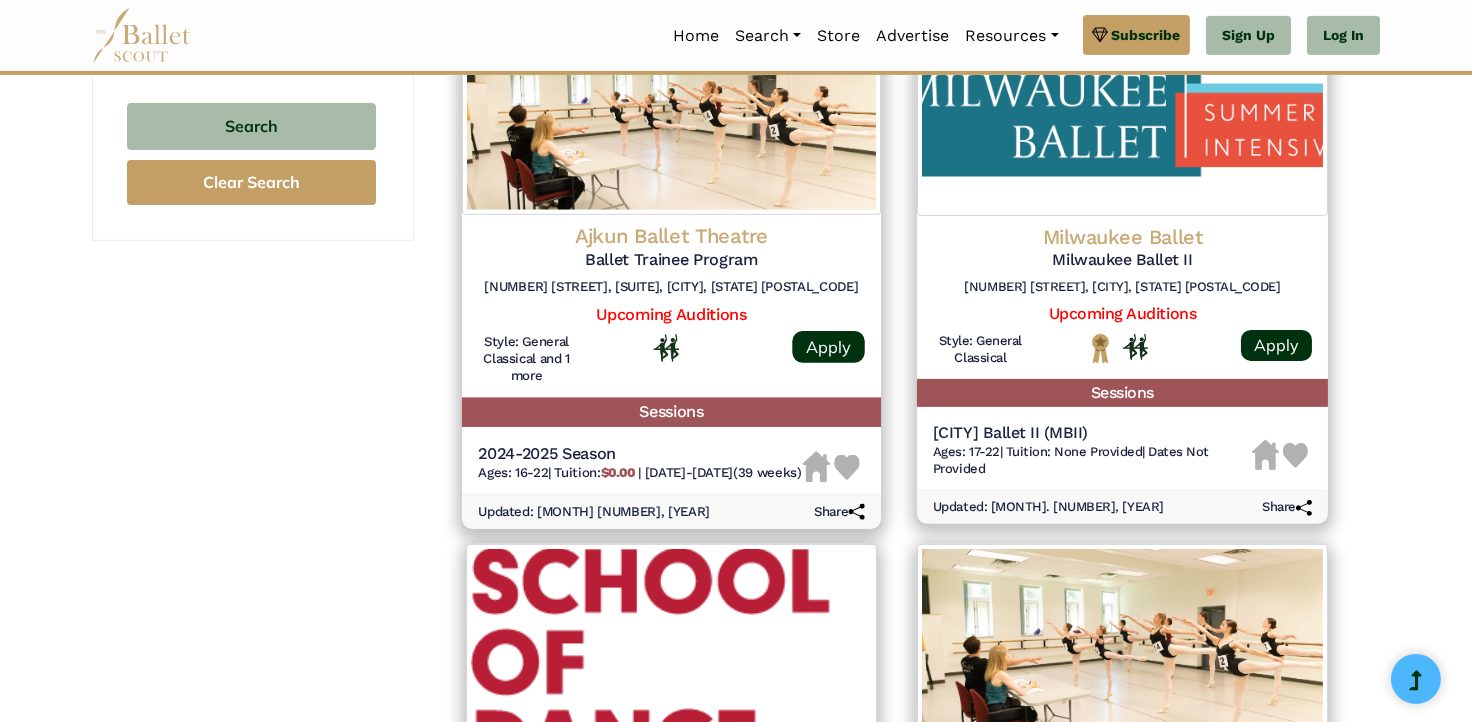 click on "Ballet Trainee Program" at bounding box center [1122, -799] 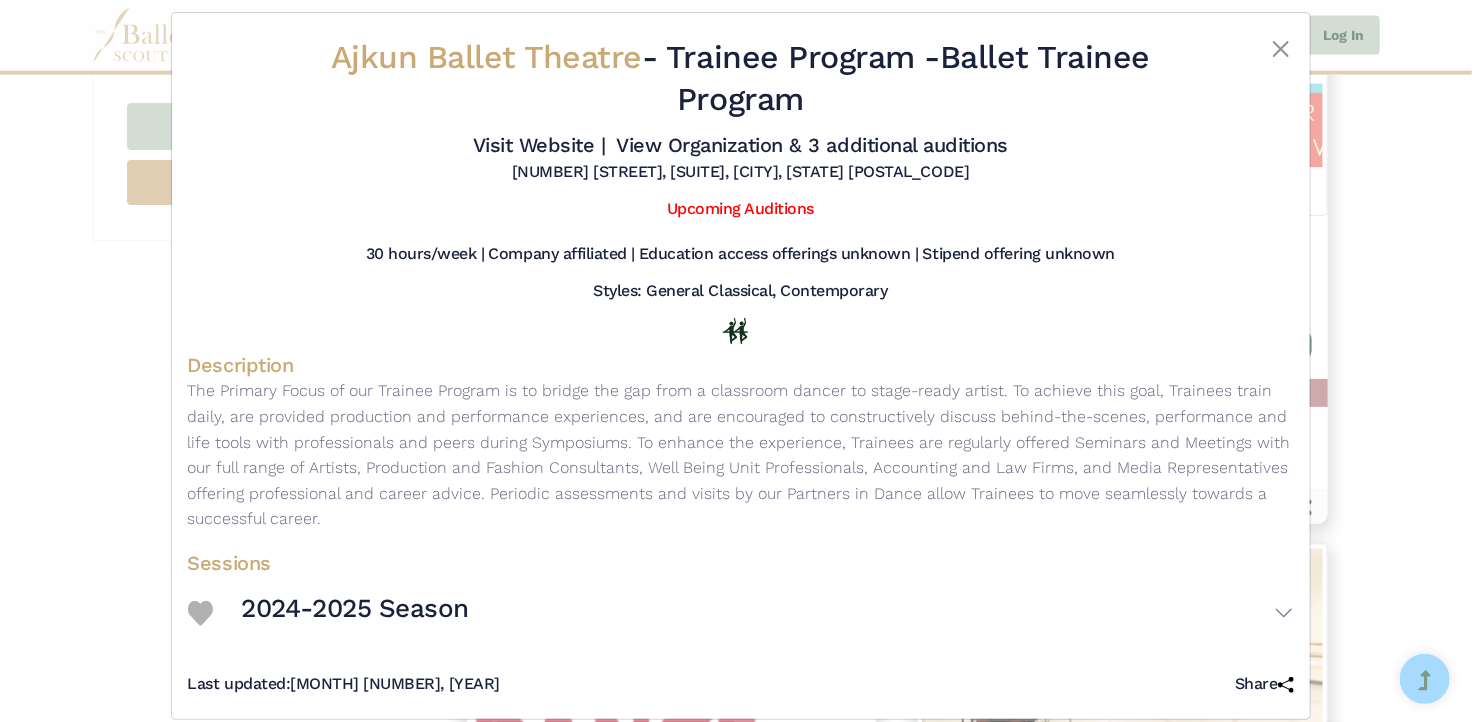 scroll, scrollTop: 41, scrollLeft: 0, axis: vertical 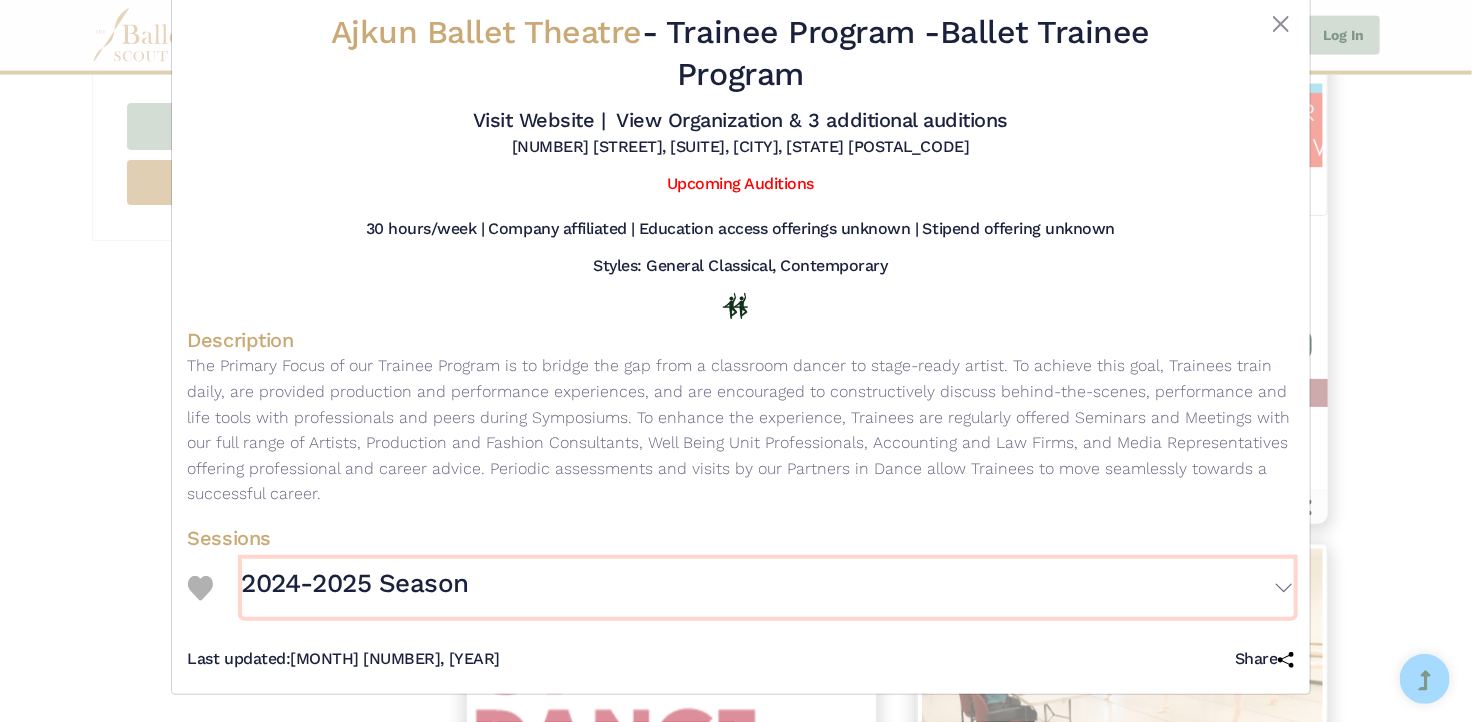click on "2024-2025 Season" at bounding box center (355, 584) 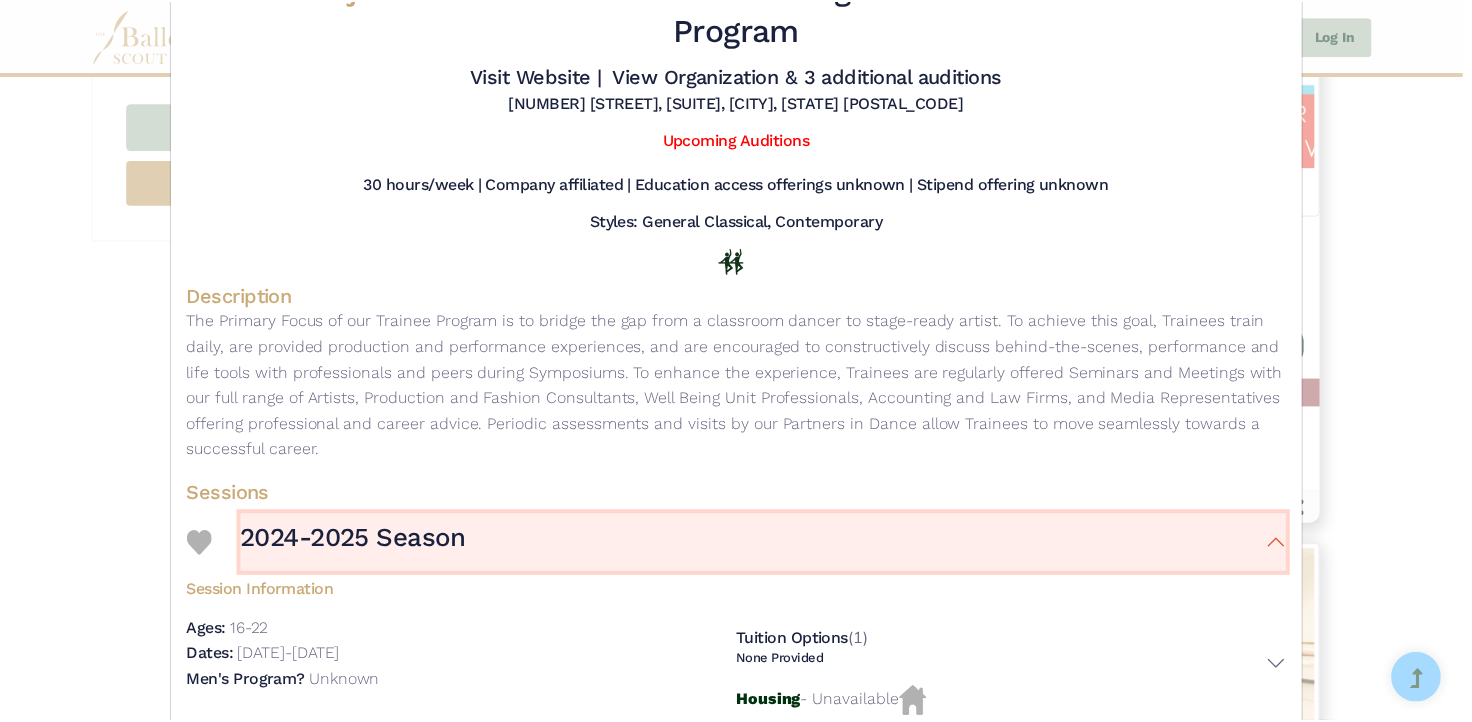 scroll, scrollTop: 0, scrollLeft: 0, axis: both 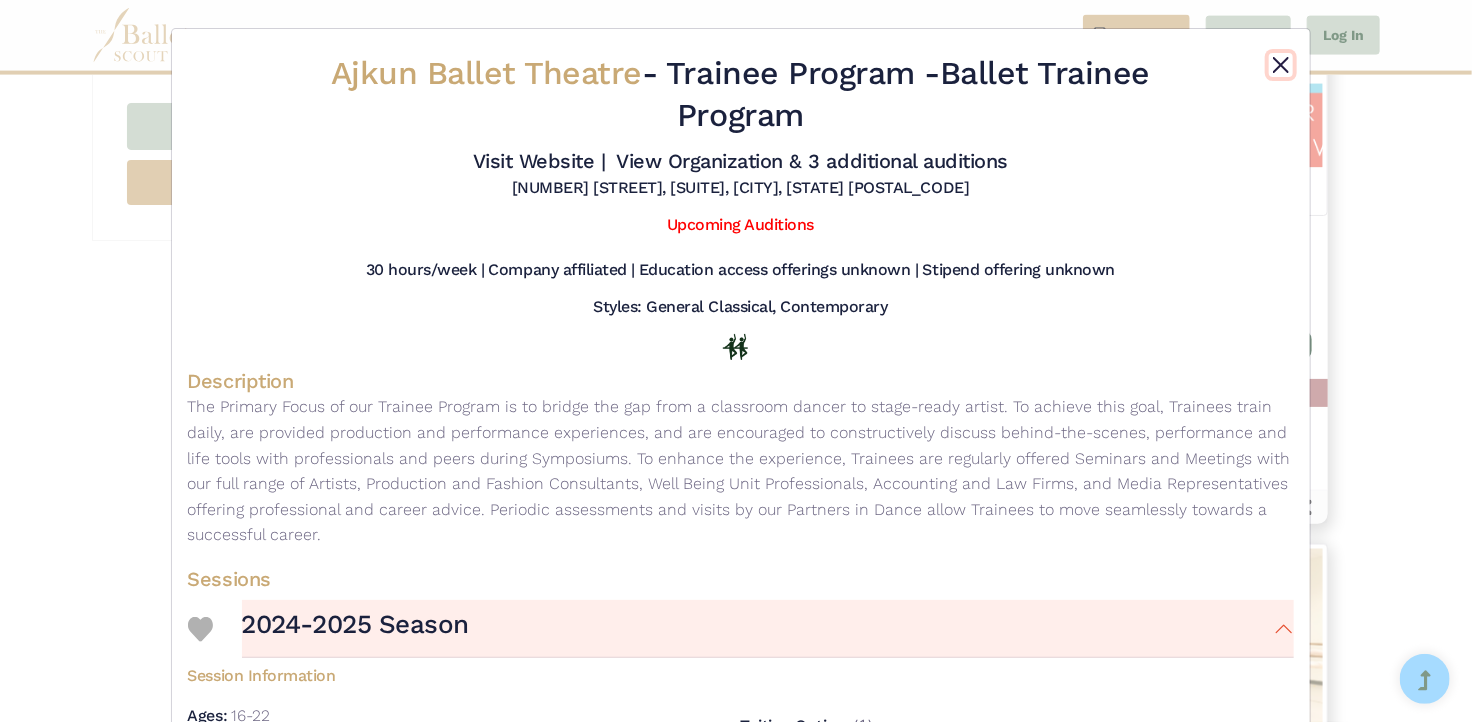 click at bounding box center (1281, 65) 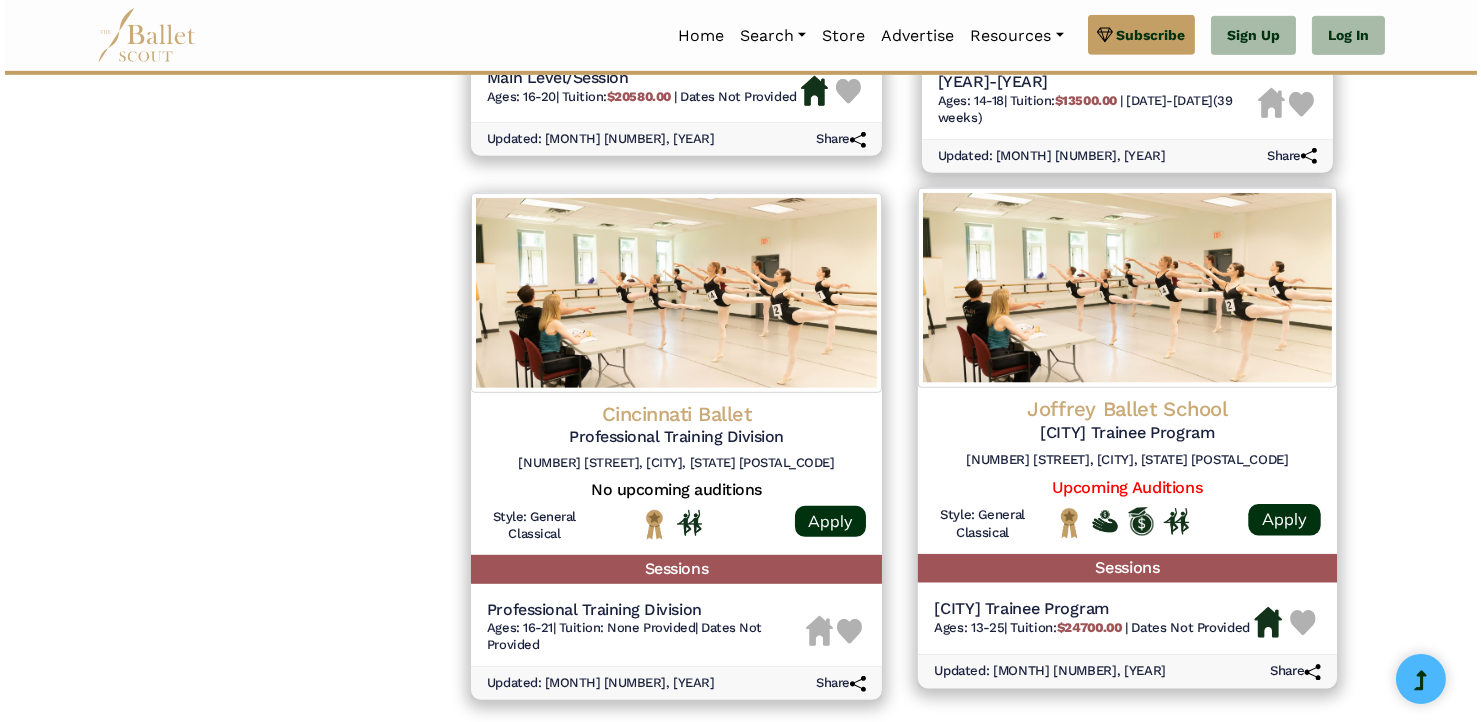 scroll, scrollTop: 2400, scrollLeft: 0, axis: vertical 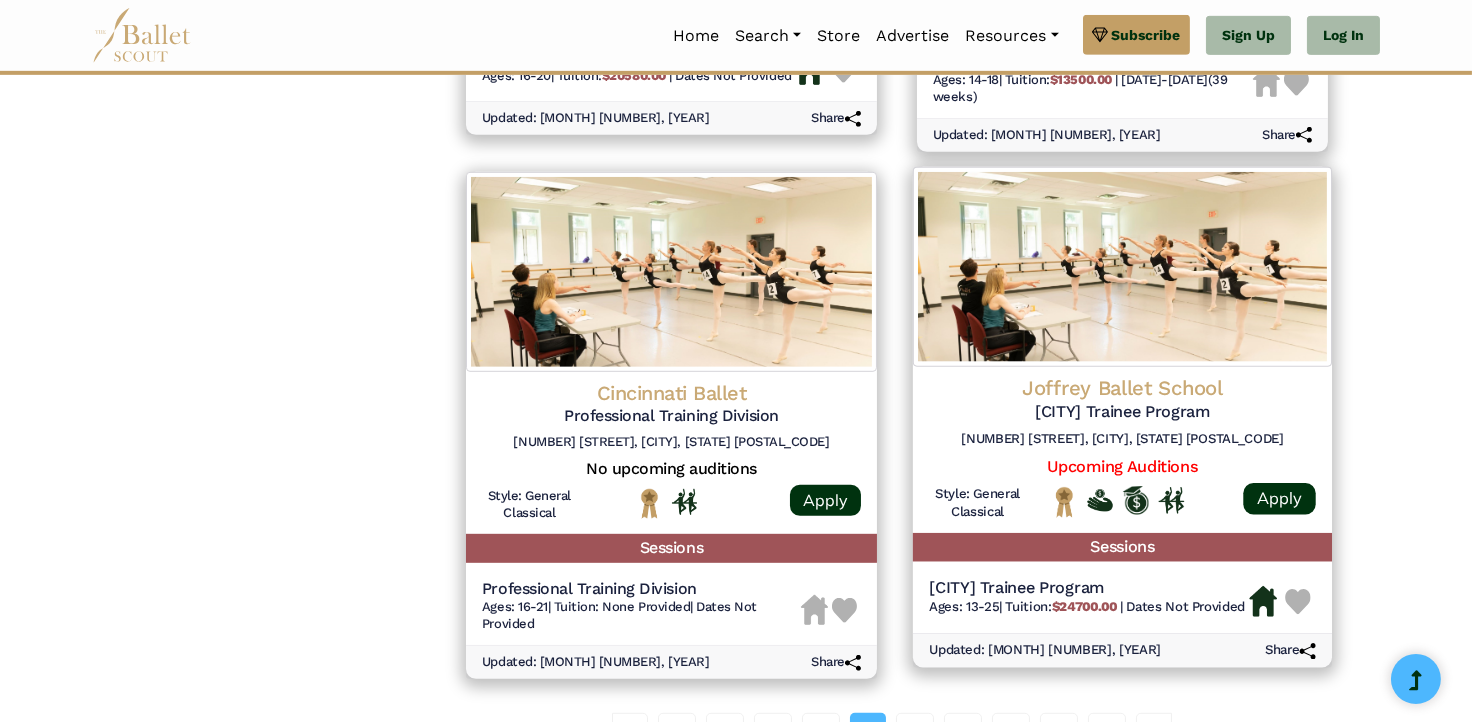 click on "Joffrey Ballet School" at bounding box center [1122, -1722] 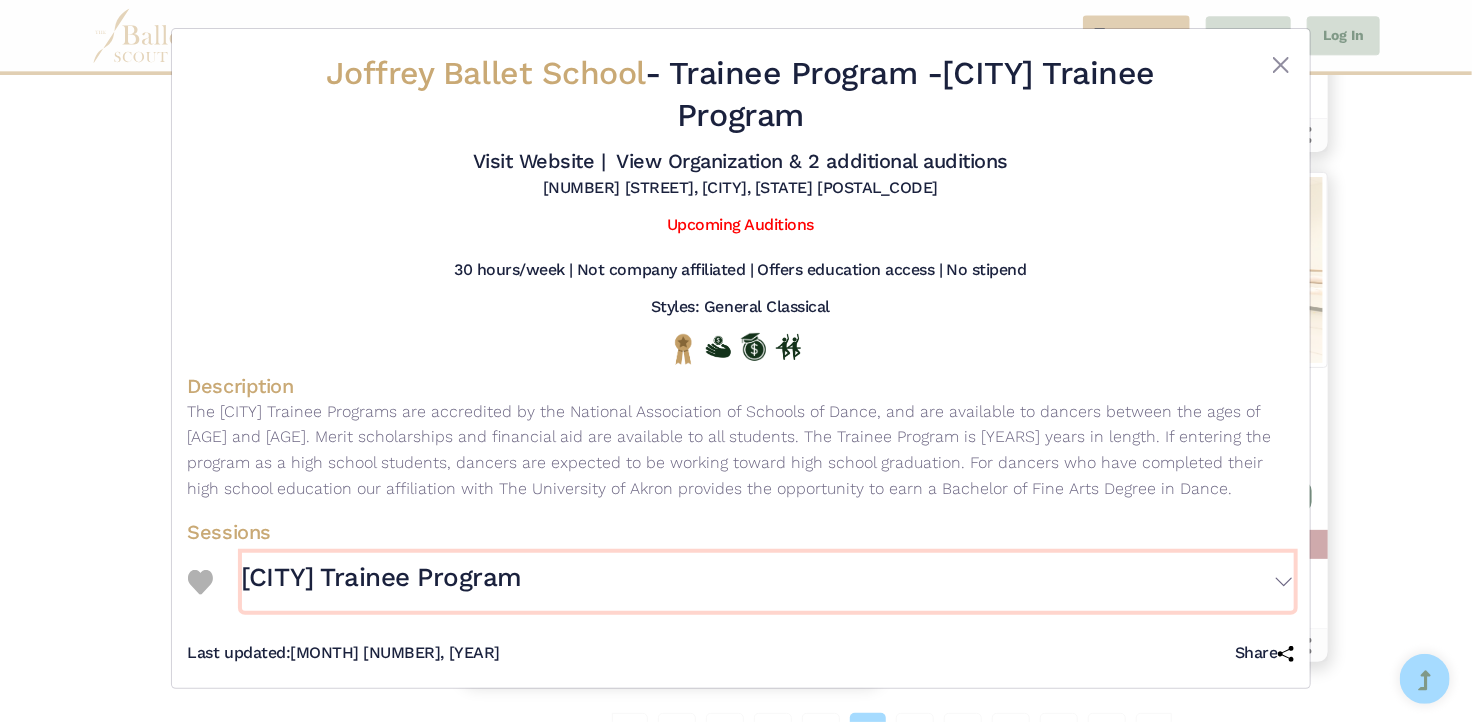 click on "New York Trainee Program" at bounding box center (382, 578) 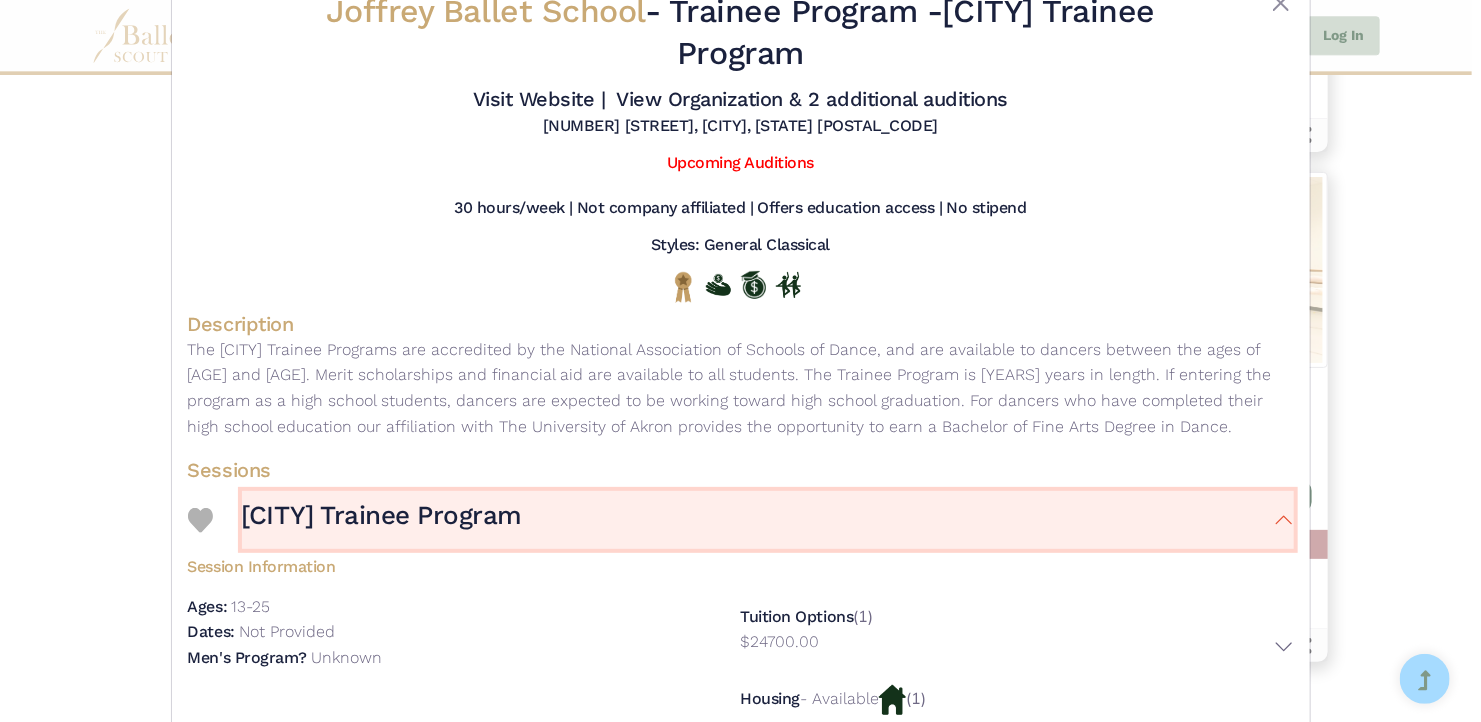 scroll, scrollTop: 162, scrollLeft: 0, axis: vertical 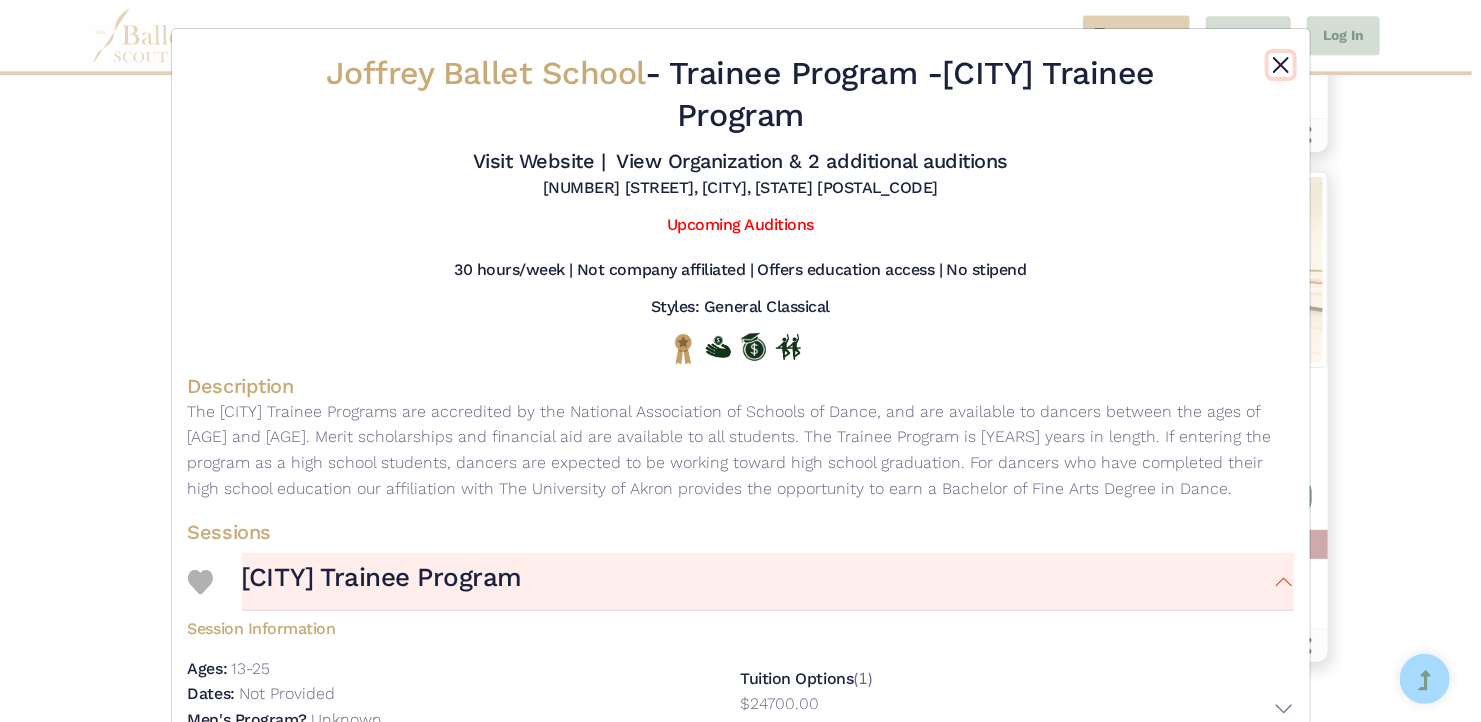 click at bounding box center [1281, 65] 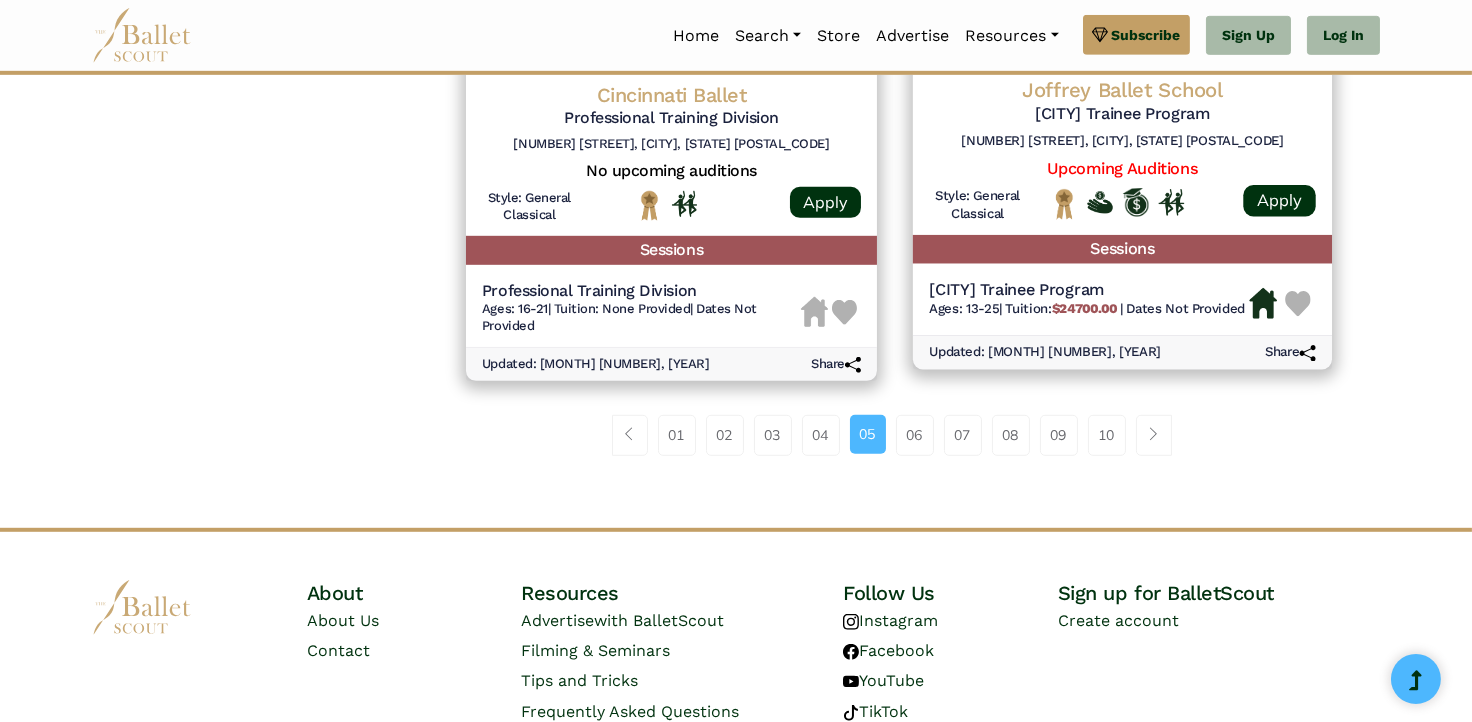 scroll, scrollTop: 2700, scrollLeft: 0, axis: vertical 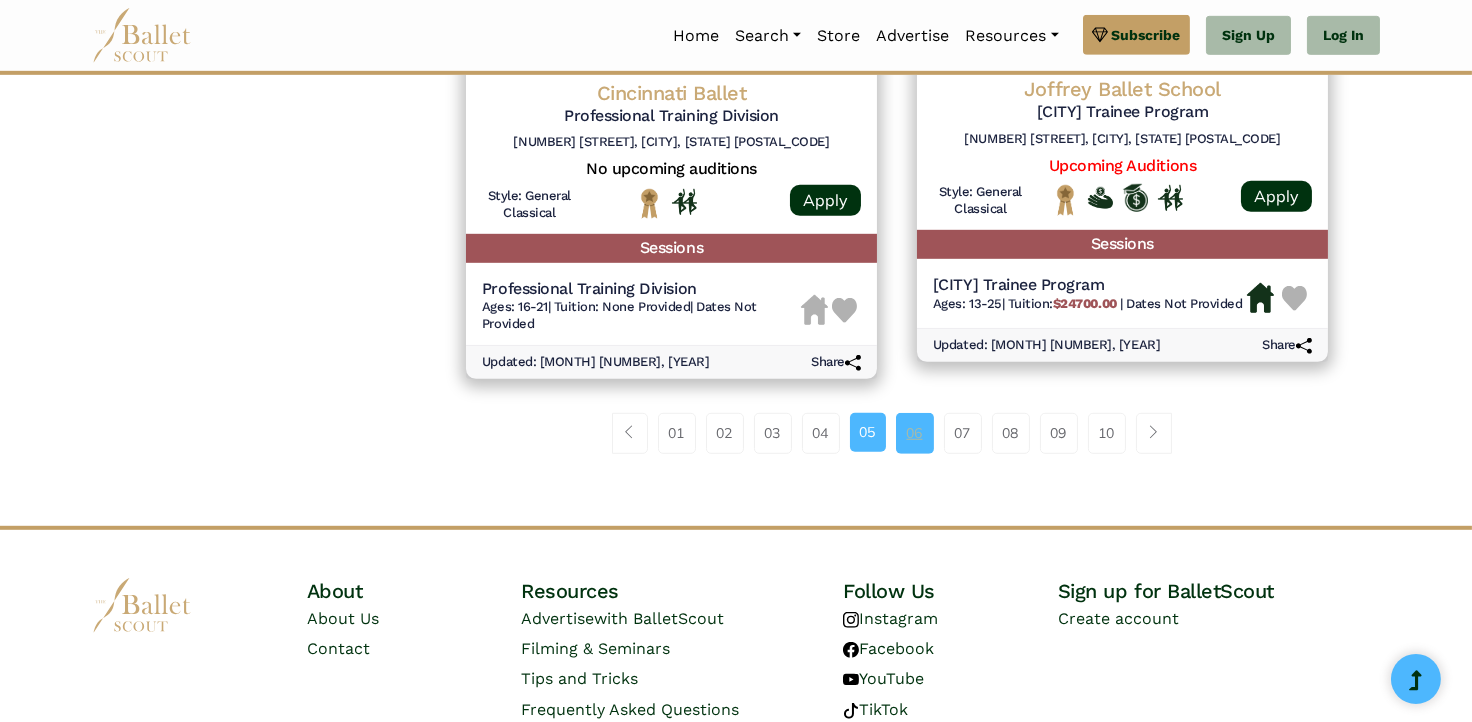click on "06" at bounding box center (915, 433) 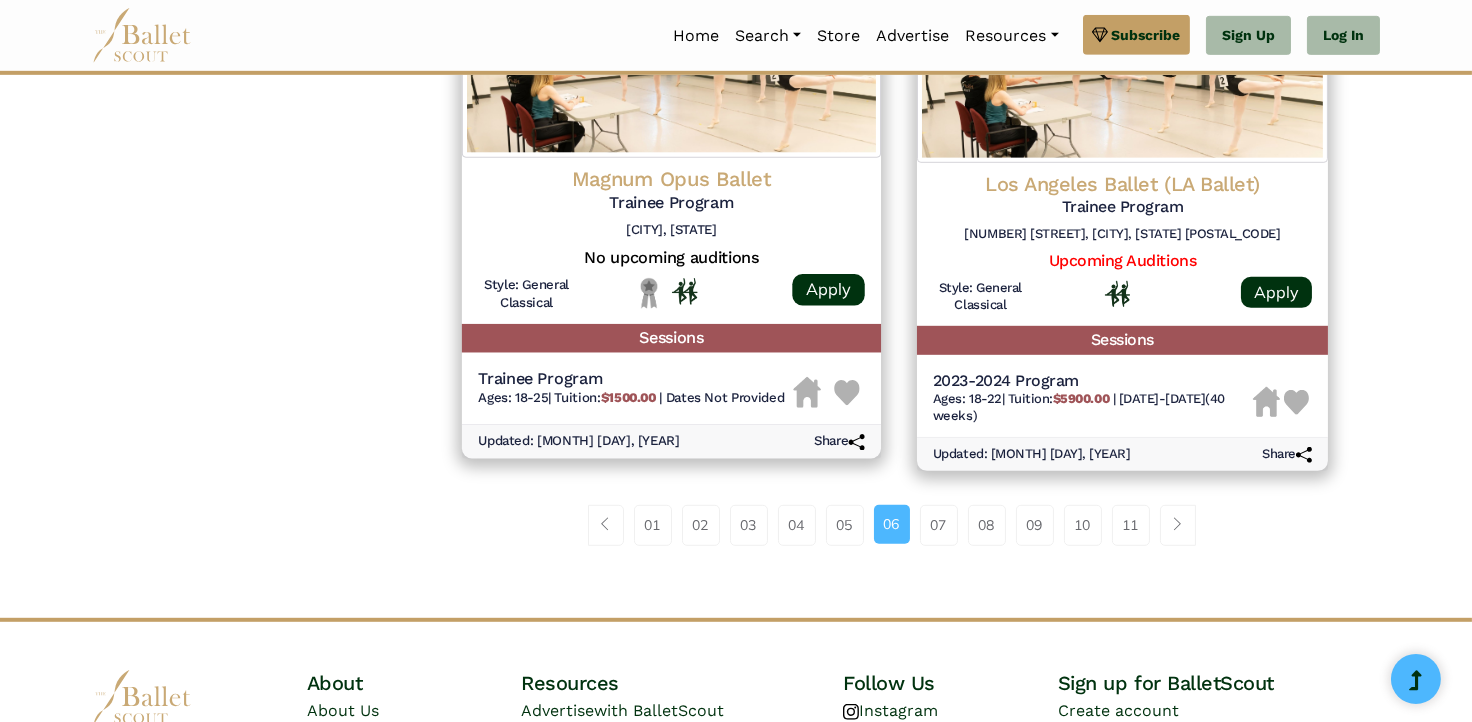 scroll, scrollTop: 2700, scrollLeft: 0, axis: vertical 